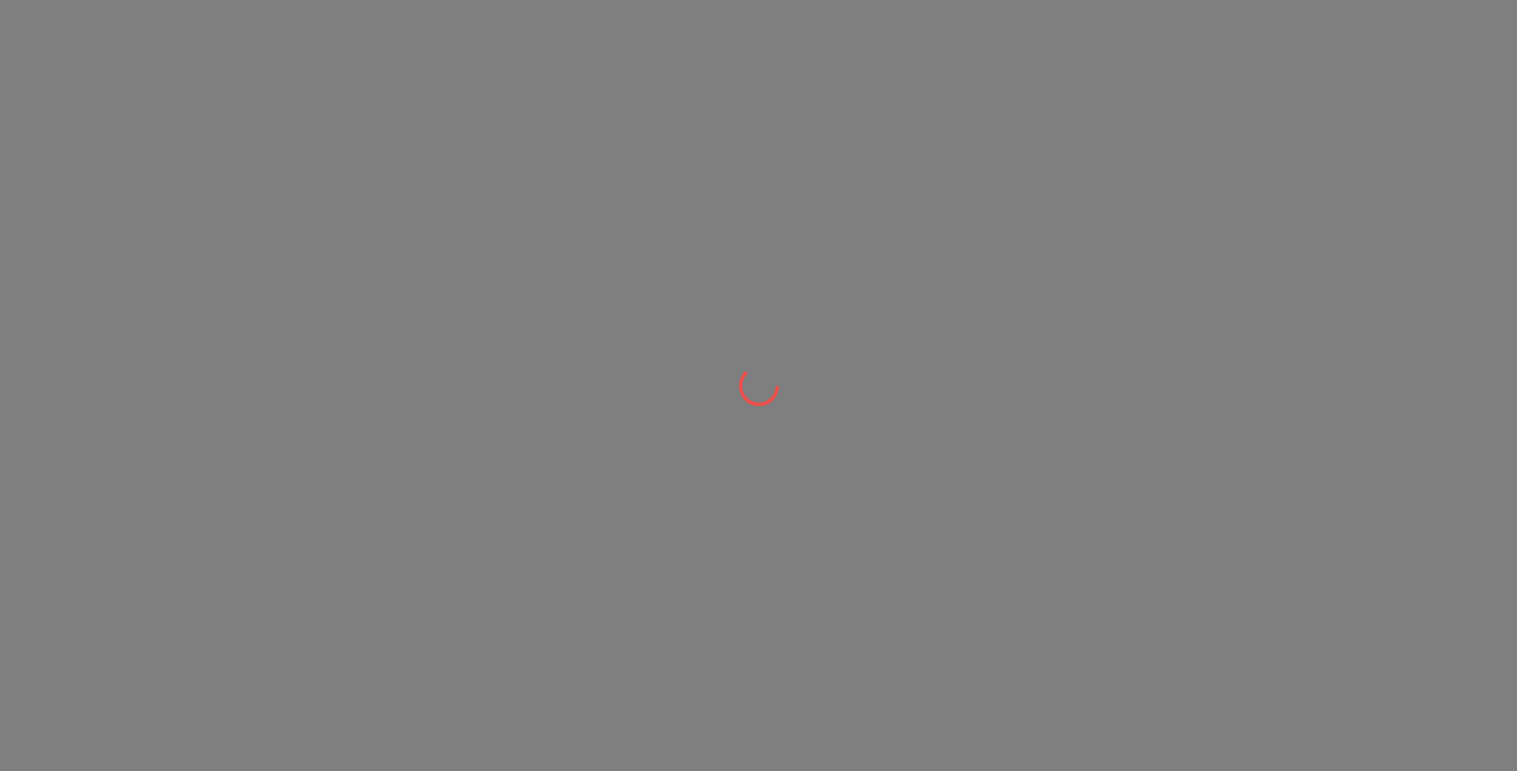 scroll, scrollTop: 0, scrollLeft: 0, axis: both 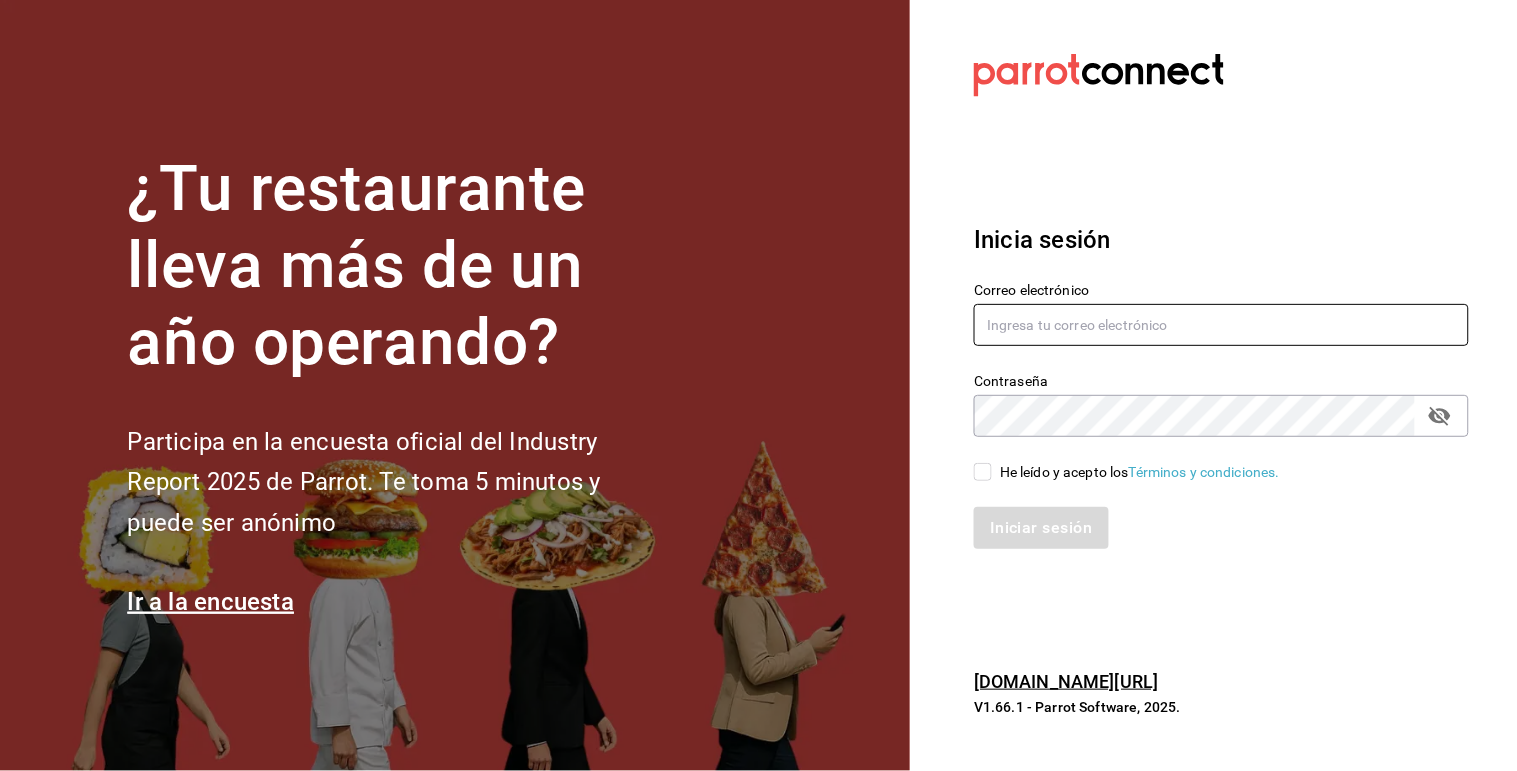 click at bounding box center [1221, 325] 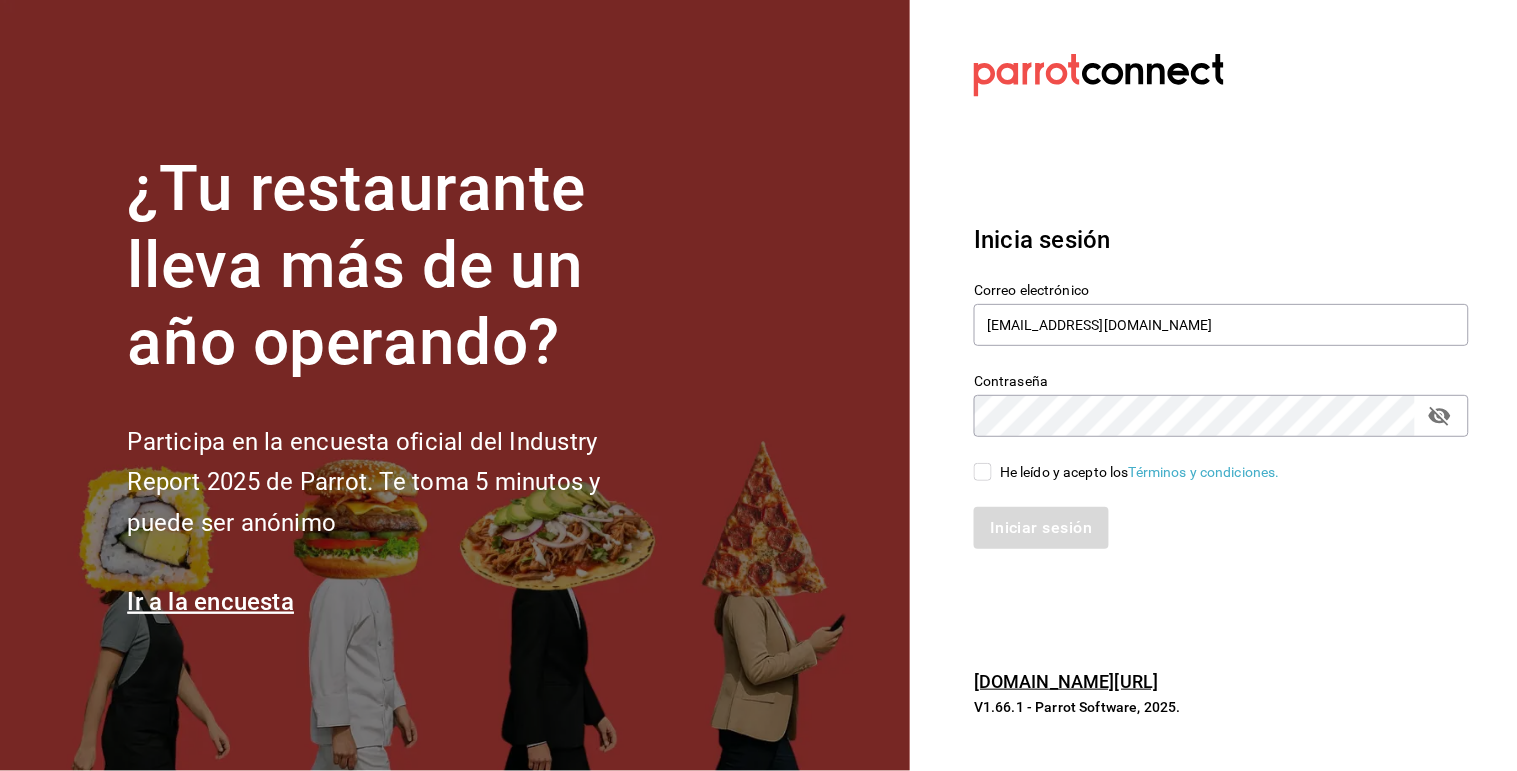 click on "He leído y acepto los  Términos y condiciones." at bounding box center (1136, 472) 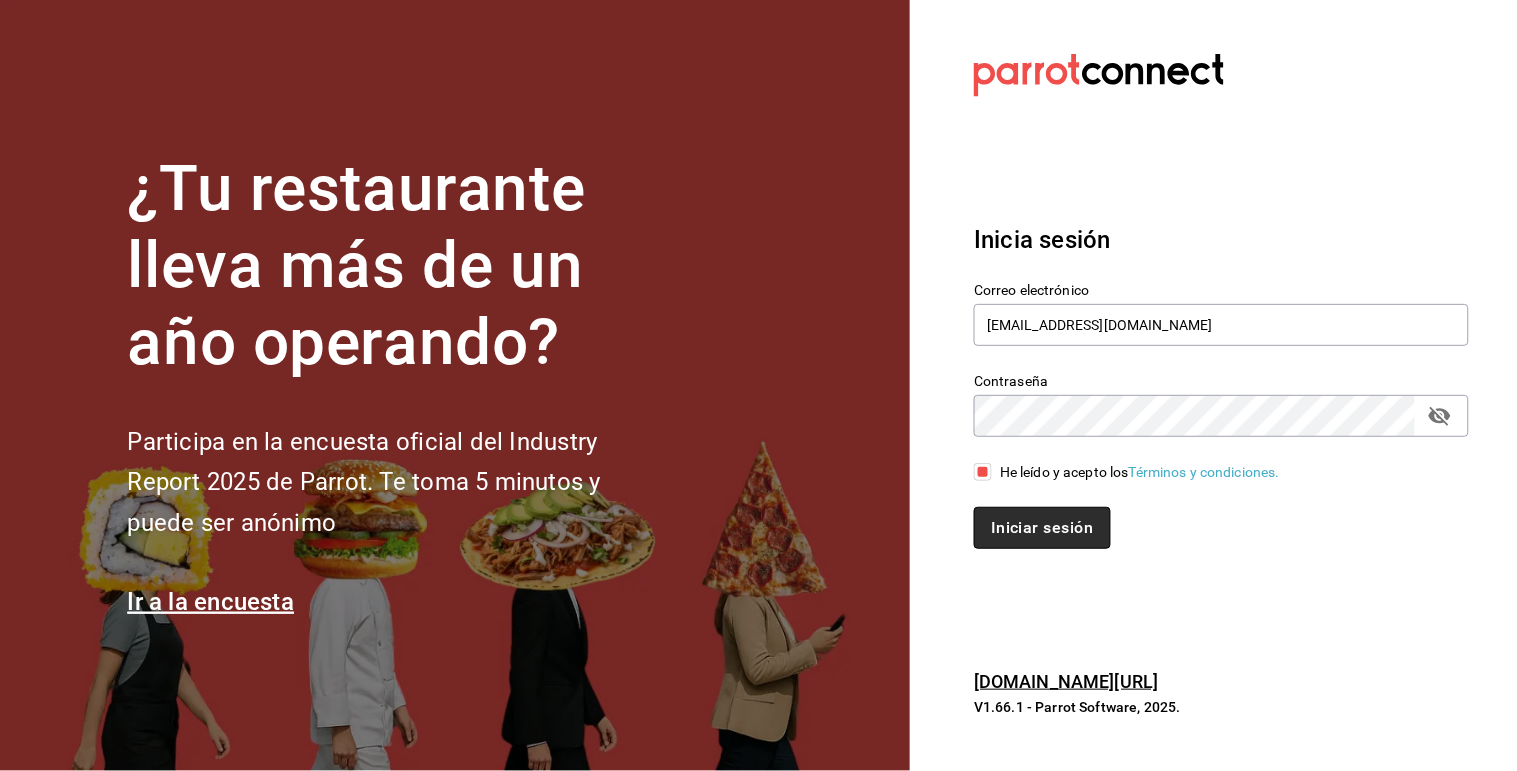 click on "Iniciar sesión" at bounding box center [1042, 528] 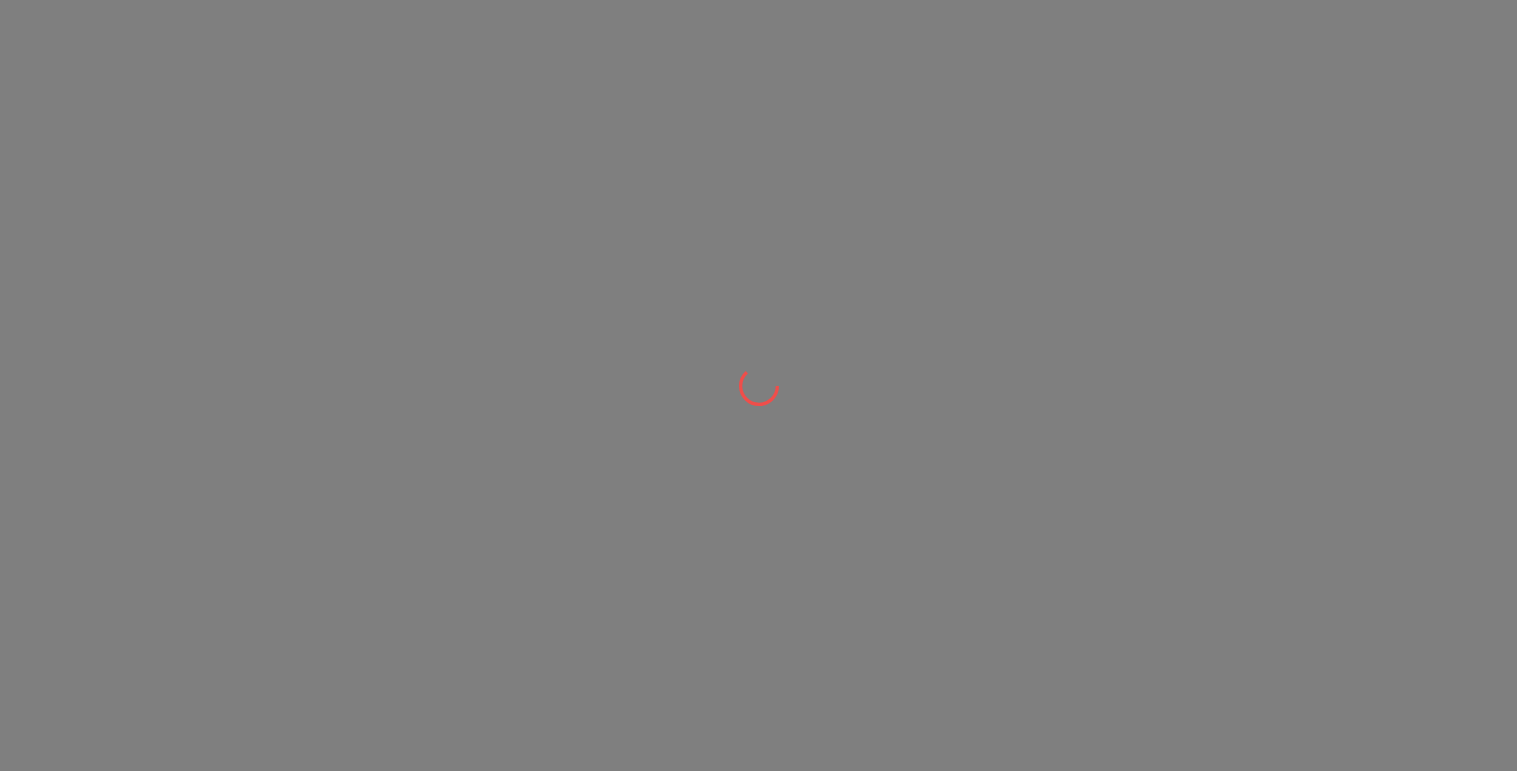 scroll, scrollTop: 0, scrollLeft: 0, axis: both 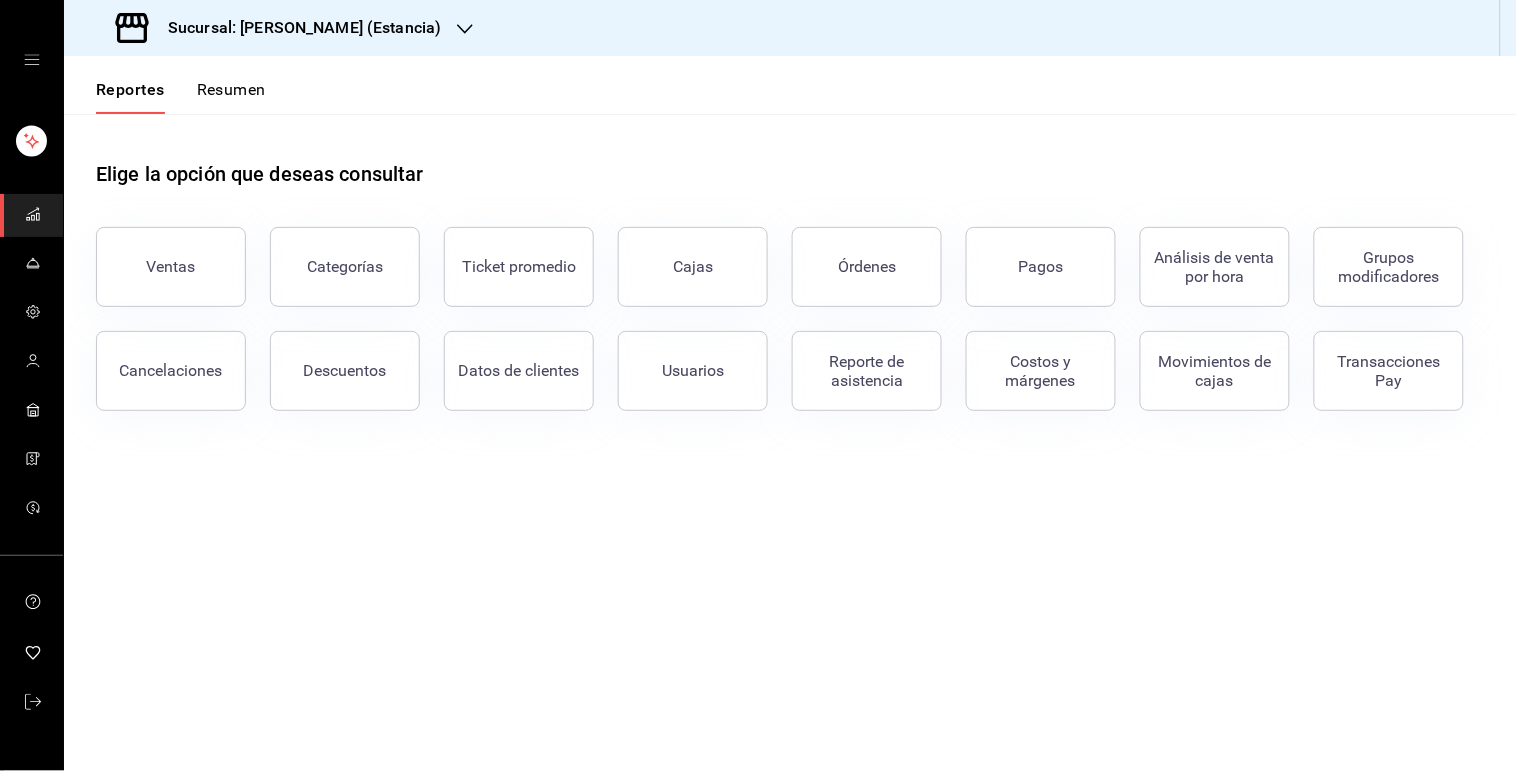 click on "Sucursal: [PERSON_NAME] (Estancia)" at bounding box center (280, 28) 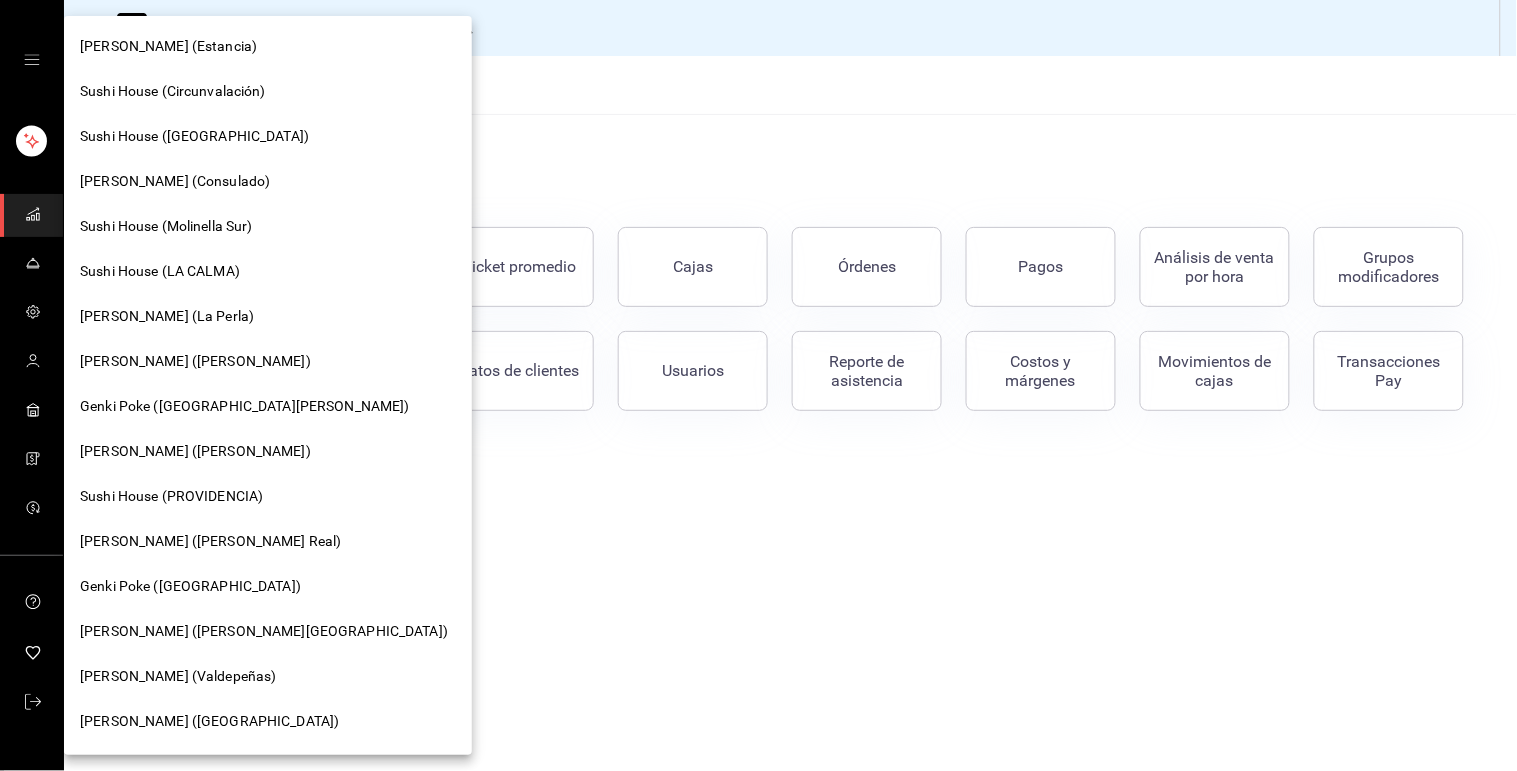 click on "[PERSON_NAME] (Consulado)" at bounding box center (268, 181) 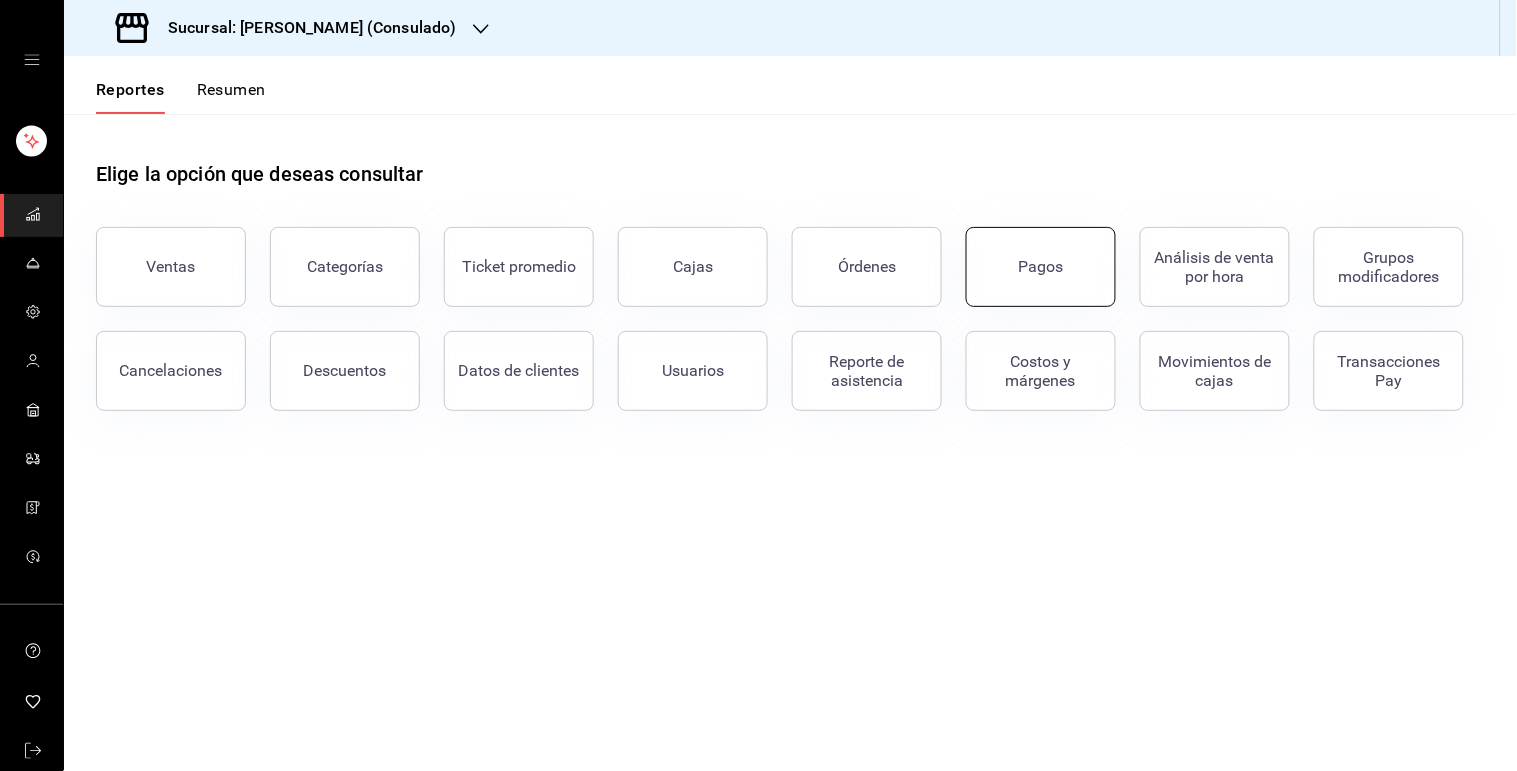 click on "Pagos" at bounding box center (1041, 267) 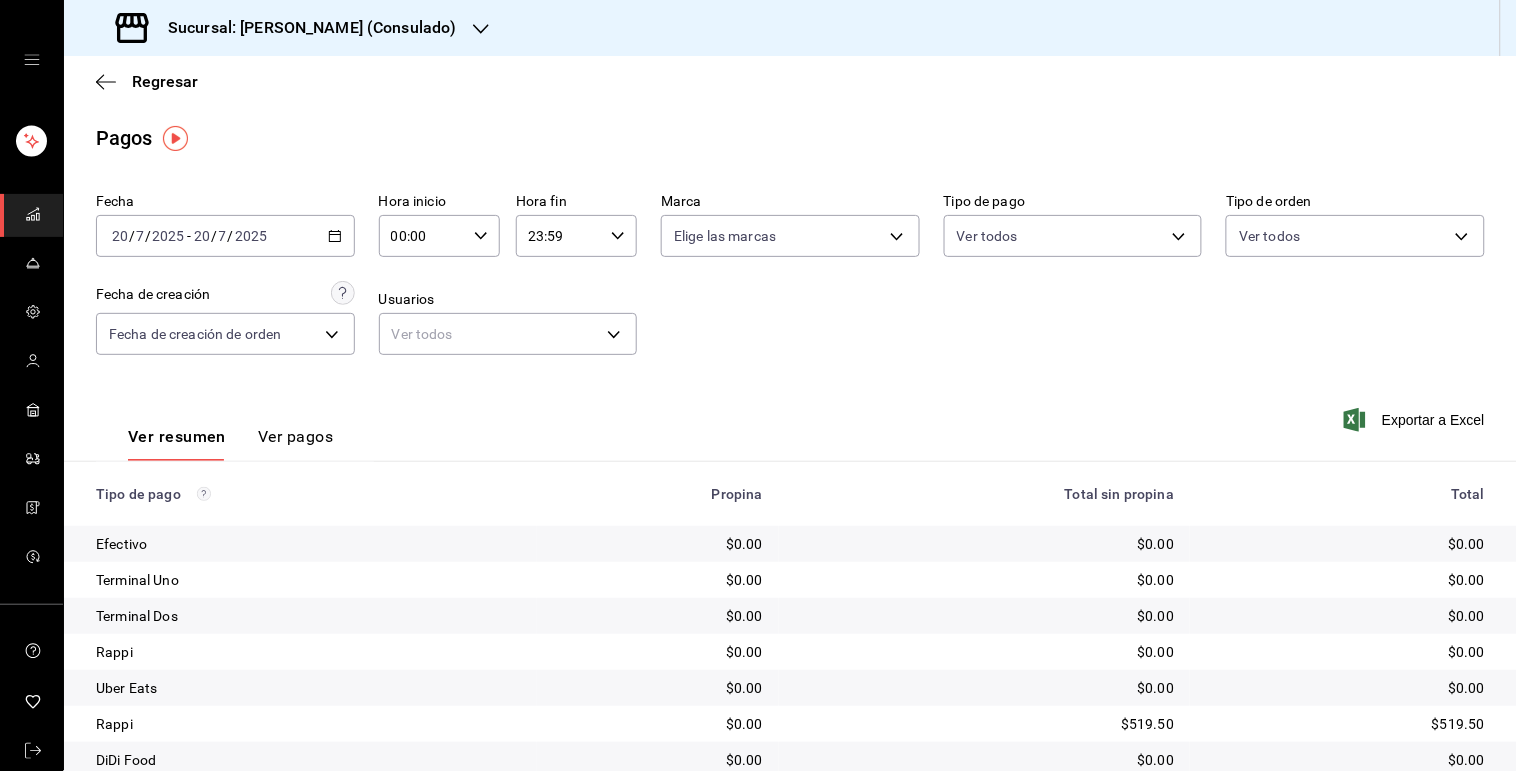 click 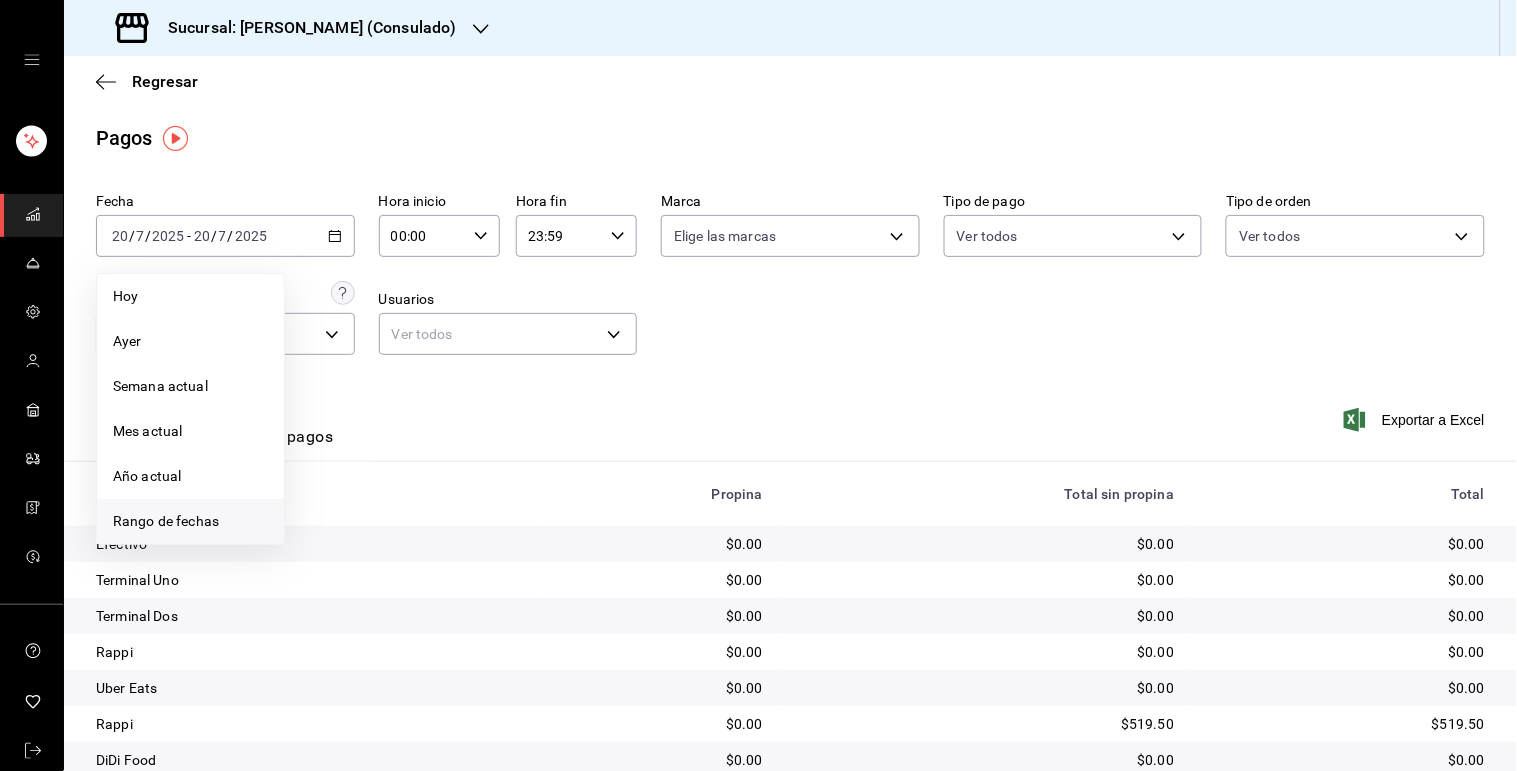 click on "Rango de fechas" at bounding box center [190, 521] 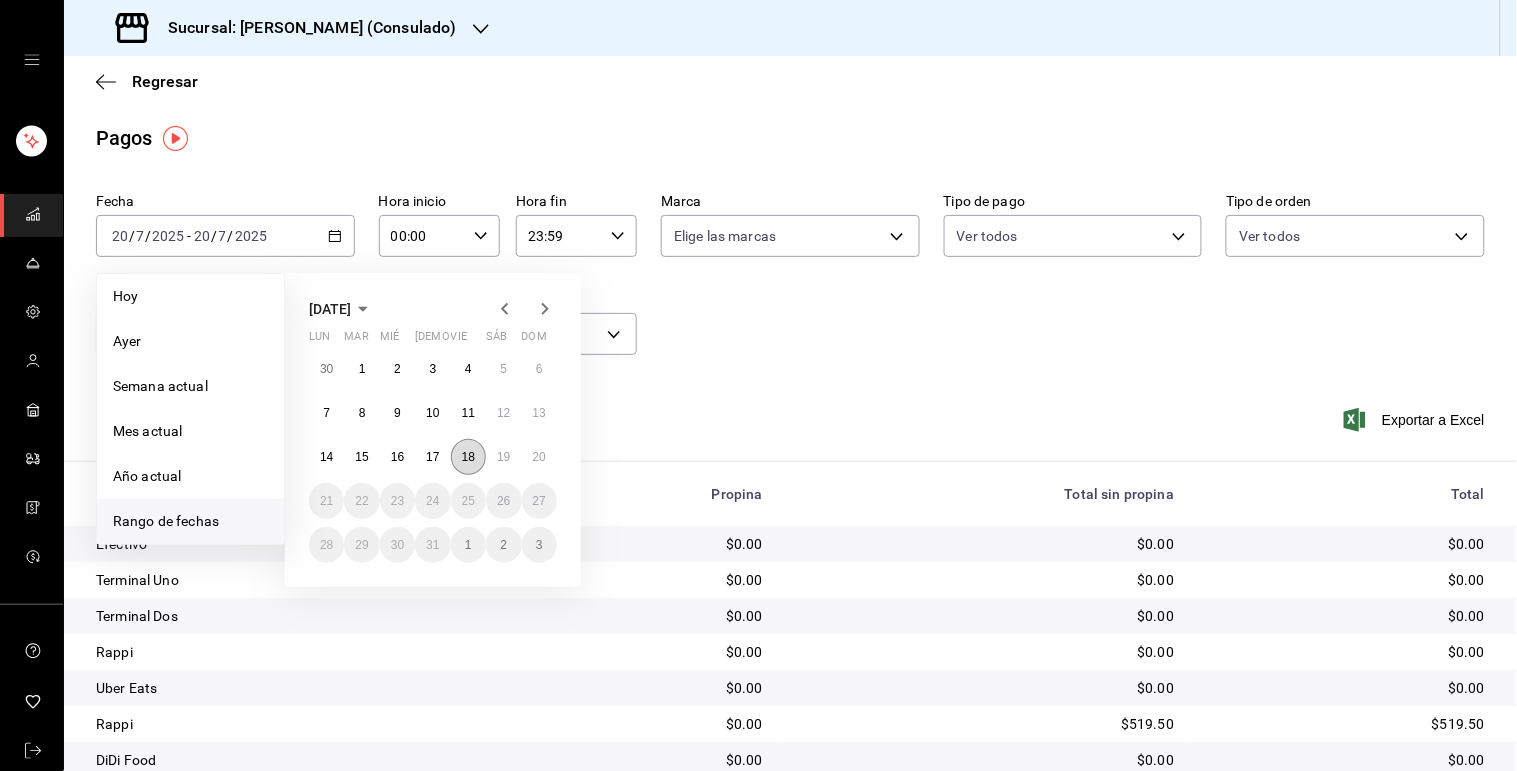 click on "18" at bounding box center [468, 457] 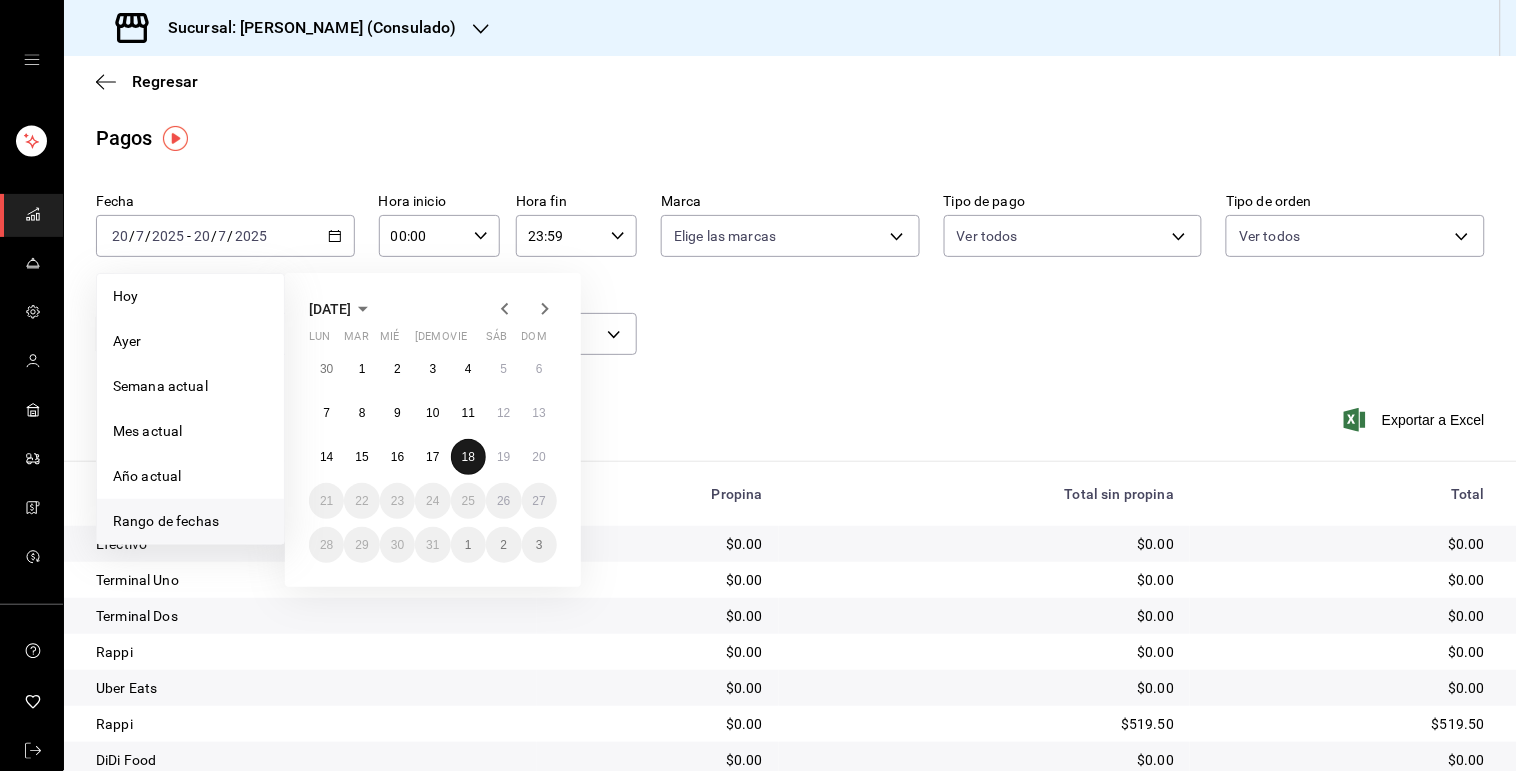 click on "18" at bounding box center [468, 457] 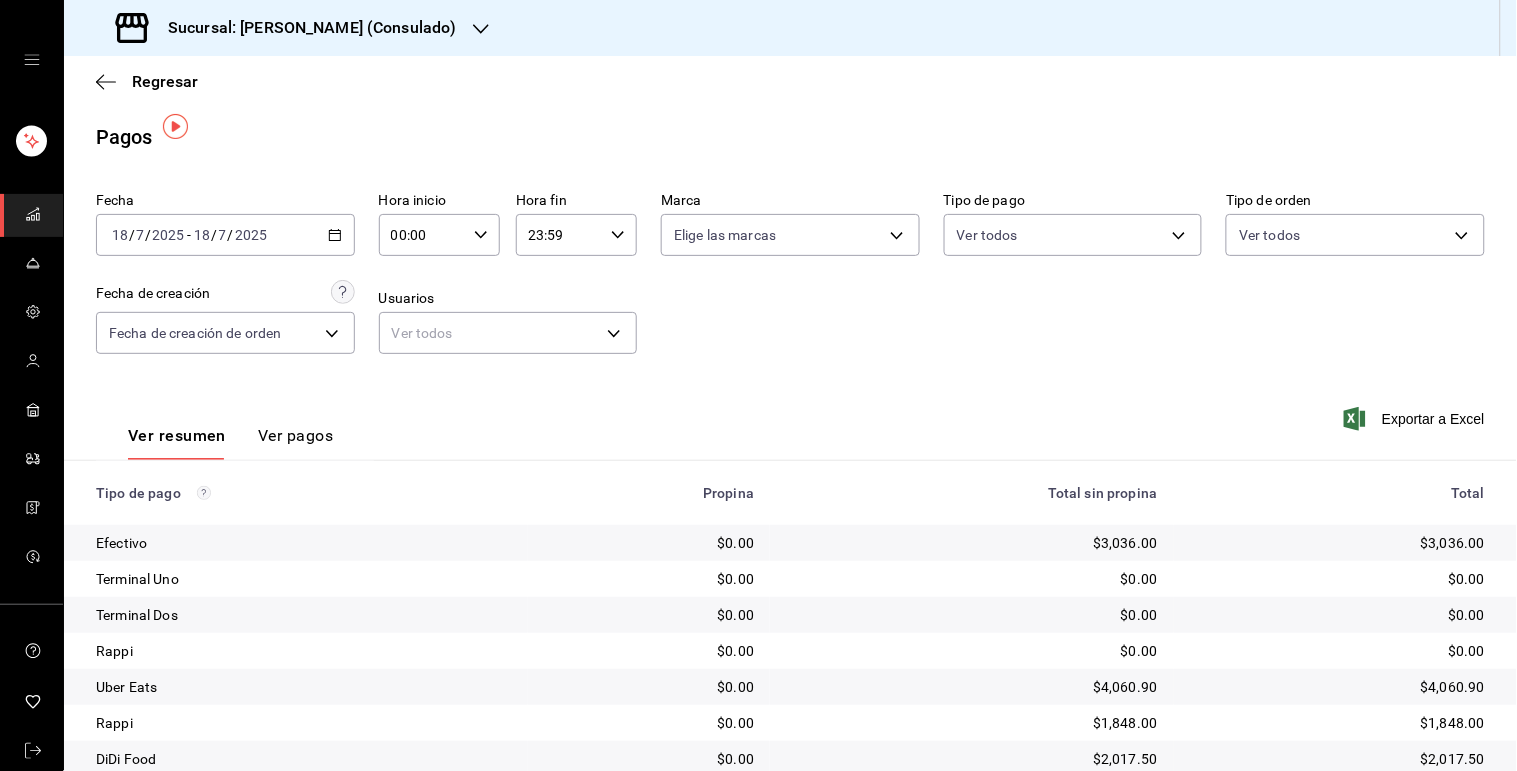 scroll, scrollTop: 0, scrollLeft: 0, axis: both 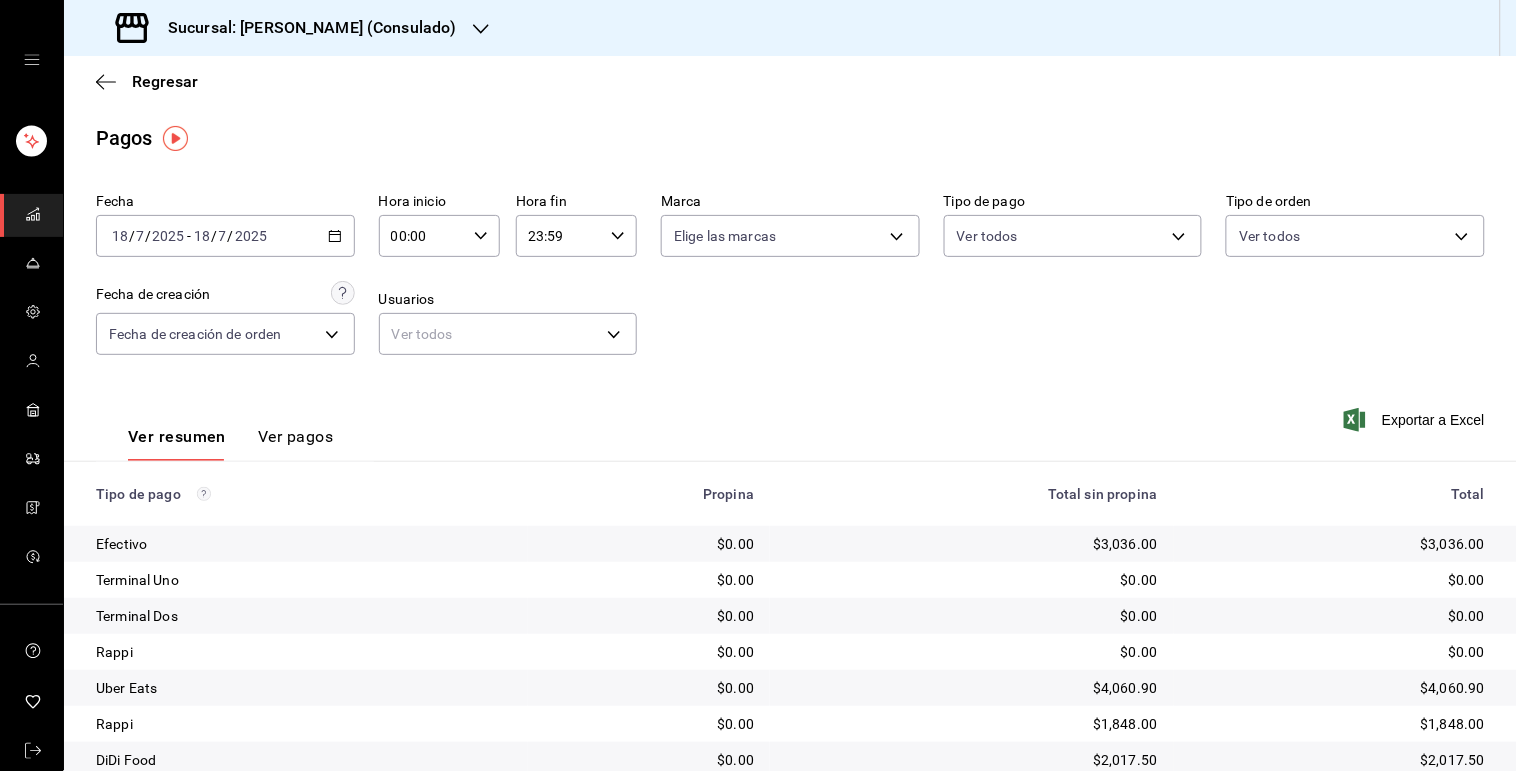 click 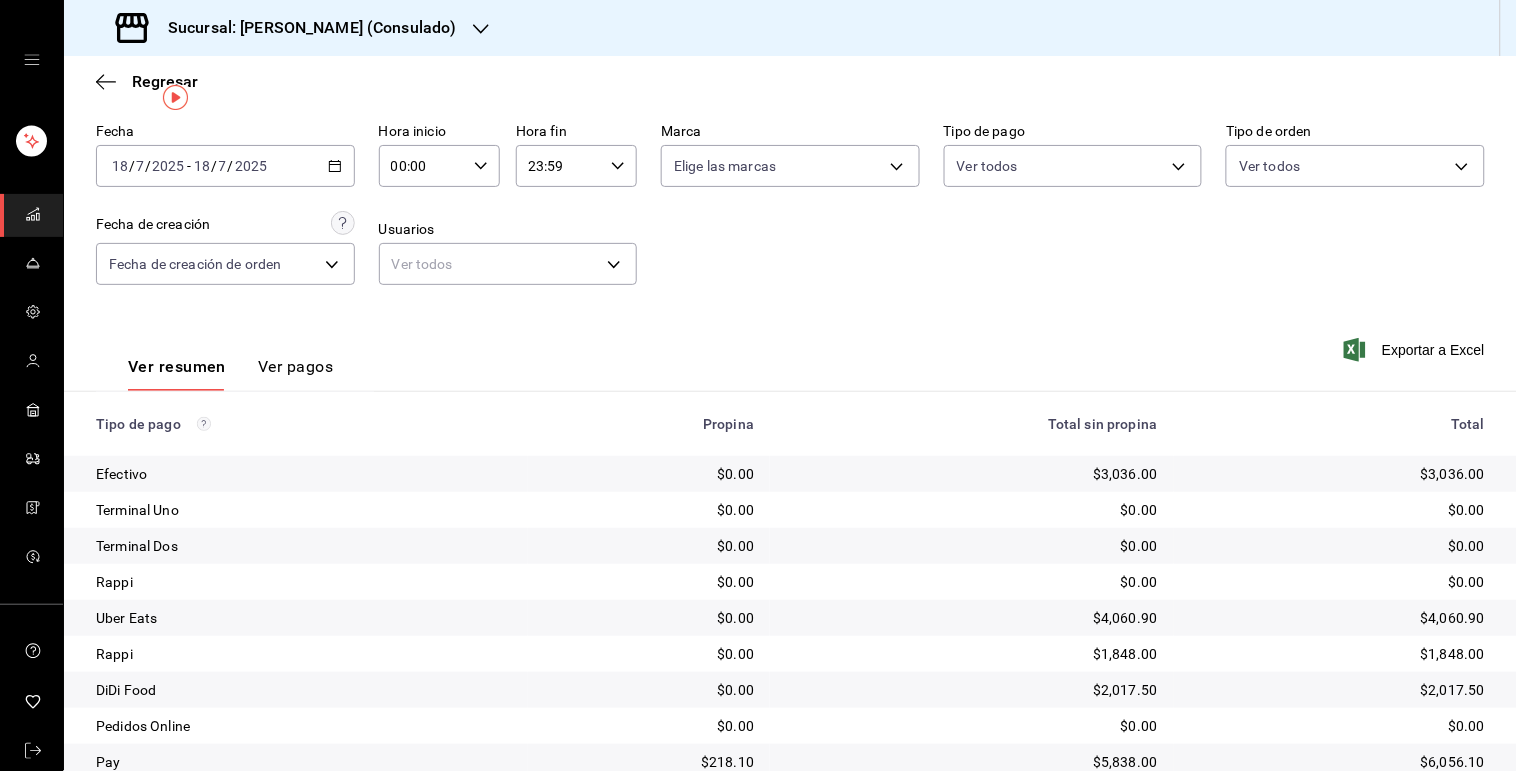 scroll, scrollTop: 36, scrollLeft: 0, axis: vertical 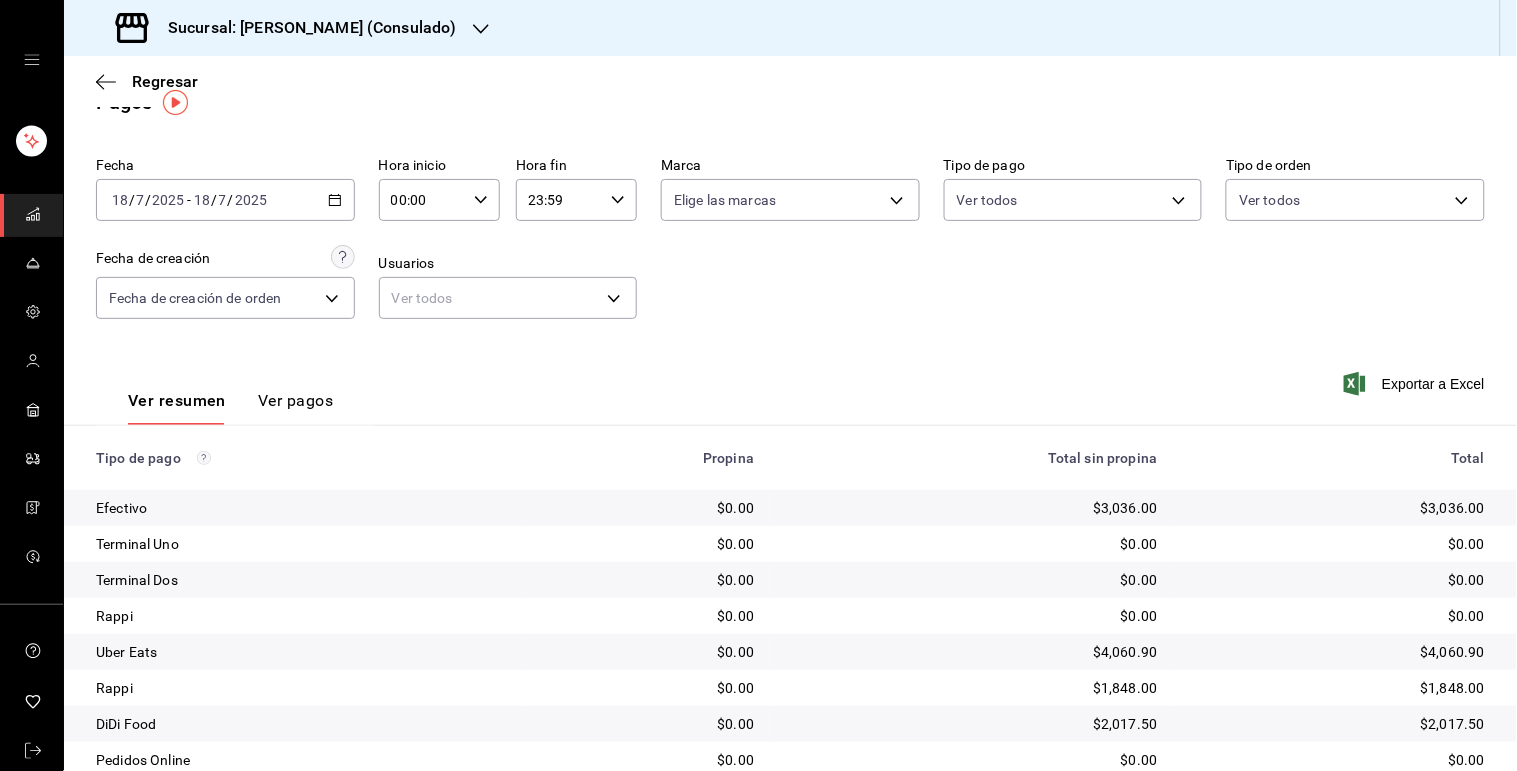 click 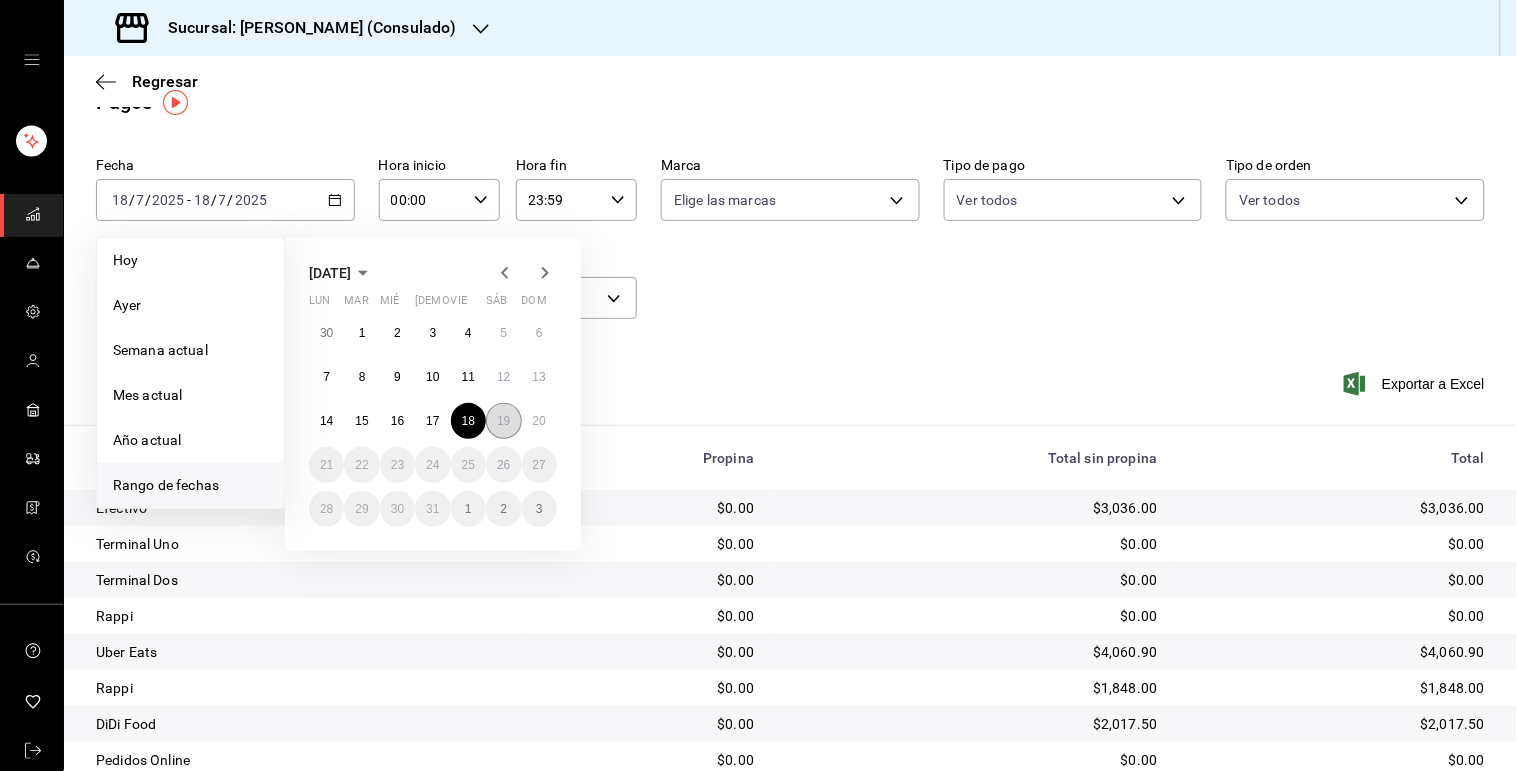 click on "19" at bounding box center (503, 421) 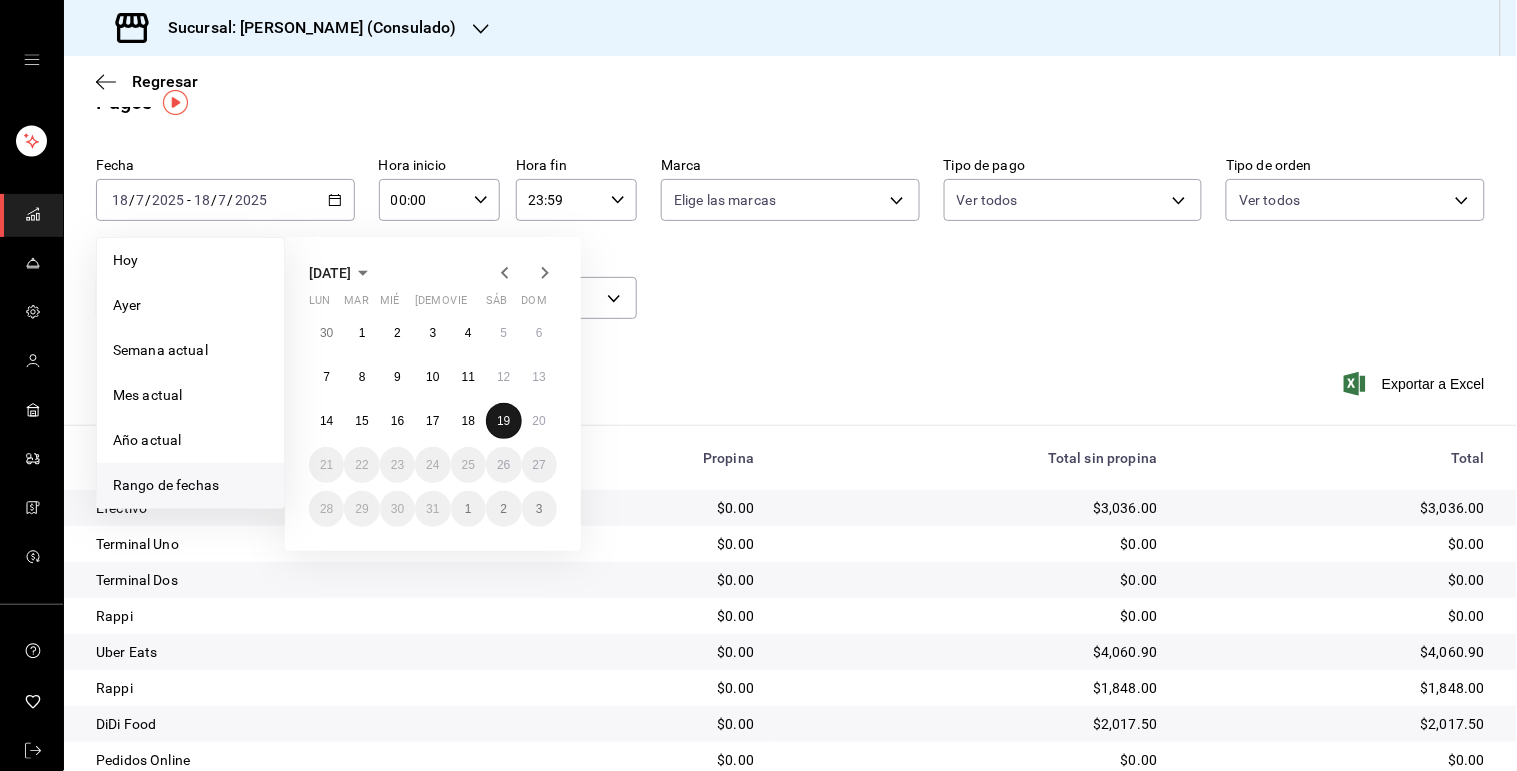 click on "19" at bounding box center [503, 421] 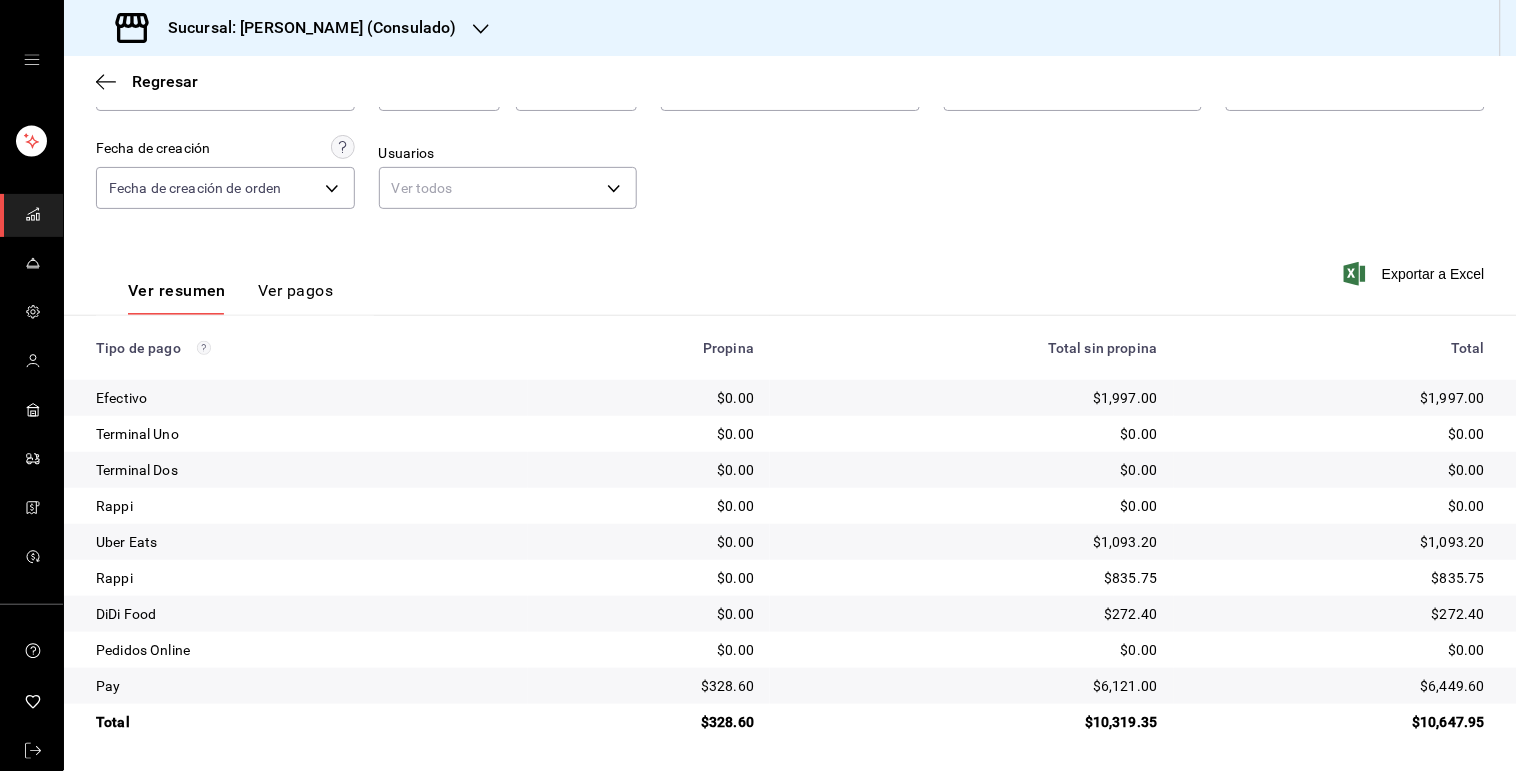scroll, scrollTop: 147, scrollLeft: 0, axis: vertical 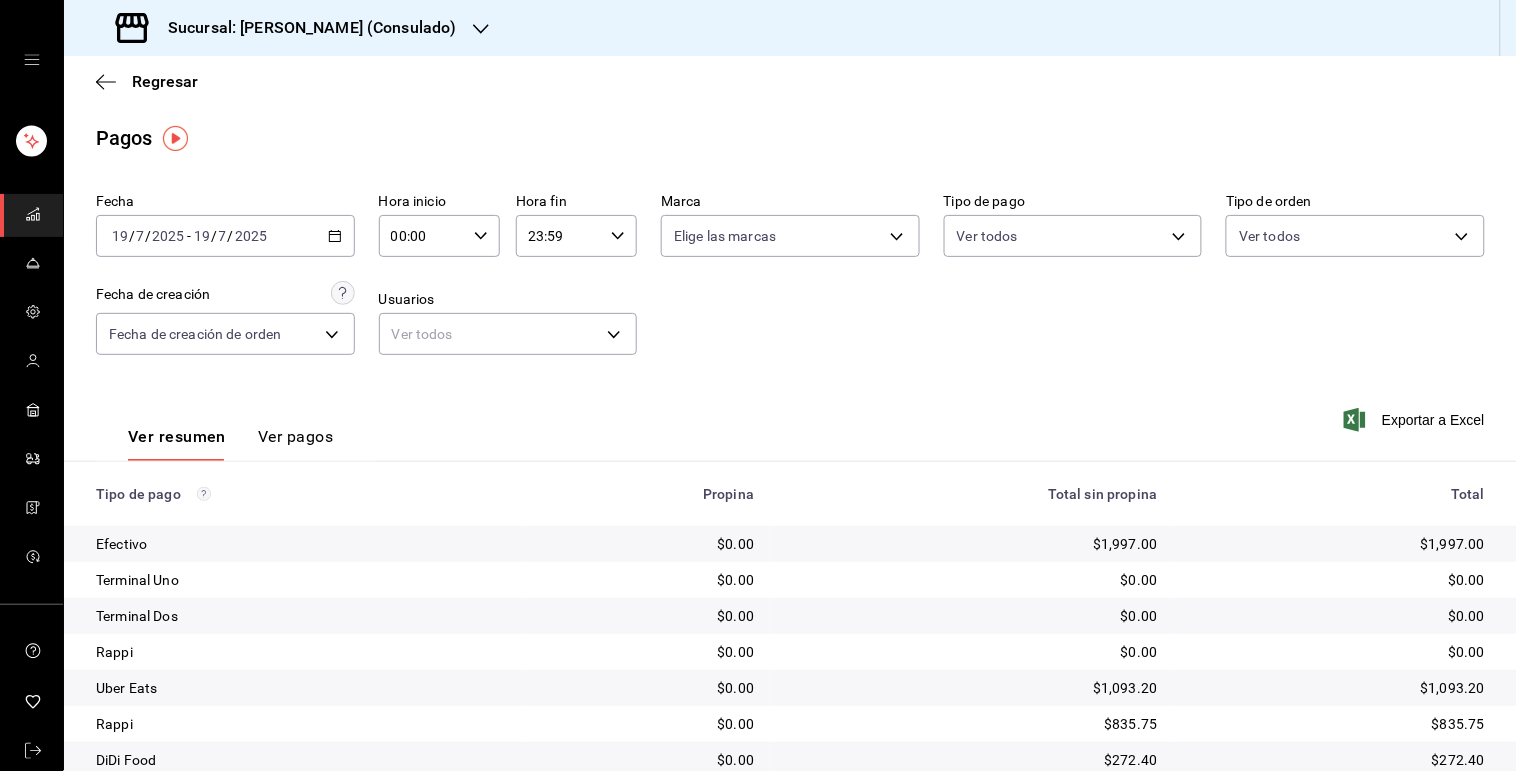 click on "Pagos" at bounding box center [790, 138] 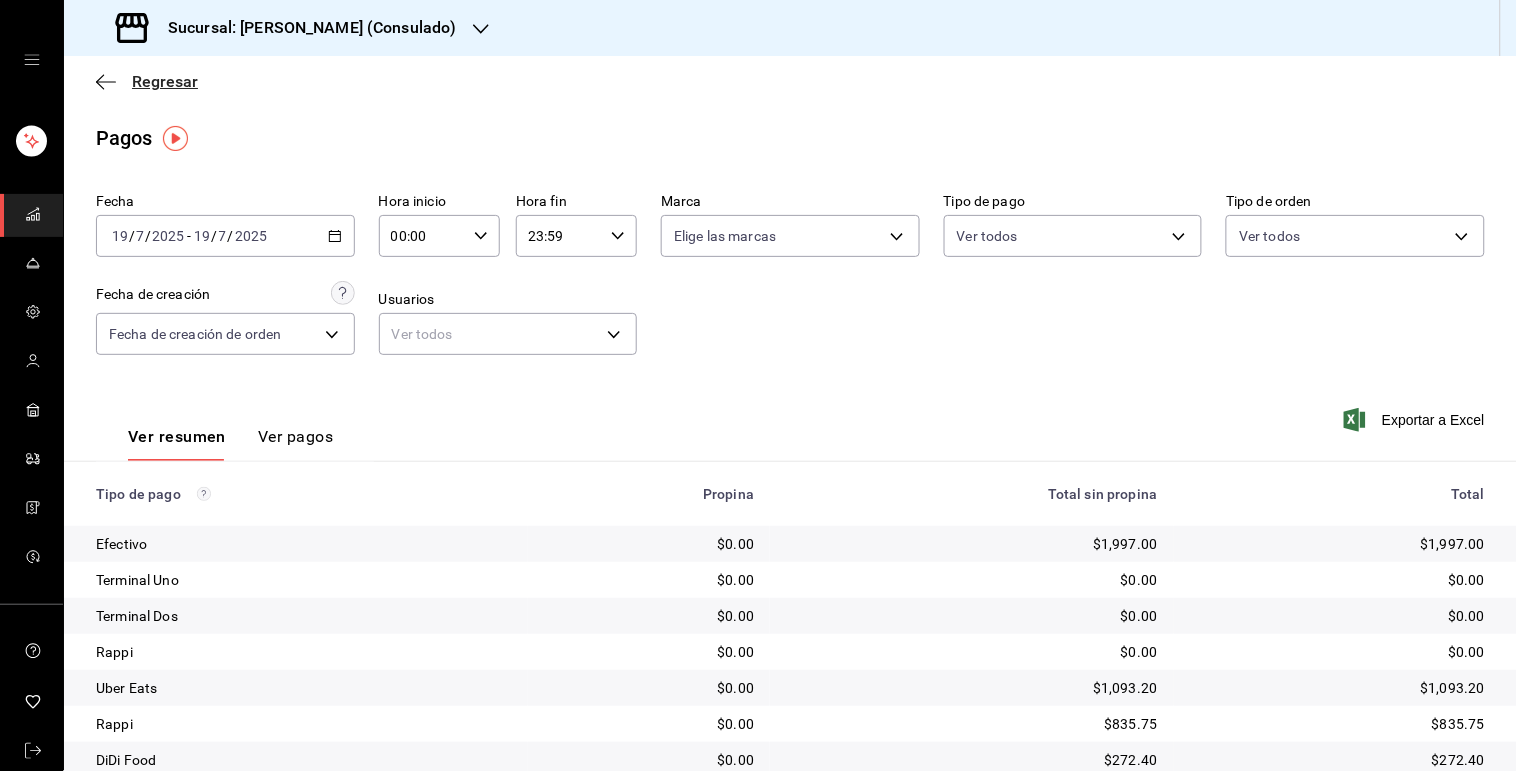 click on "Regresar" at bounding box center [165, 81] 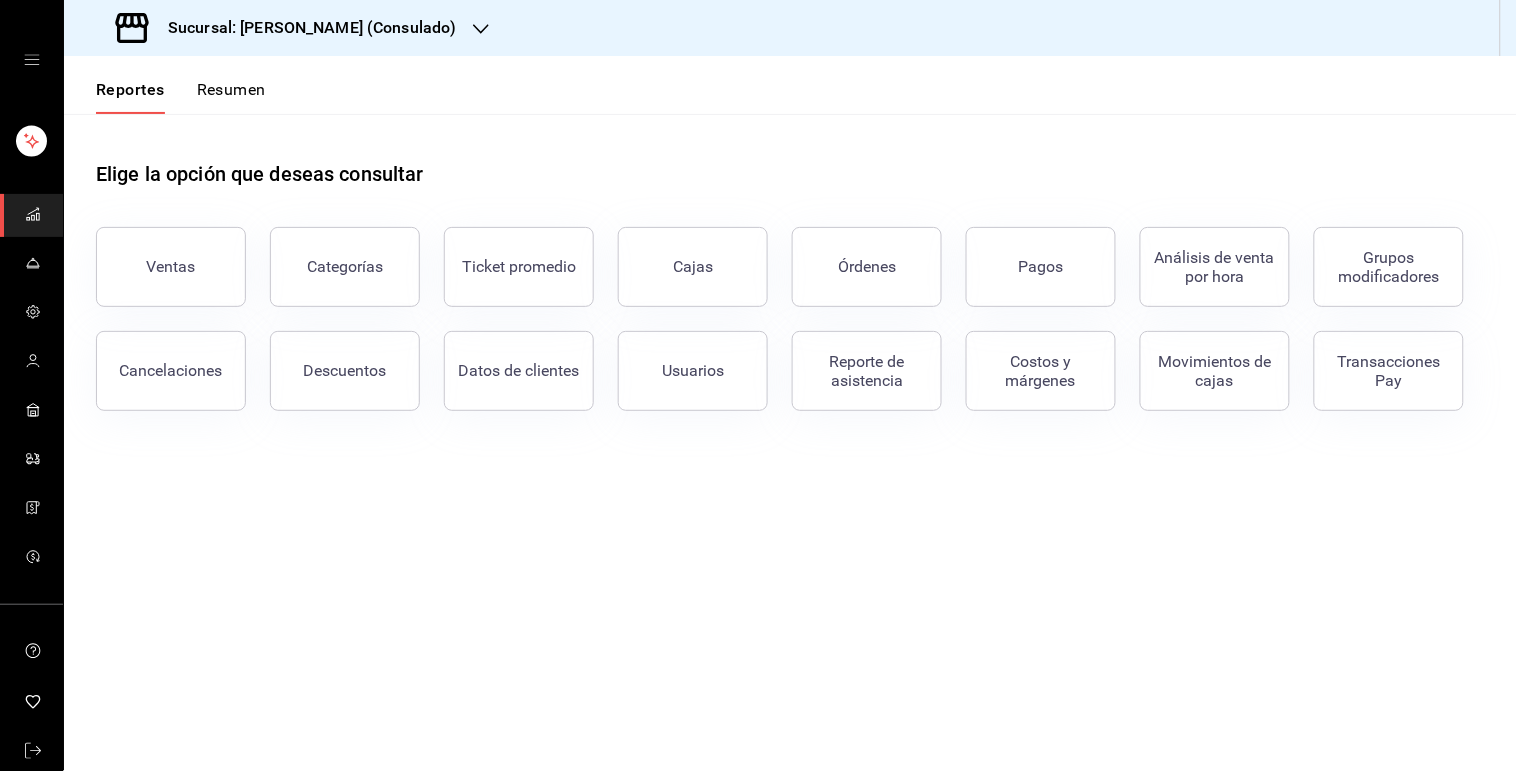 click on "Resumen" at bounding box center [231, 97] 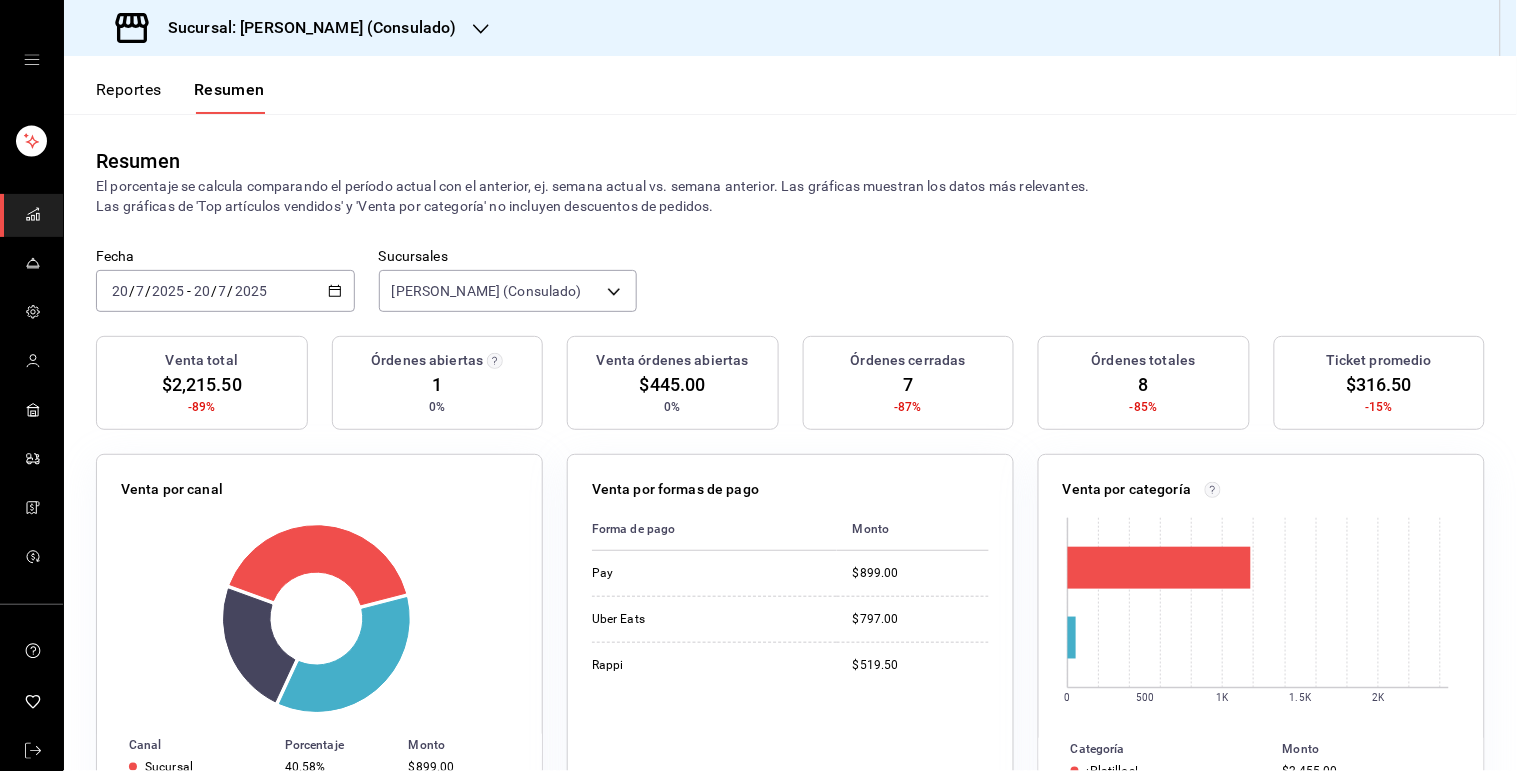 click 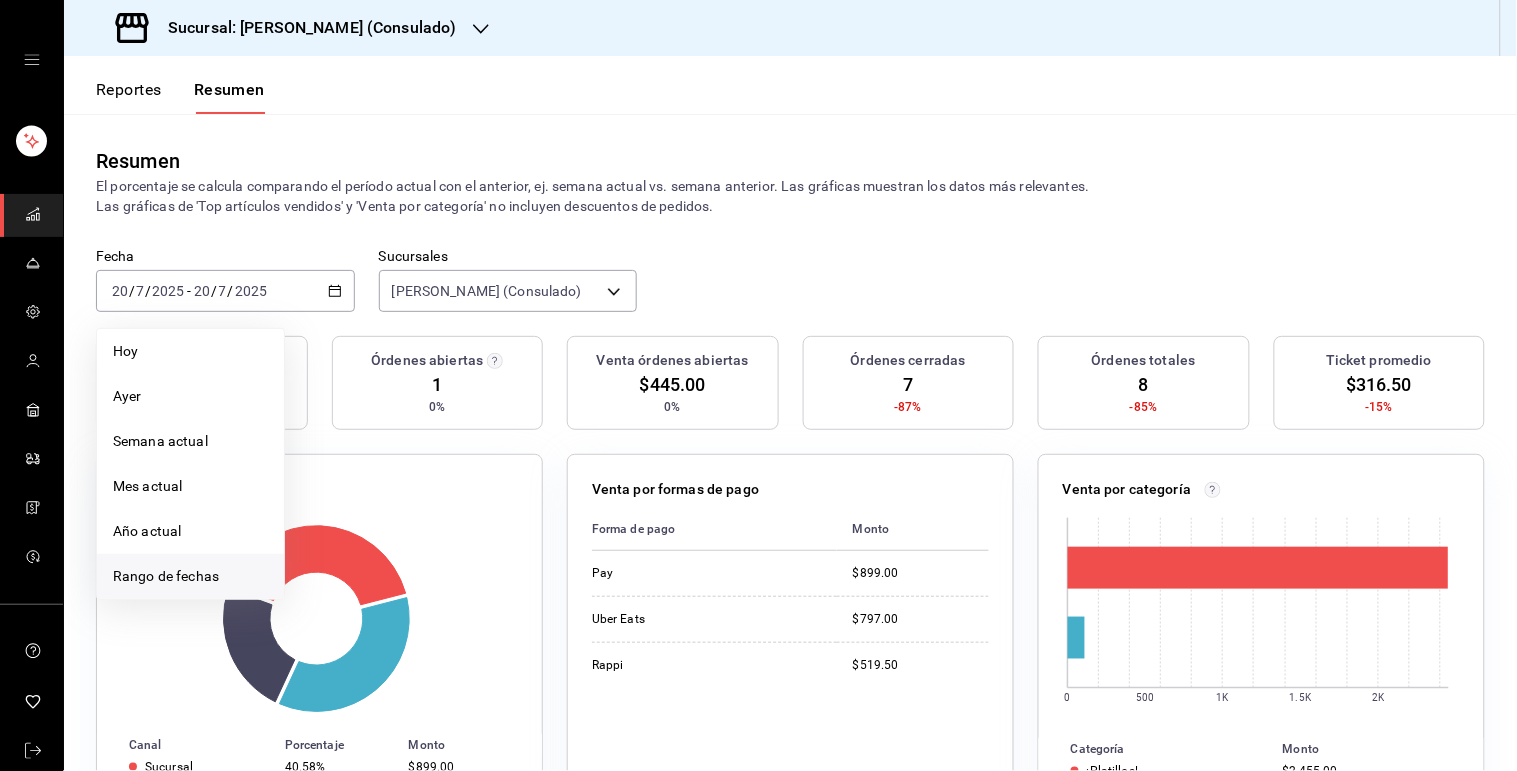 click on "Rango de fechas" at bounding box center [190, 576] 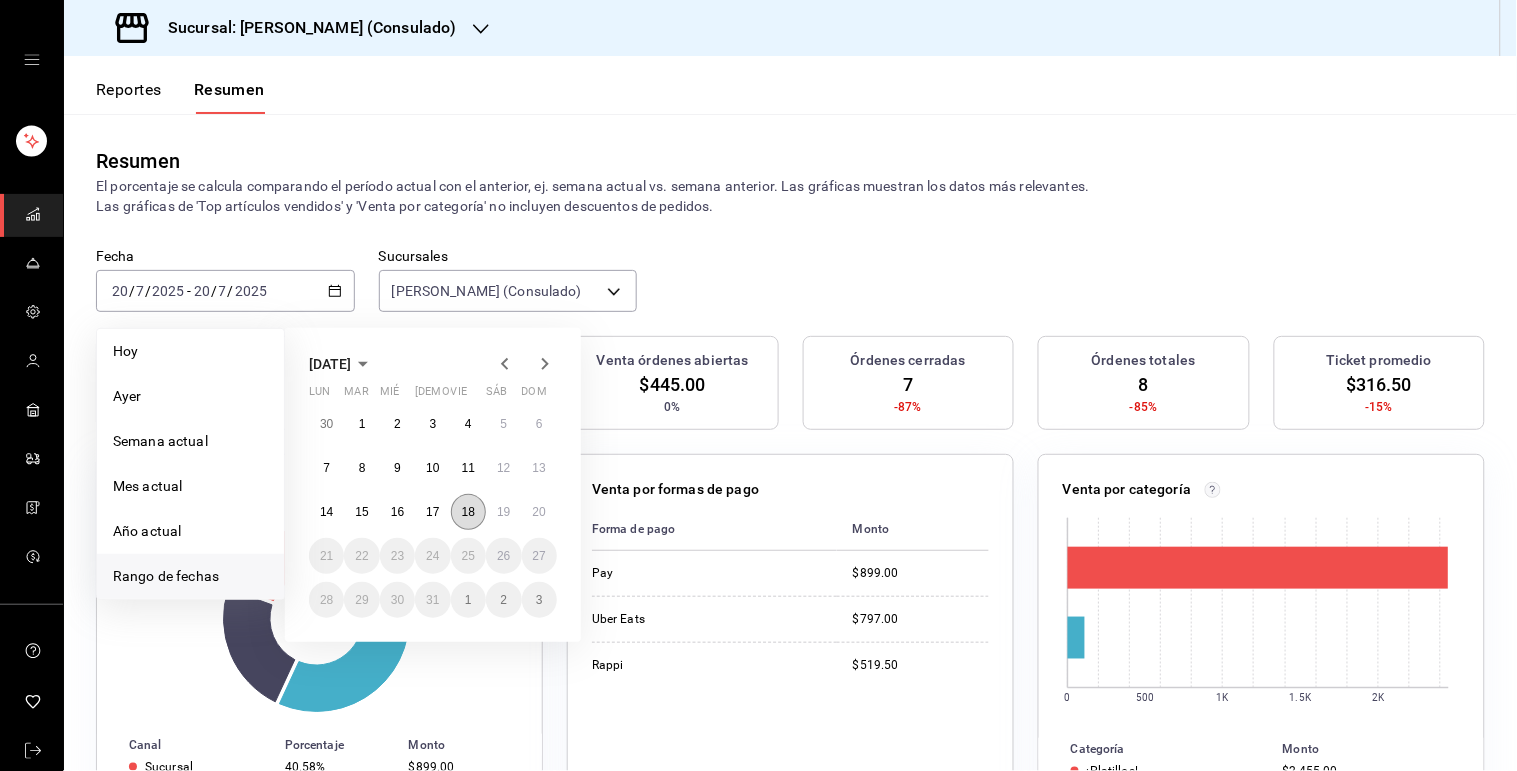 click on "18" at bounding box center (468, 512) 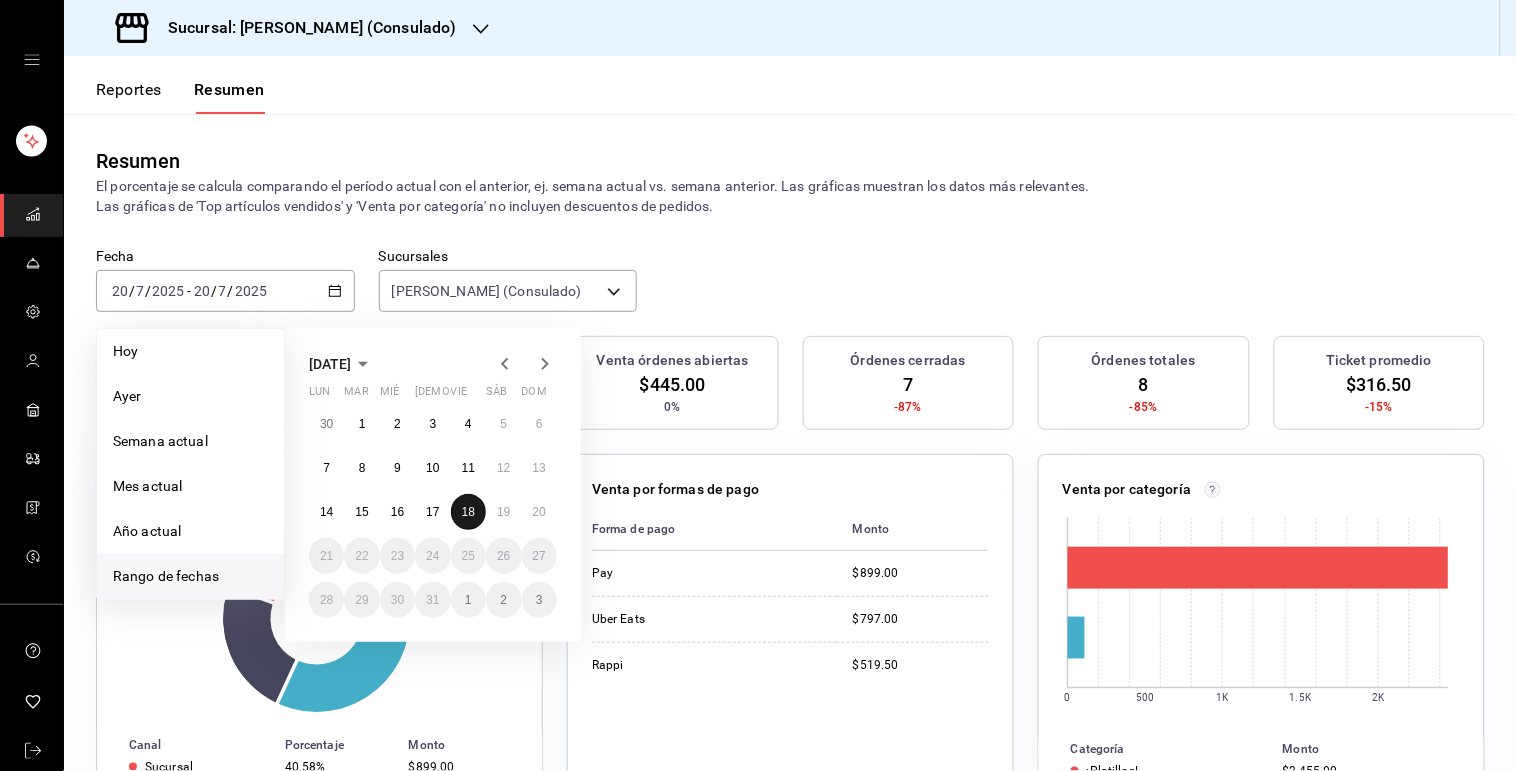 click on "18" at bounding box center [468, 512] 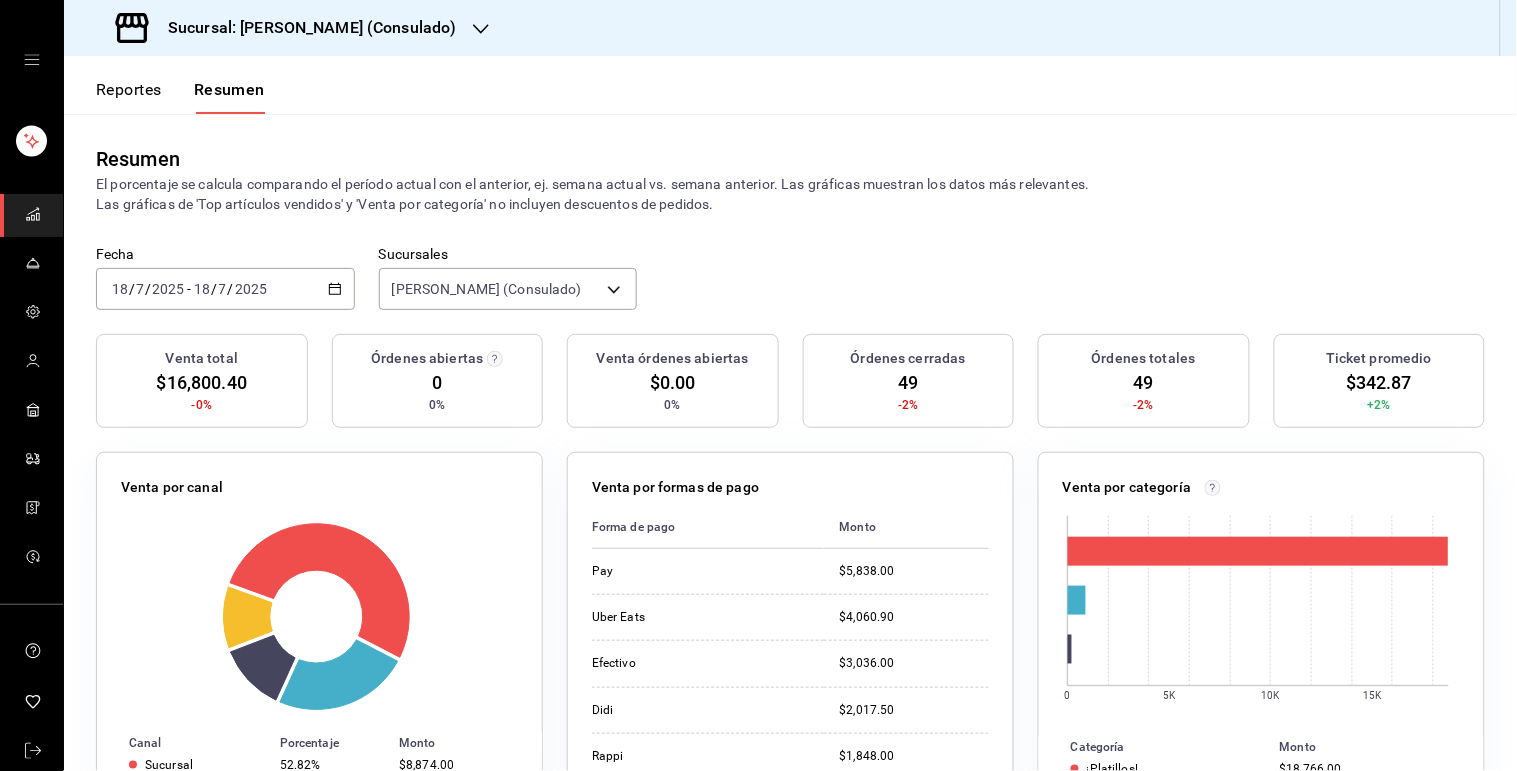 scroll, scrollTop: 0, scrollLeft: 0, axis: both 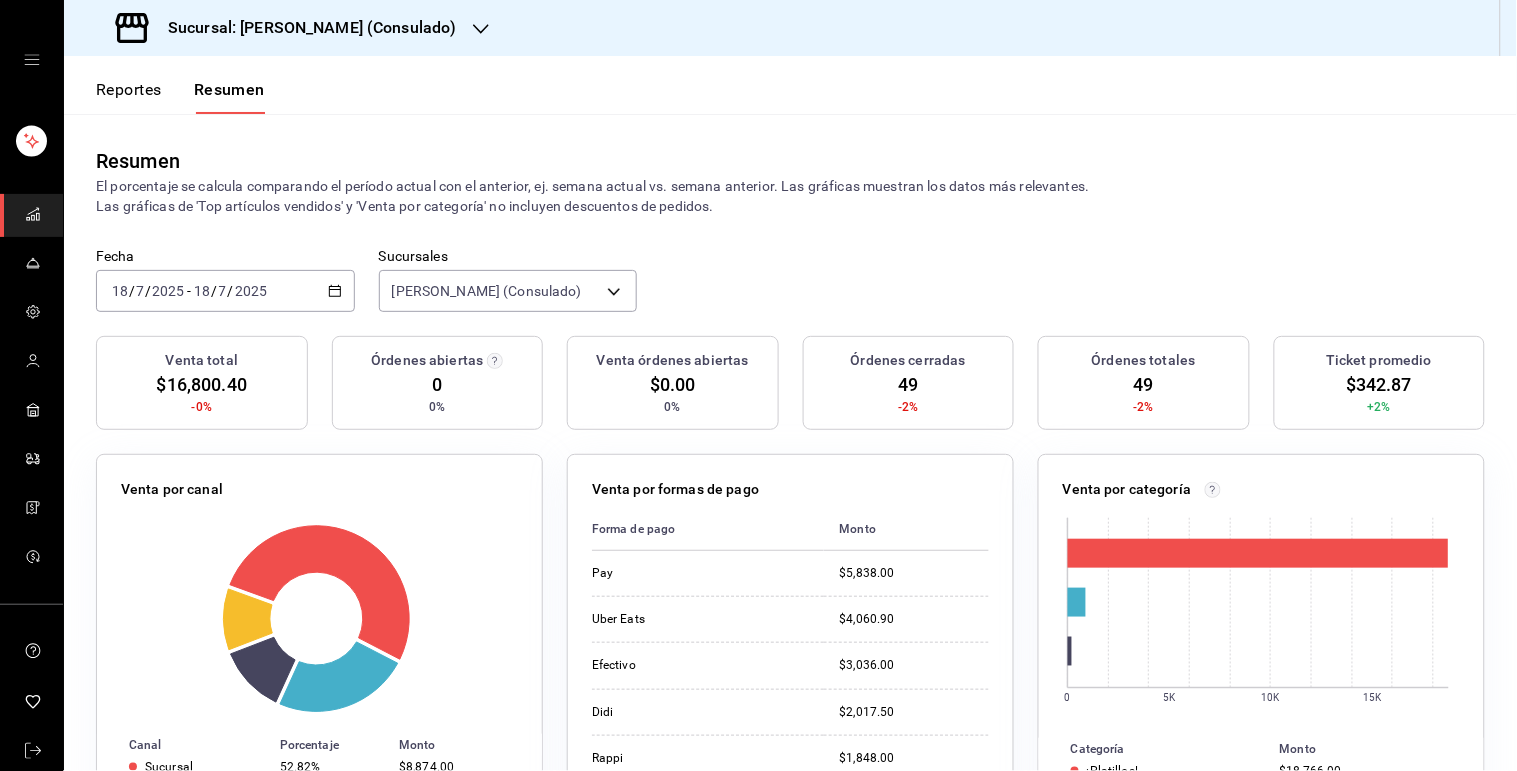 click 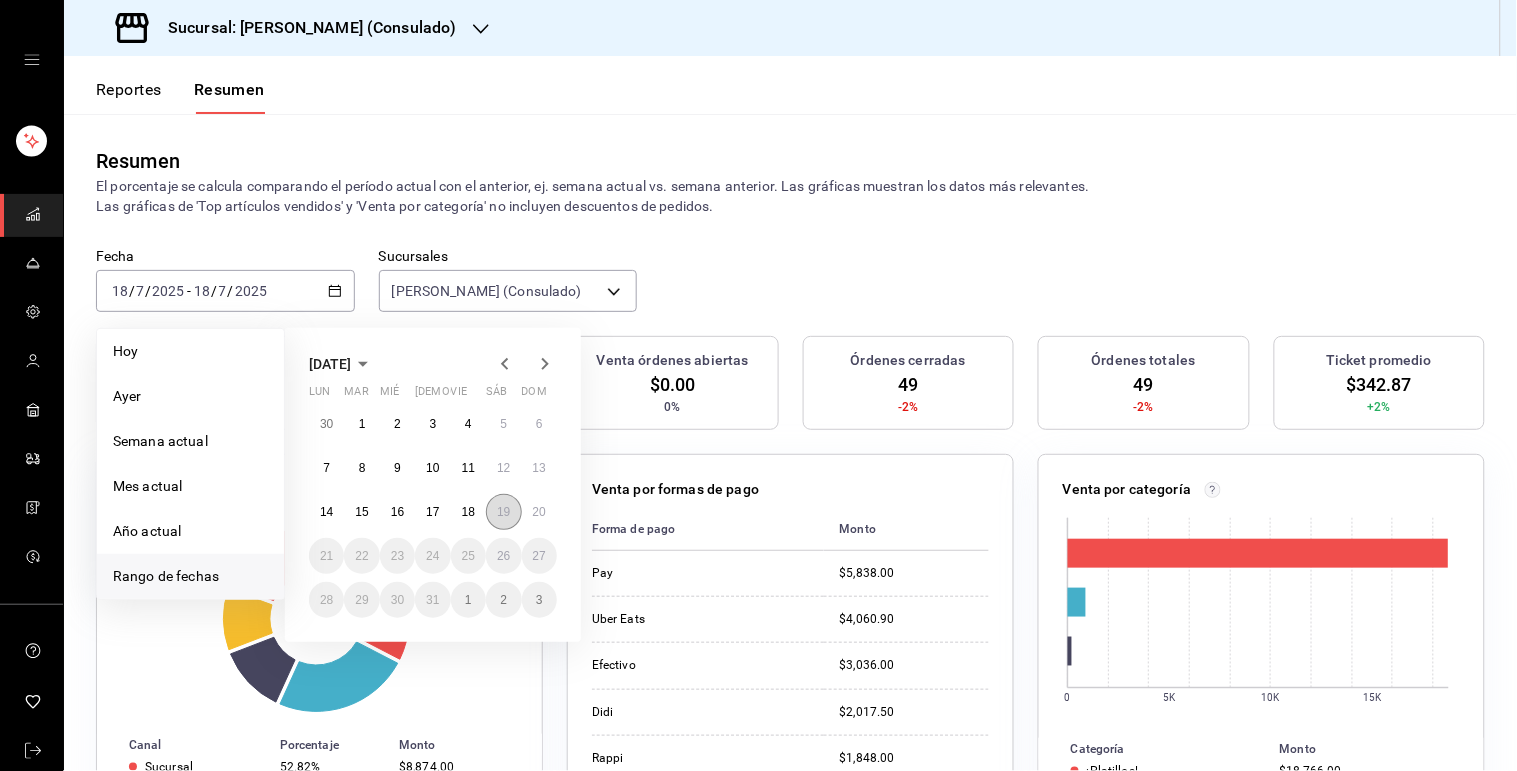 click on "19" at bounding box center [503, 512] 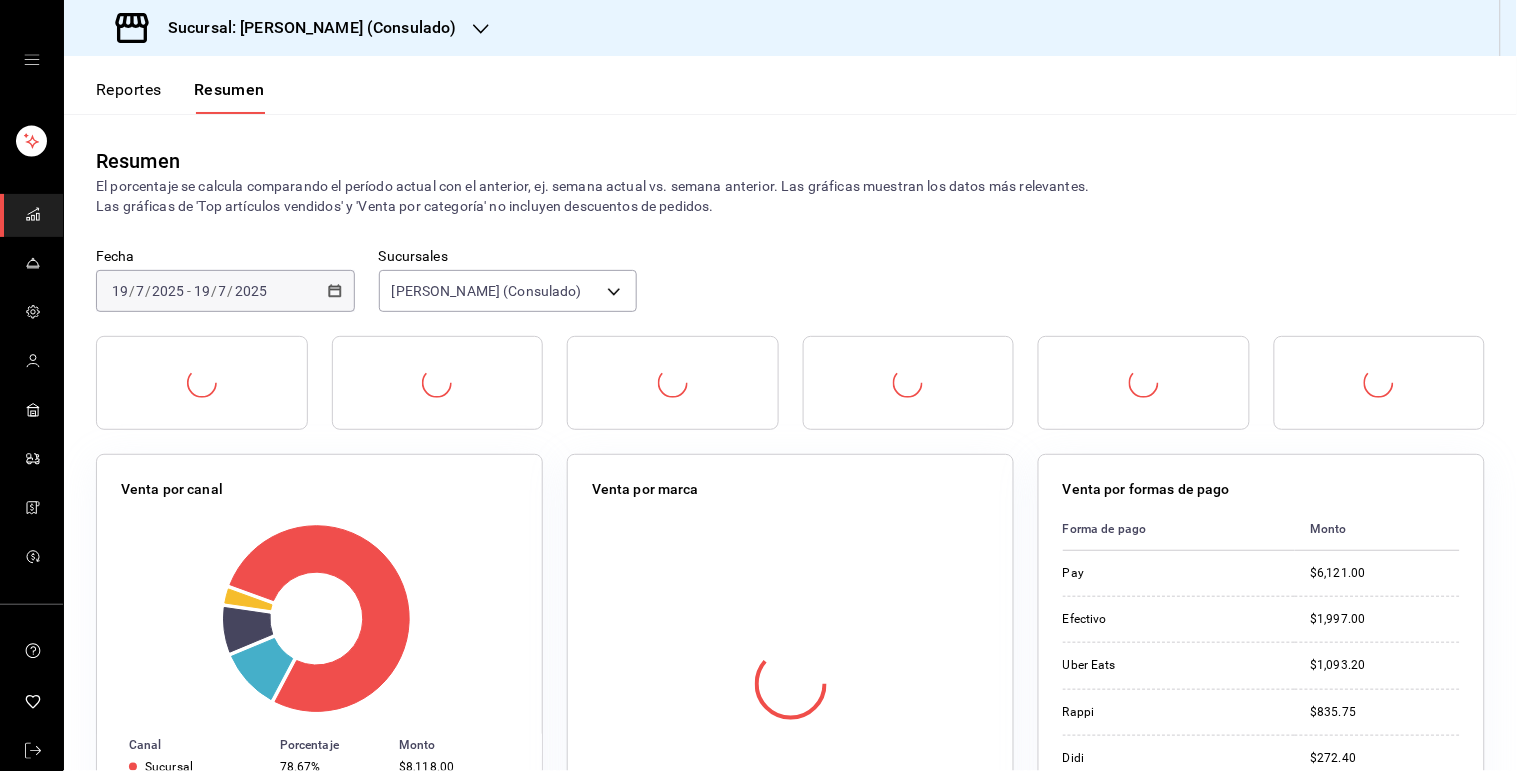 scroll, scrollTop: 424, scrollLeft: 0, axis: vertical 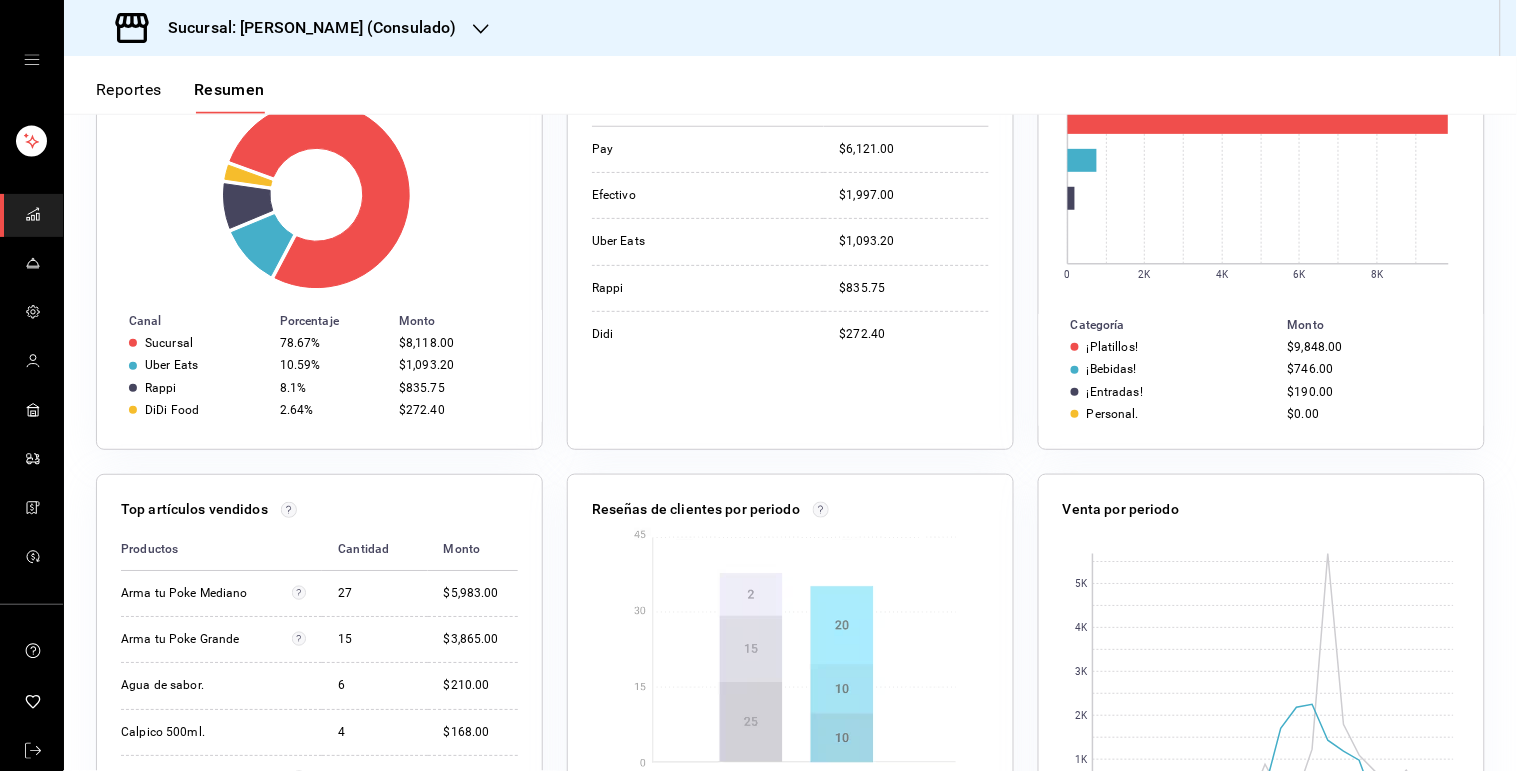 click on "Reportes" at bounding box center [129, 97] 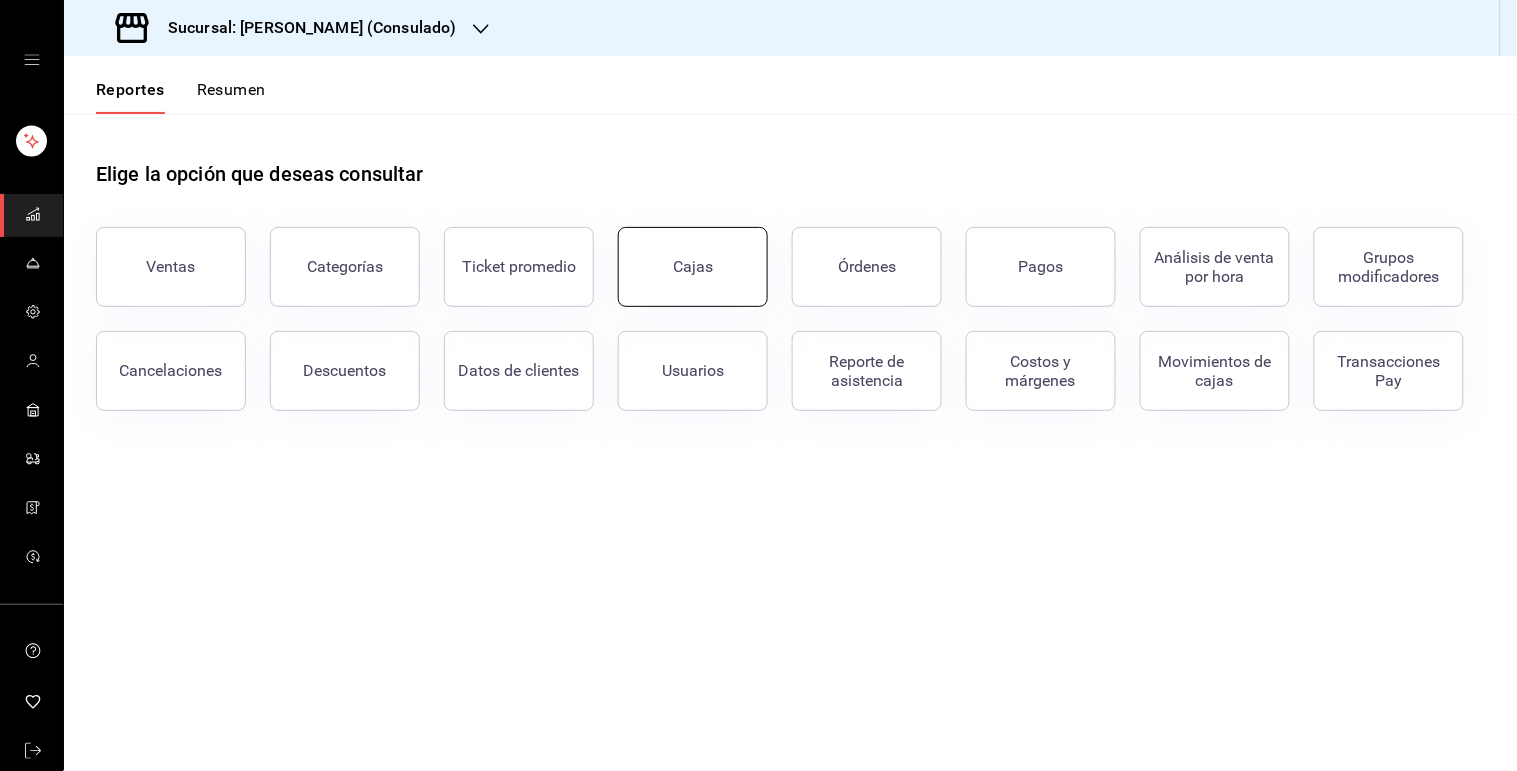 click on "Cajas" at bounding box center (693, 266) 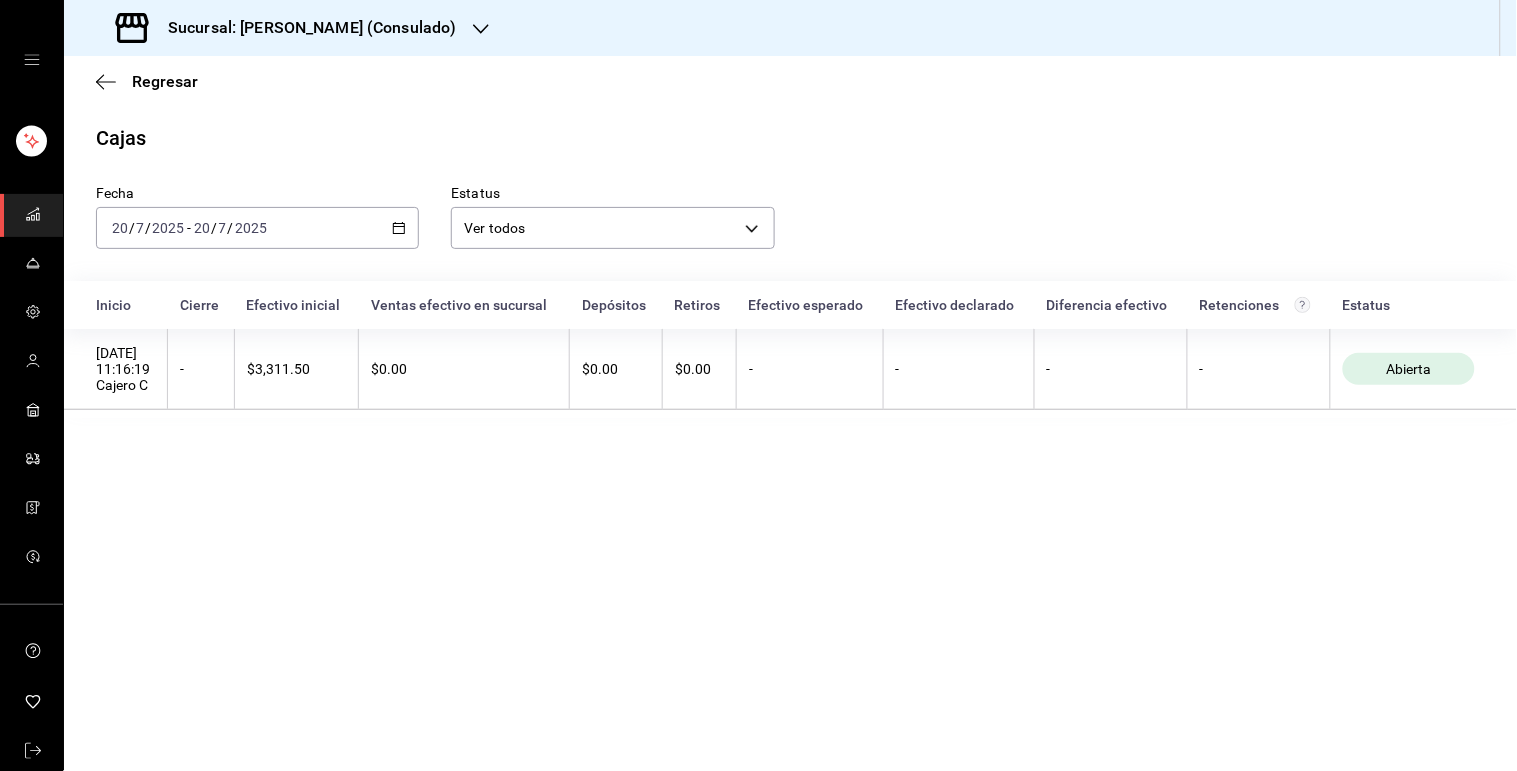 click 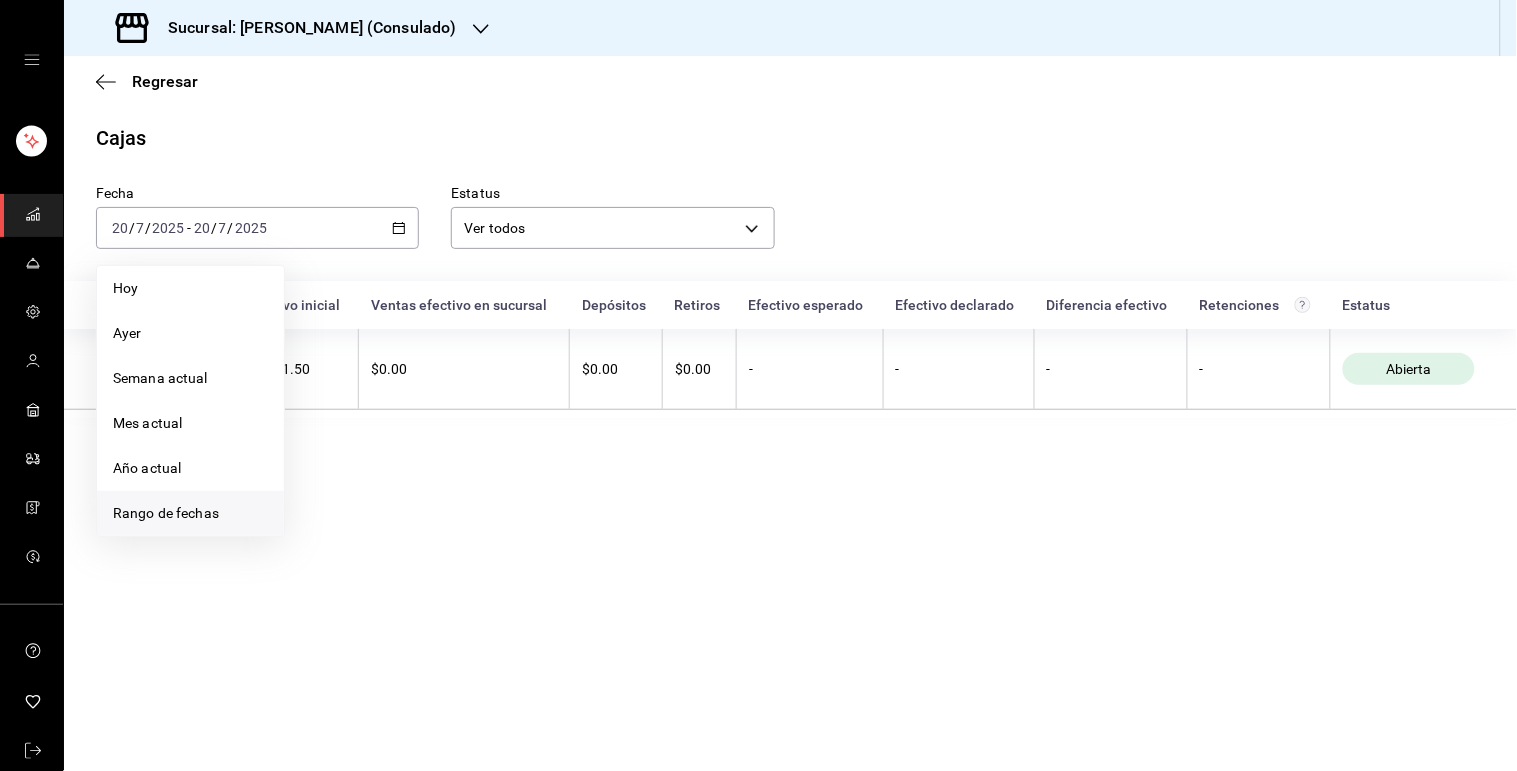 click on "Rango de fechas" at bounding box center (190, 513) 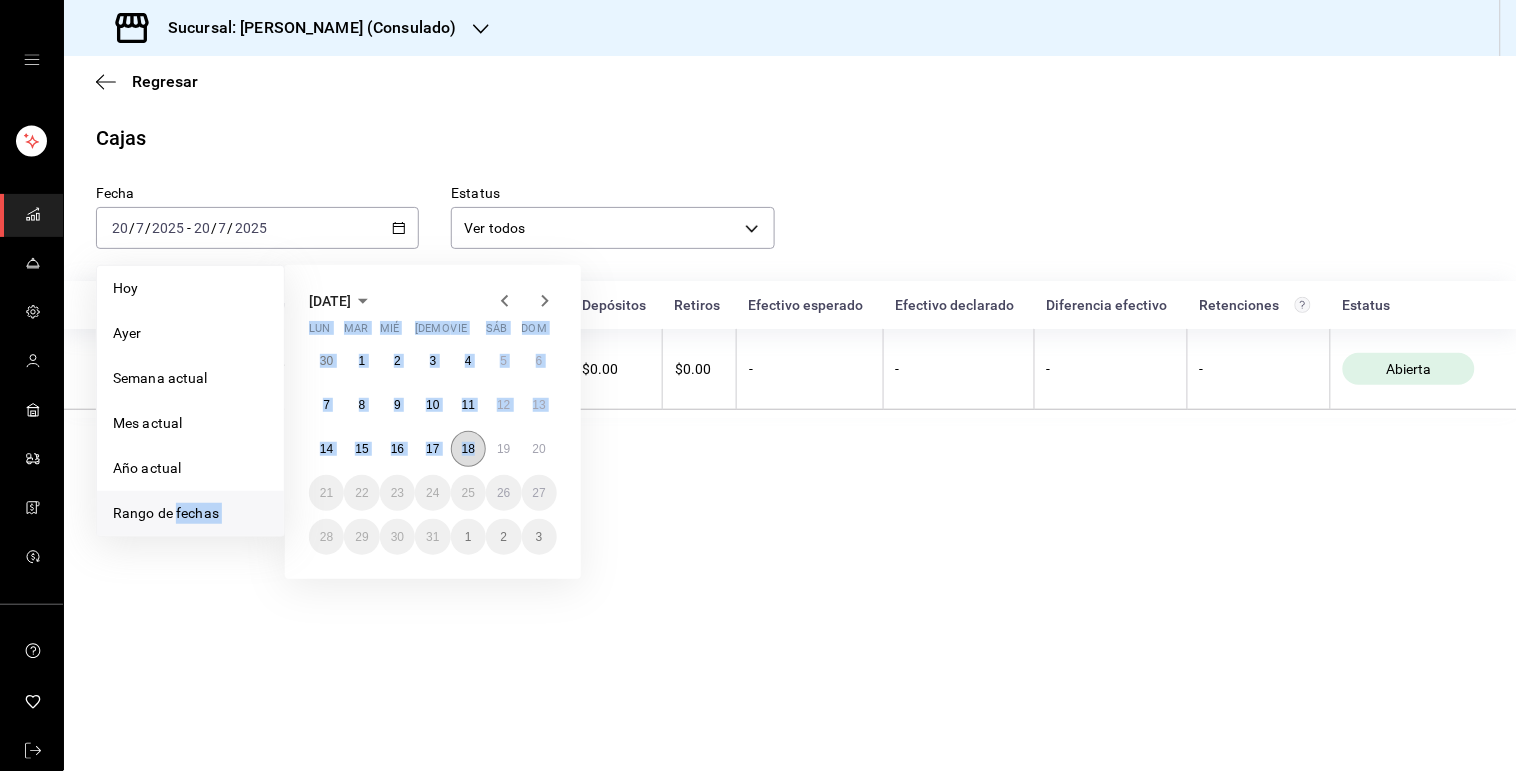 click on "[DATE] [DATE] - [DATE] [DATE] [DATE] [DATE] Semana actual Mes actual Año actual Rango de fechas [DATE] lun mar mié jue vie sáb dom 30 1 2 3 4 5 6 7 8 9 10 11 12 13 14 15 16 17 18 19 20 21 22 23 24 25 26 27 28 29 30 31 1 2 3" at bounding box center (257, 228) 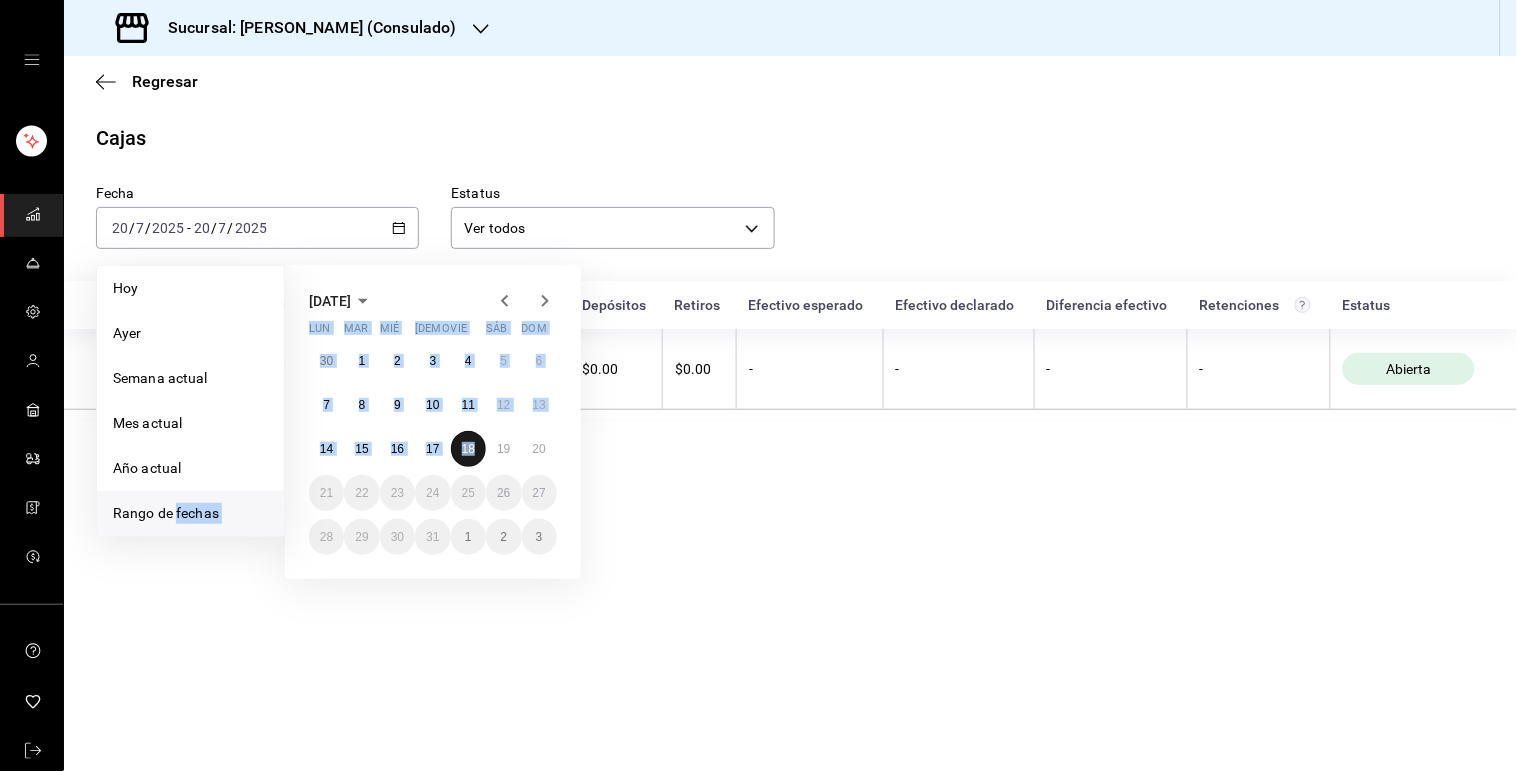 click on "18" at bounding box center [468, 449] 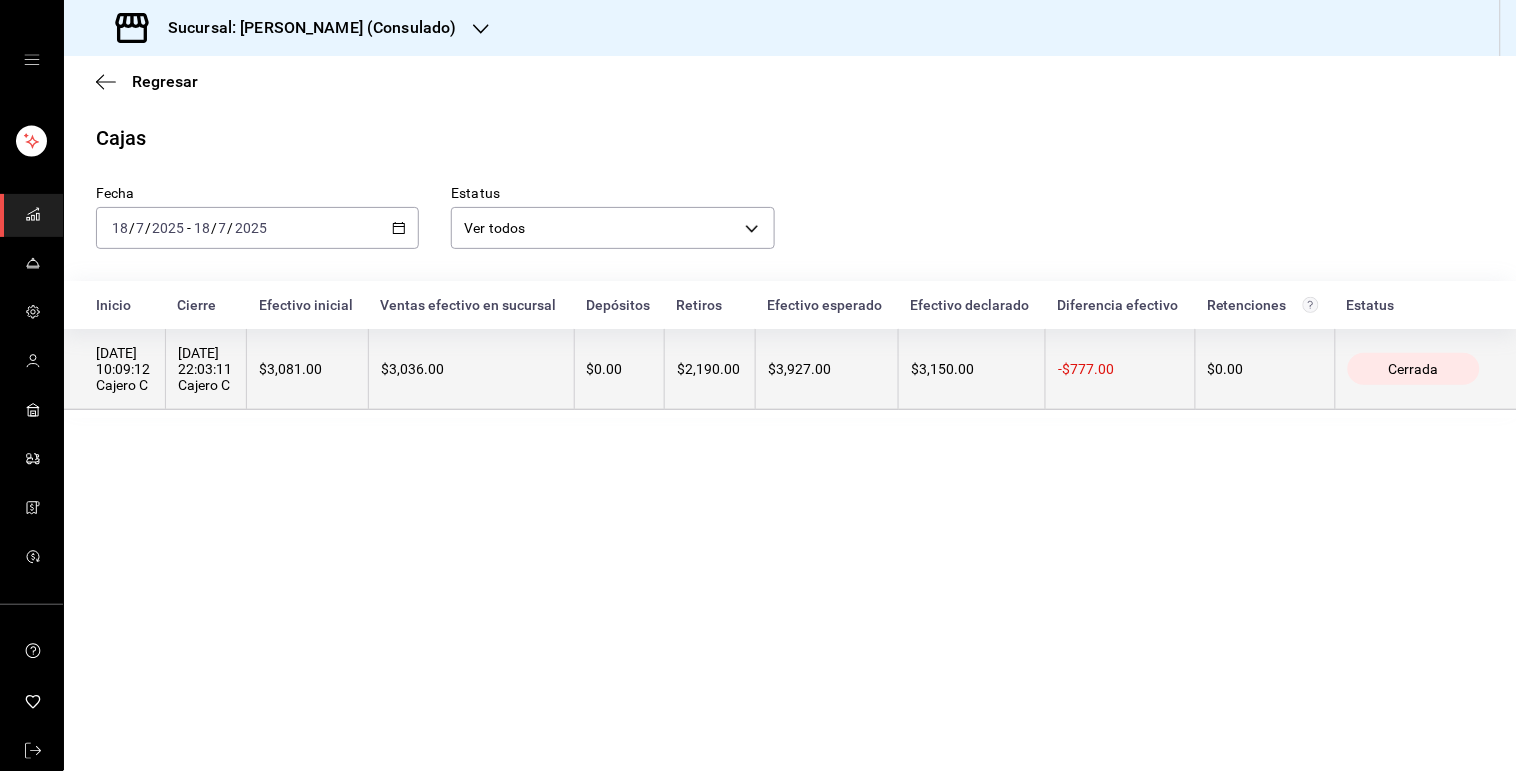 click on "[DATE]
22:03:11
Cajero C" at bounding box center [205, 369] 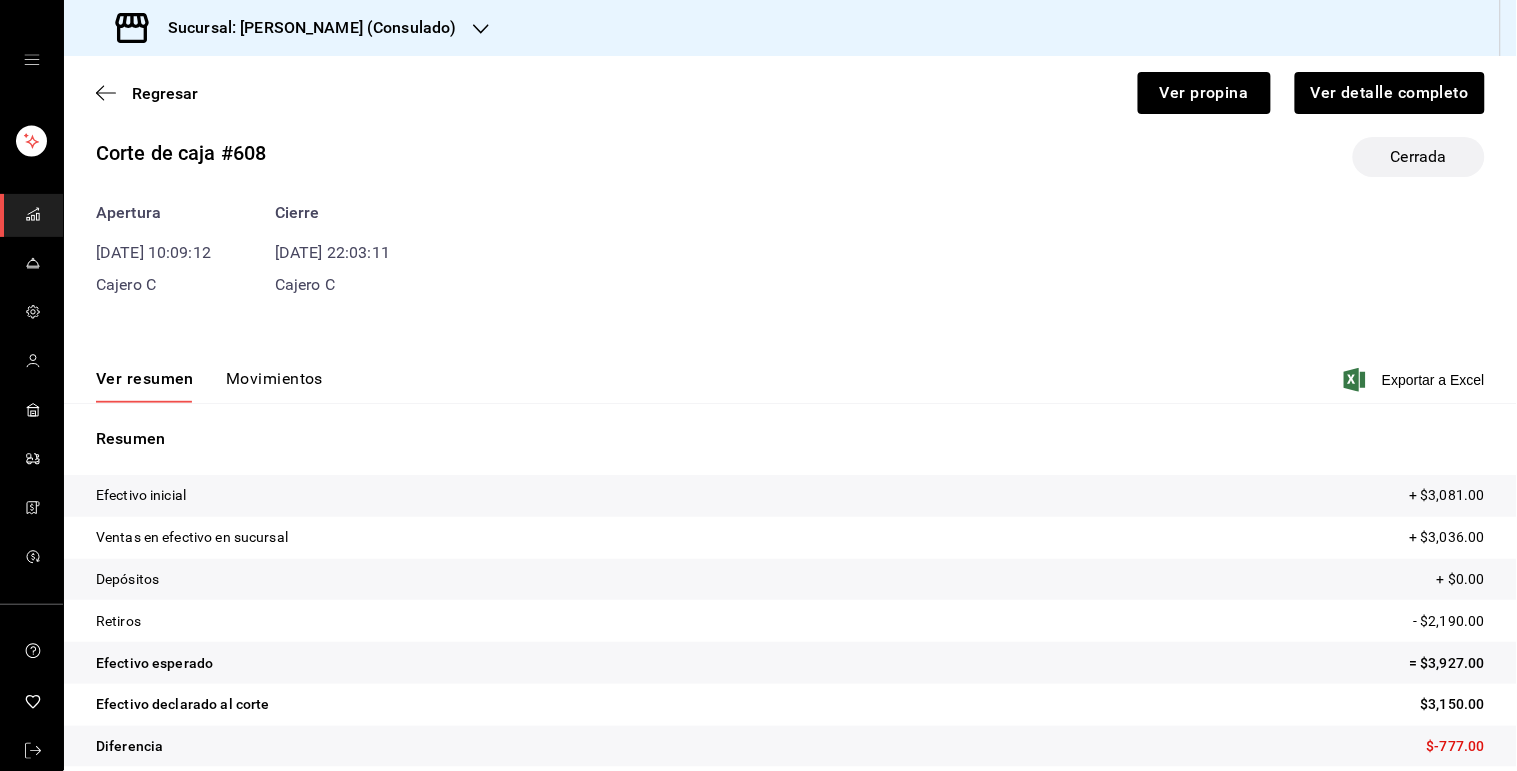 scroll, scrollTop: 44, scrollLeft: 0, axis: vertical 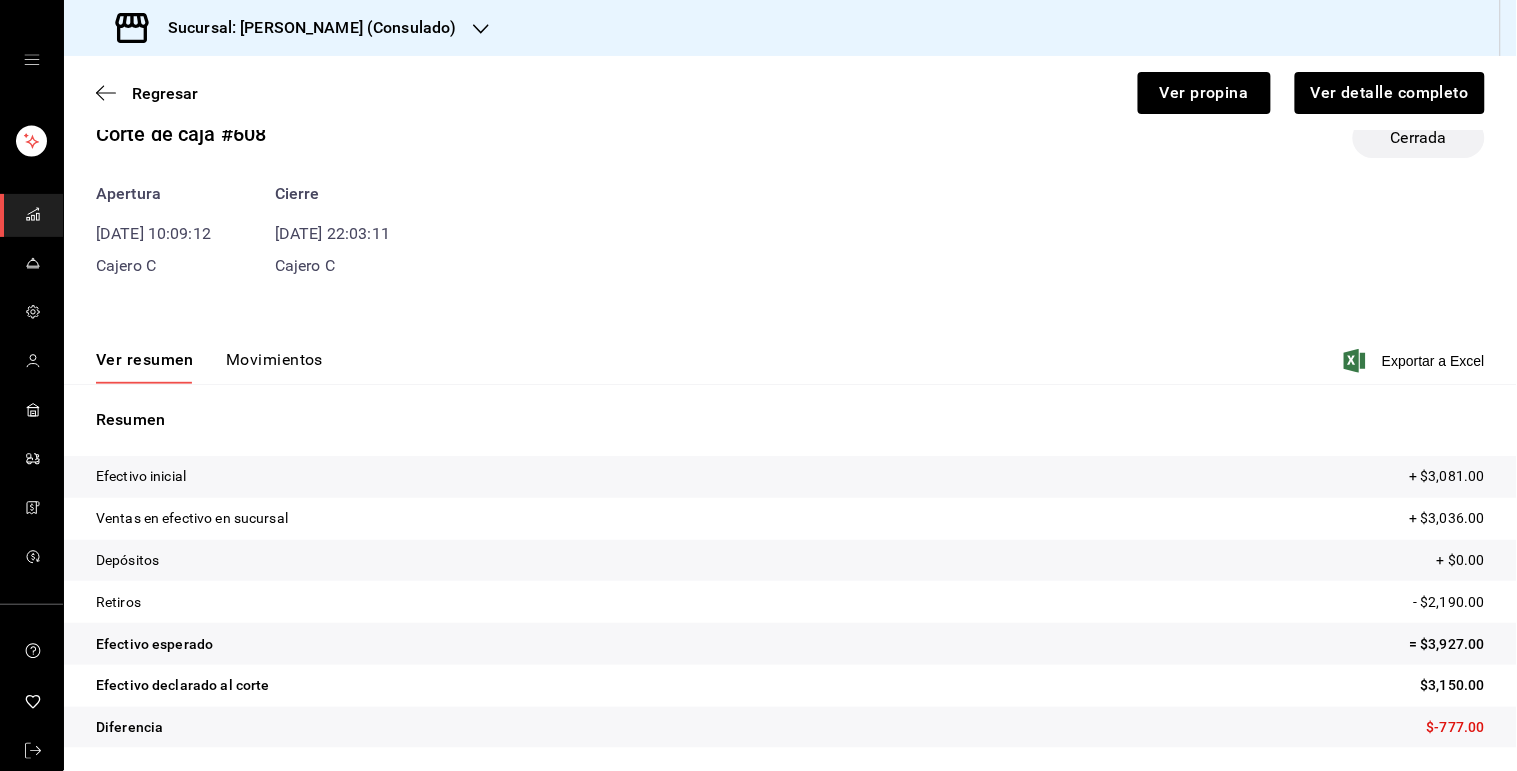 click on "Movimientos" at bounding box center [274, 367] 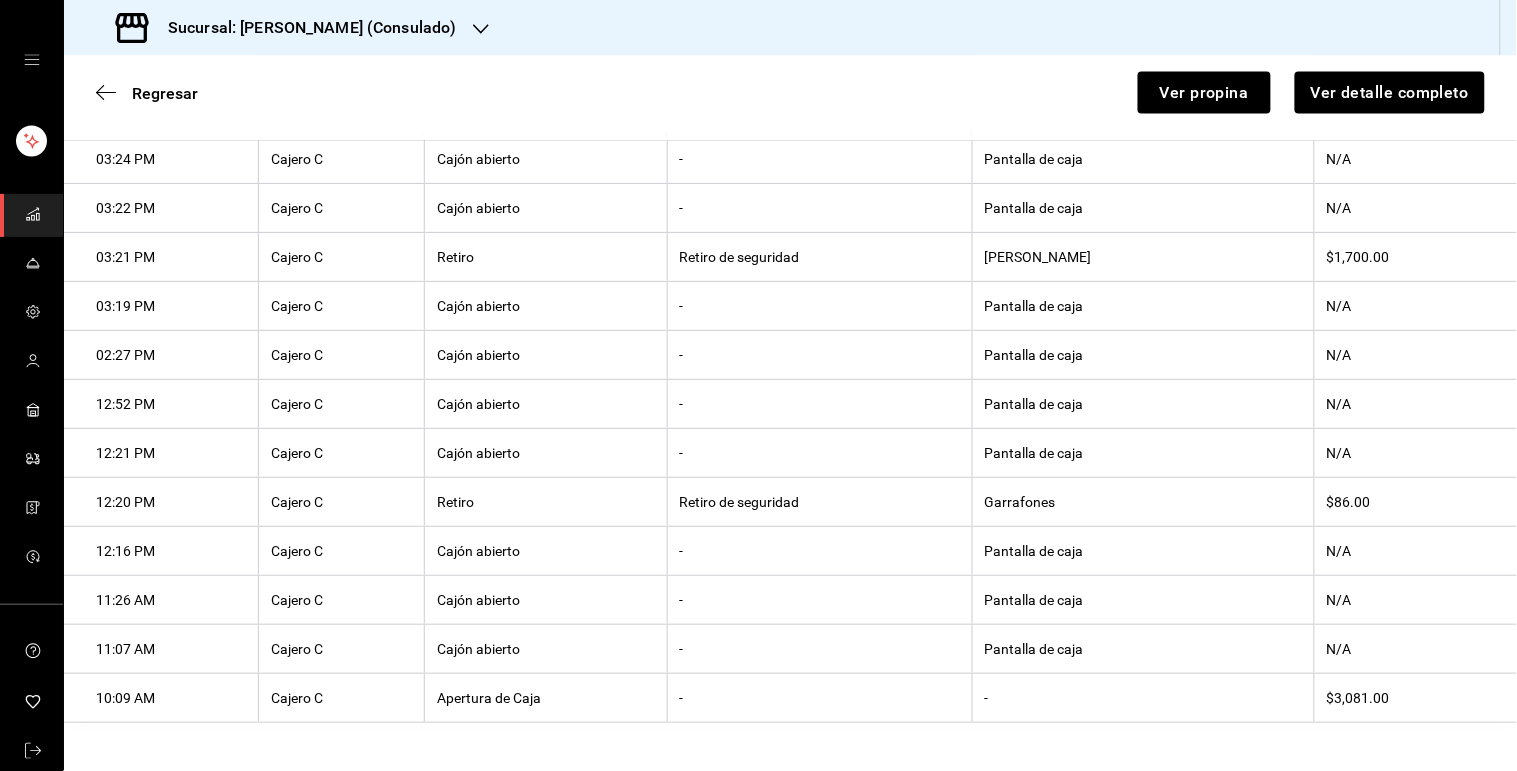 scroll, scrollTop: 884, scrollLeft: 0, axis: vertical 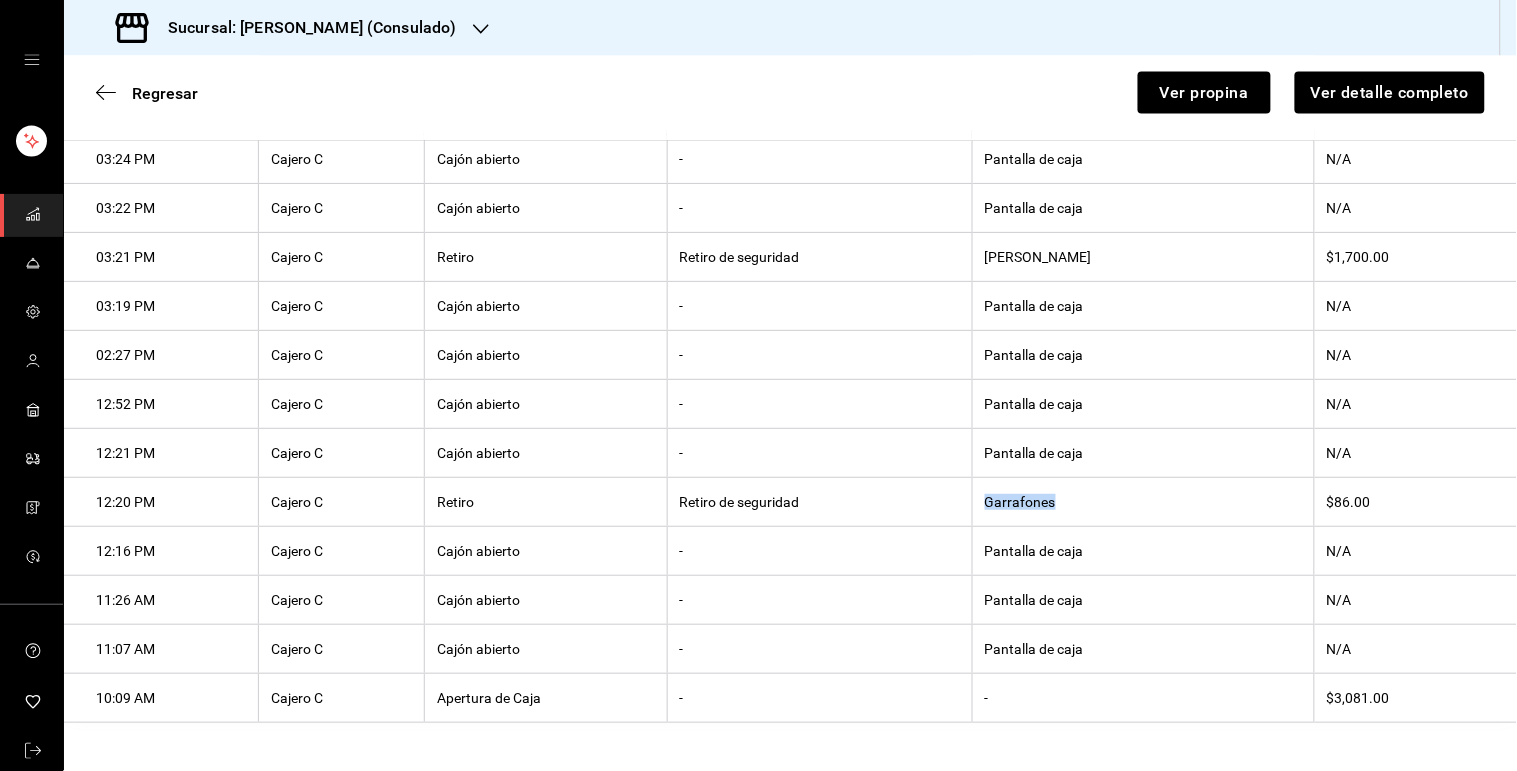click on "Garrafones" at bounding box center [1143, 502] 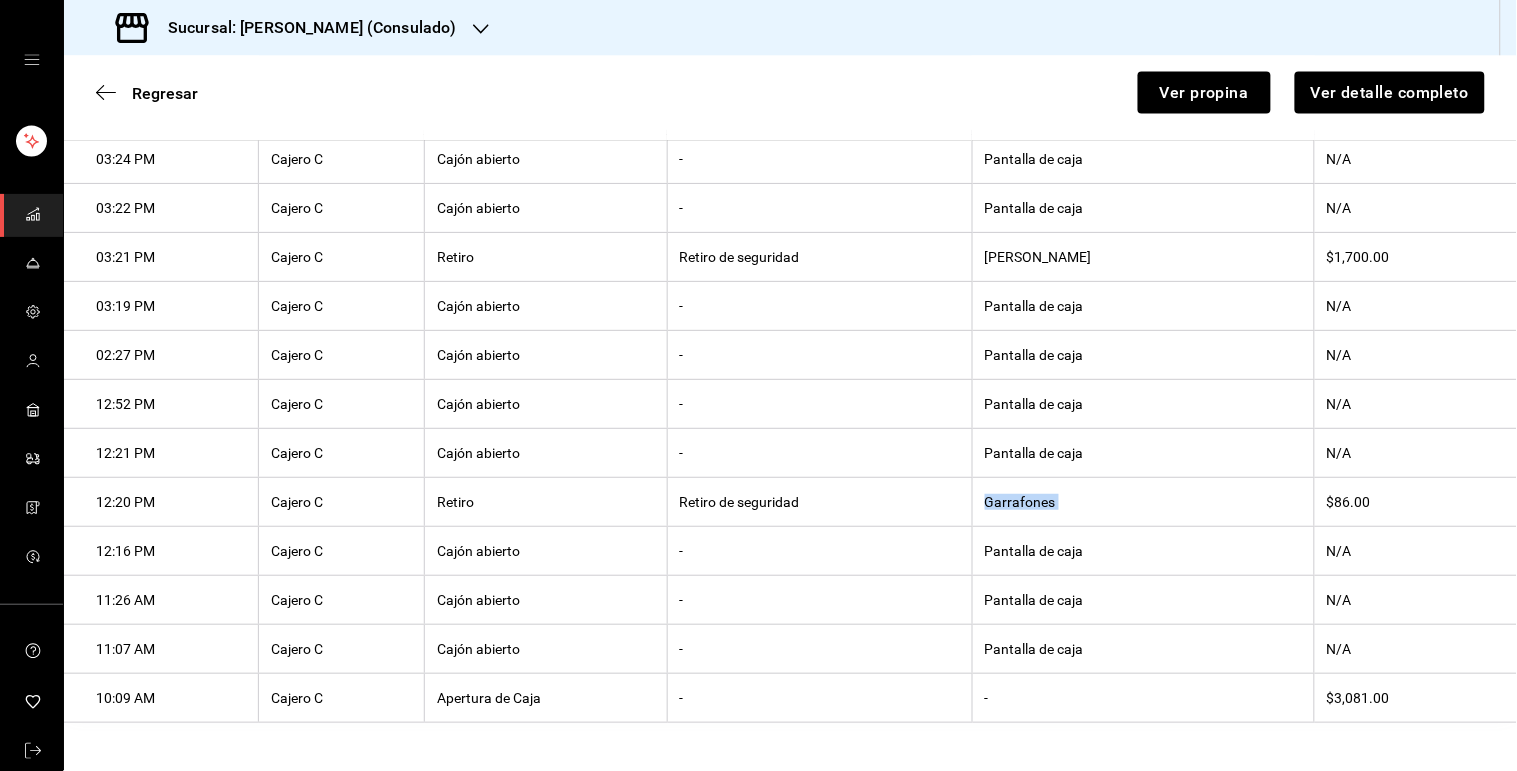 click on "Garrafones" at bounding box center (1143, 502) 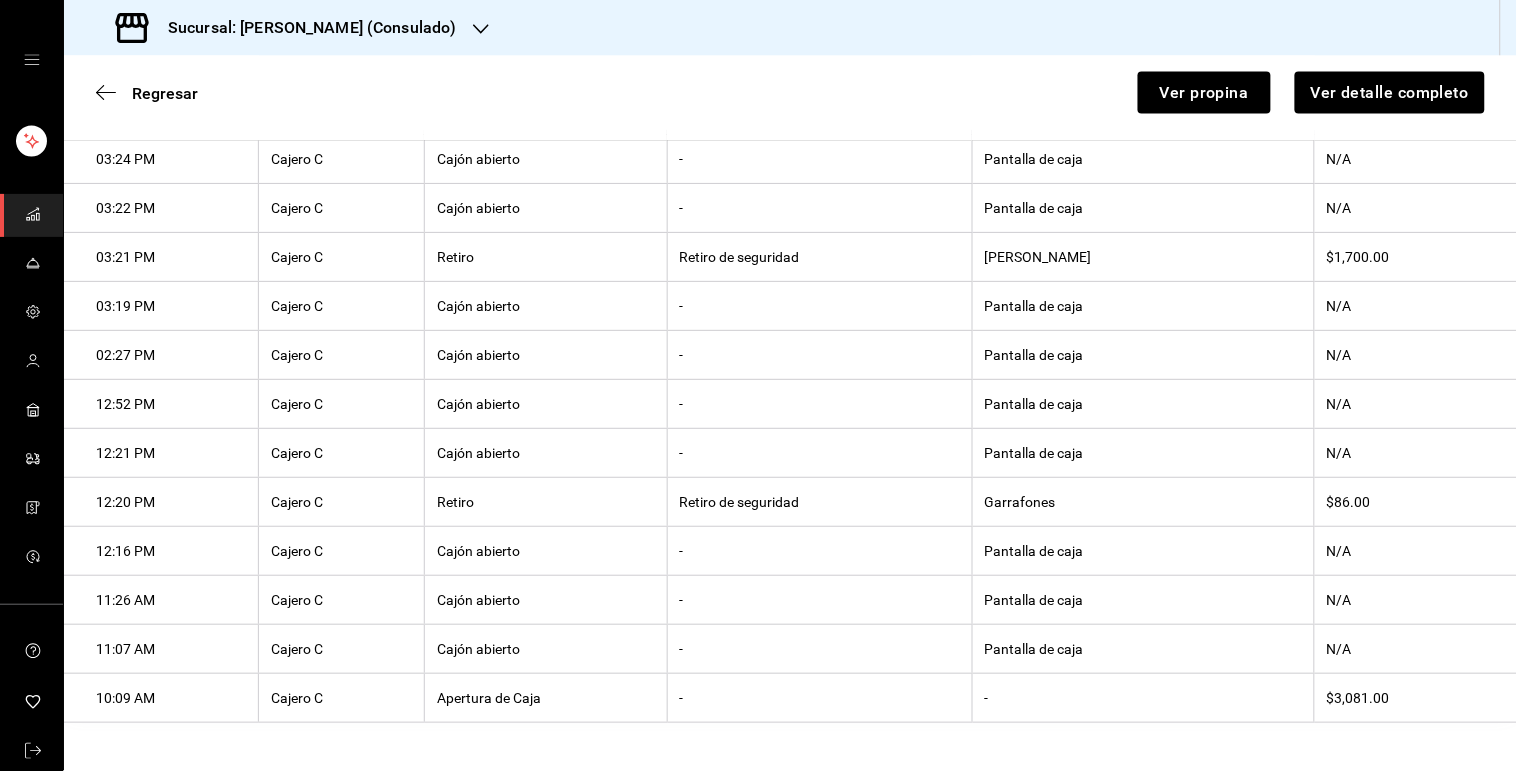 click on "[PERSON_NAME]" at bounding box center [1143, 257] 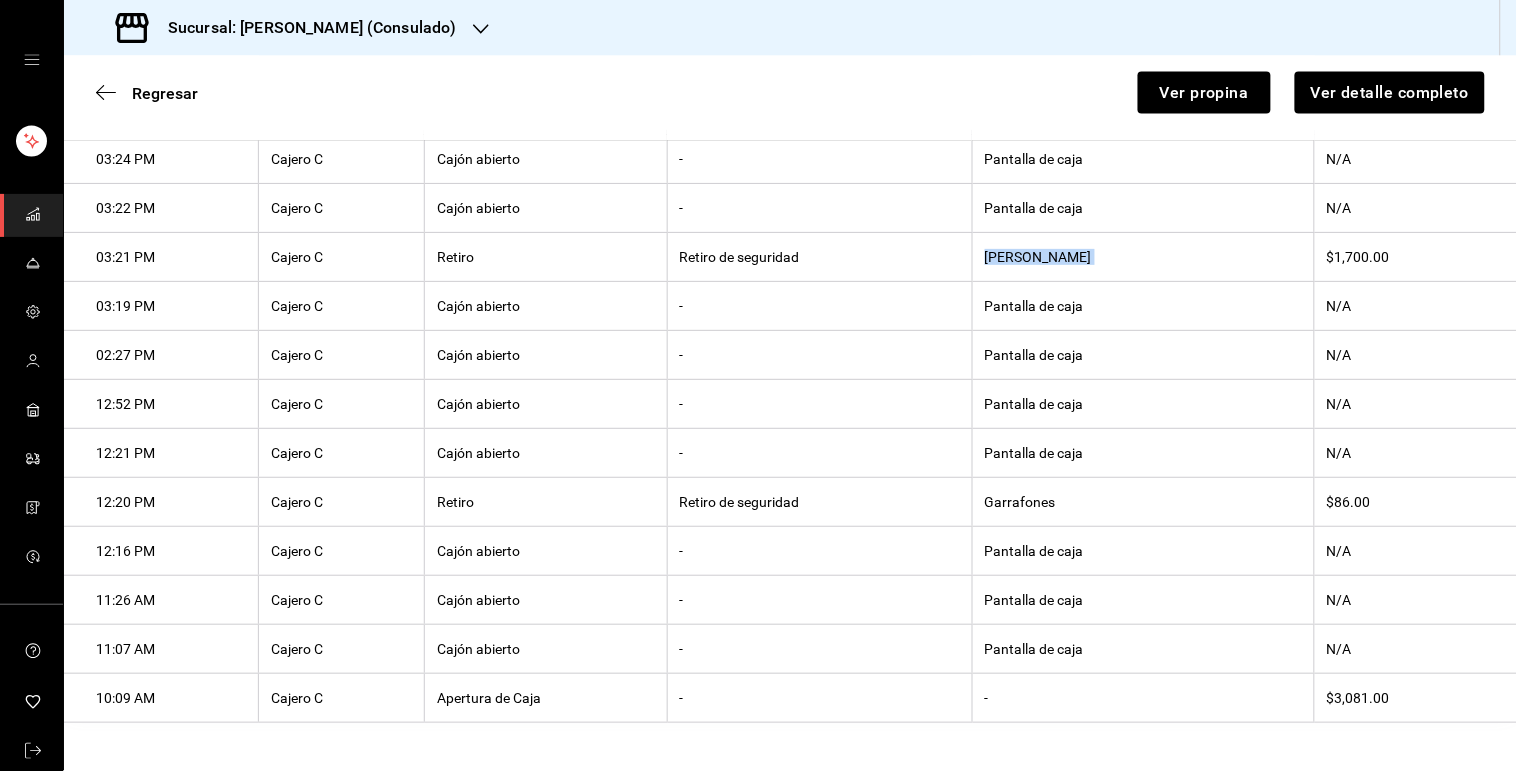 click on "[PERSON_NAME]" at bounding box center [1143, 257] 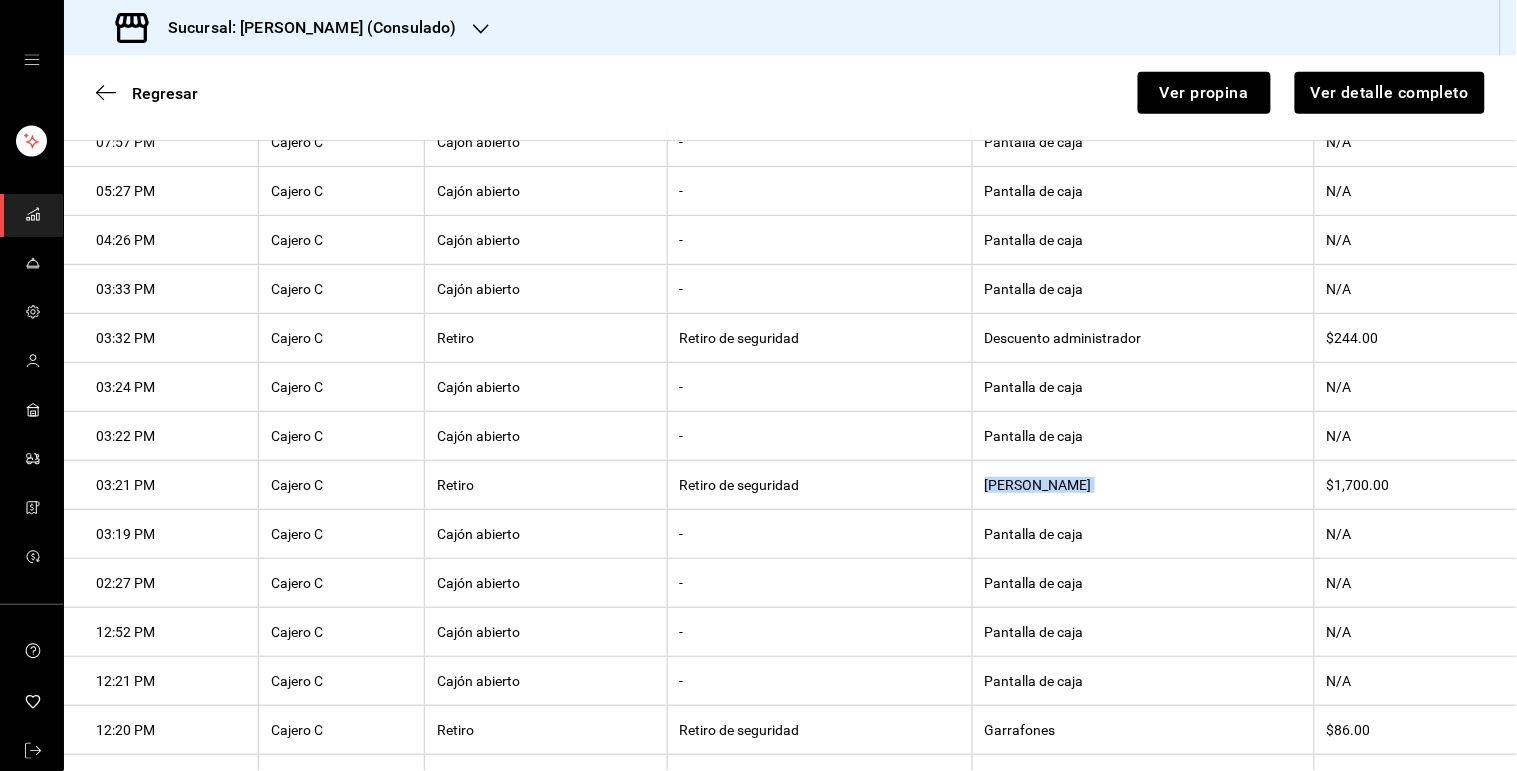 scroll, scrollTop: 586, scrollLeft: 0, axis: vertical 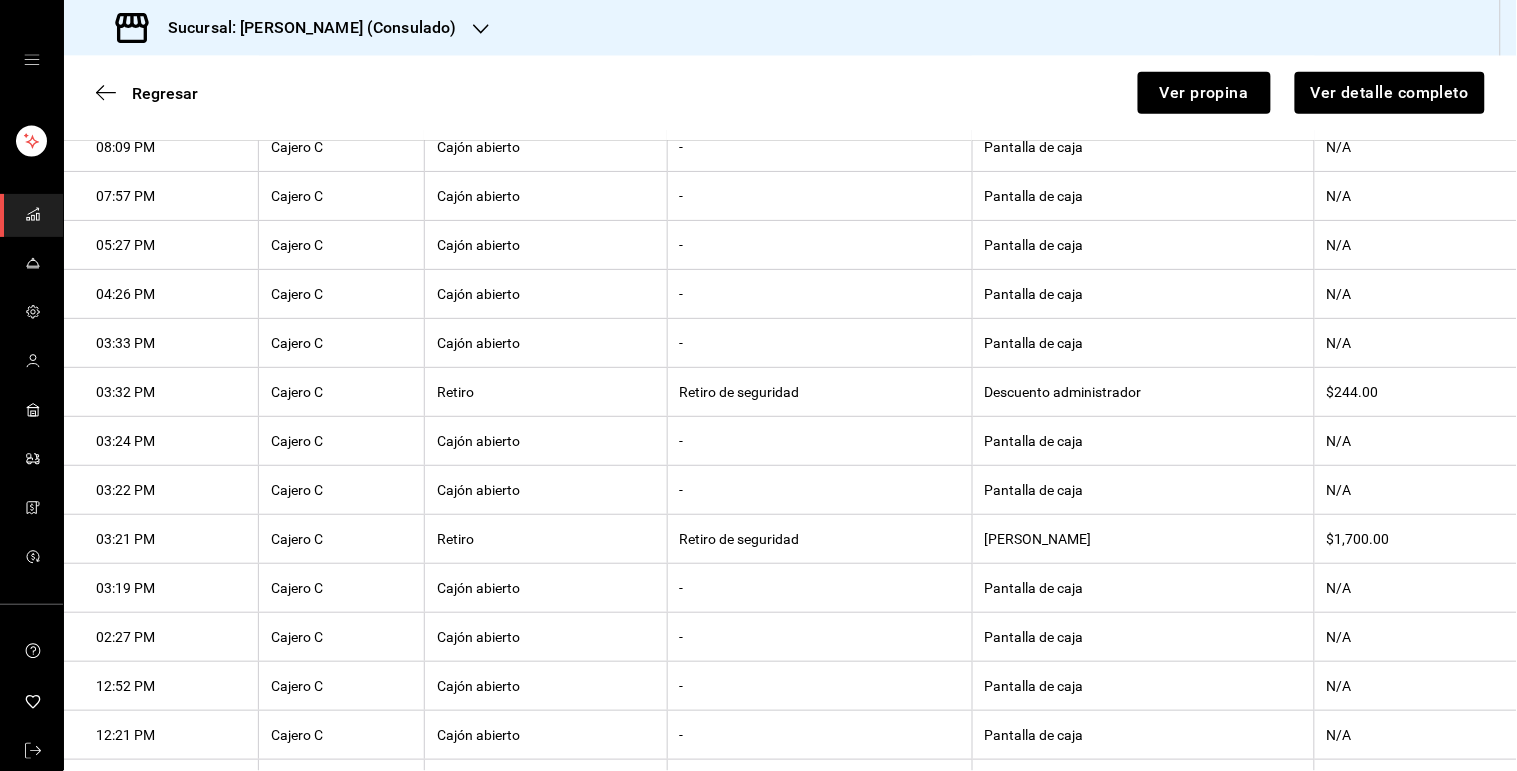 click on "Descuento administrador" at bounding box center [1143, 392] 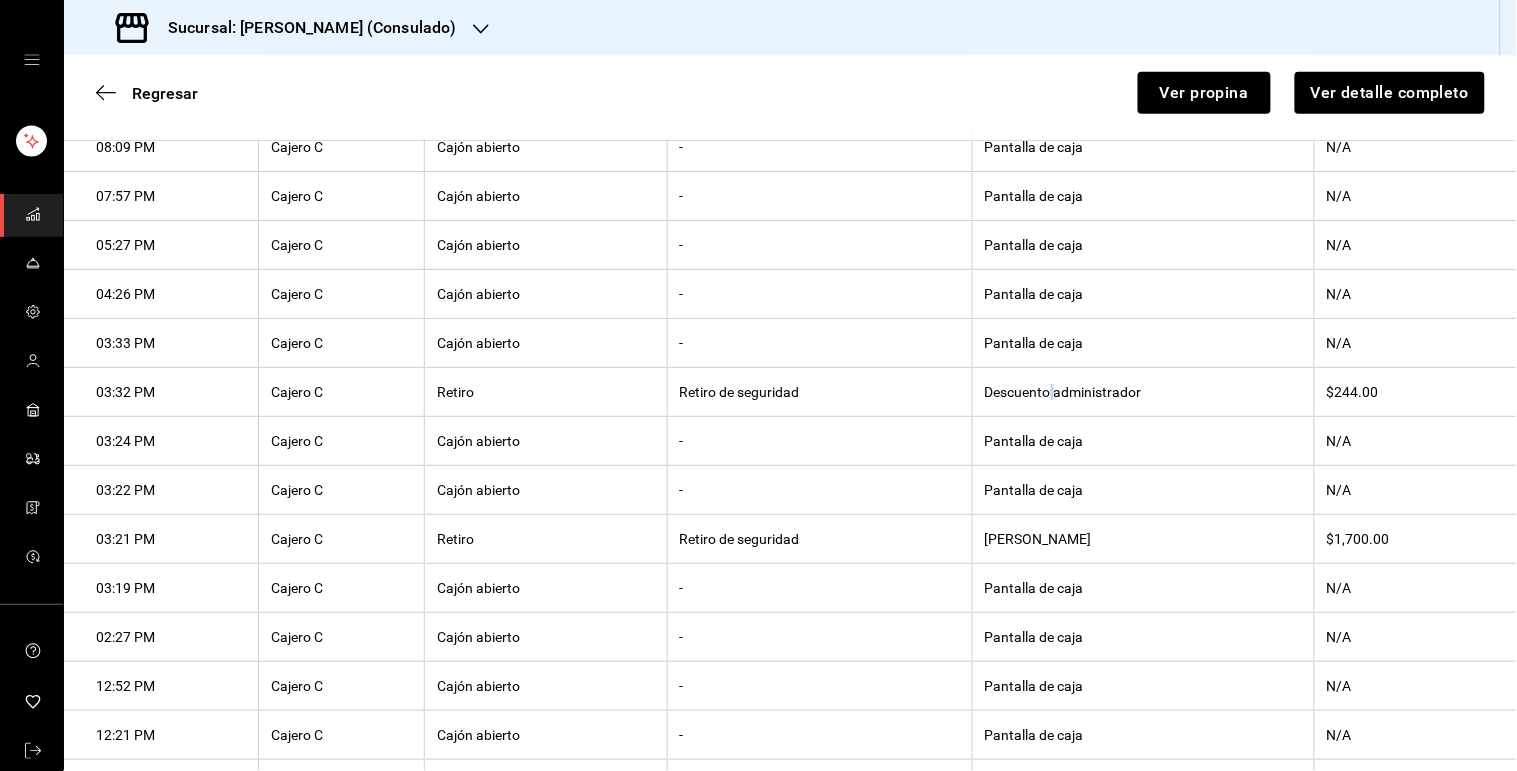 click on "Descuento administrador" at bounding box center [1143, 392] 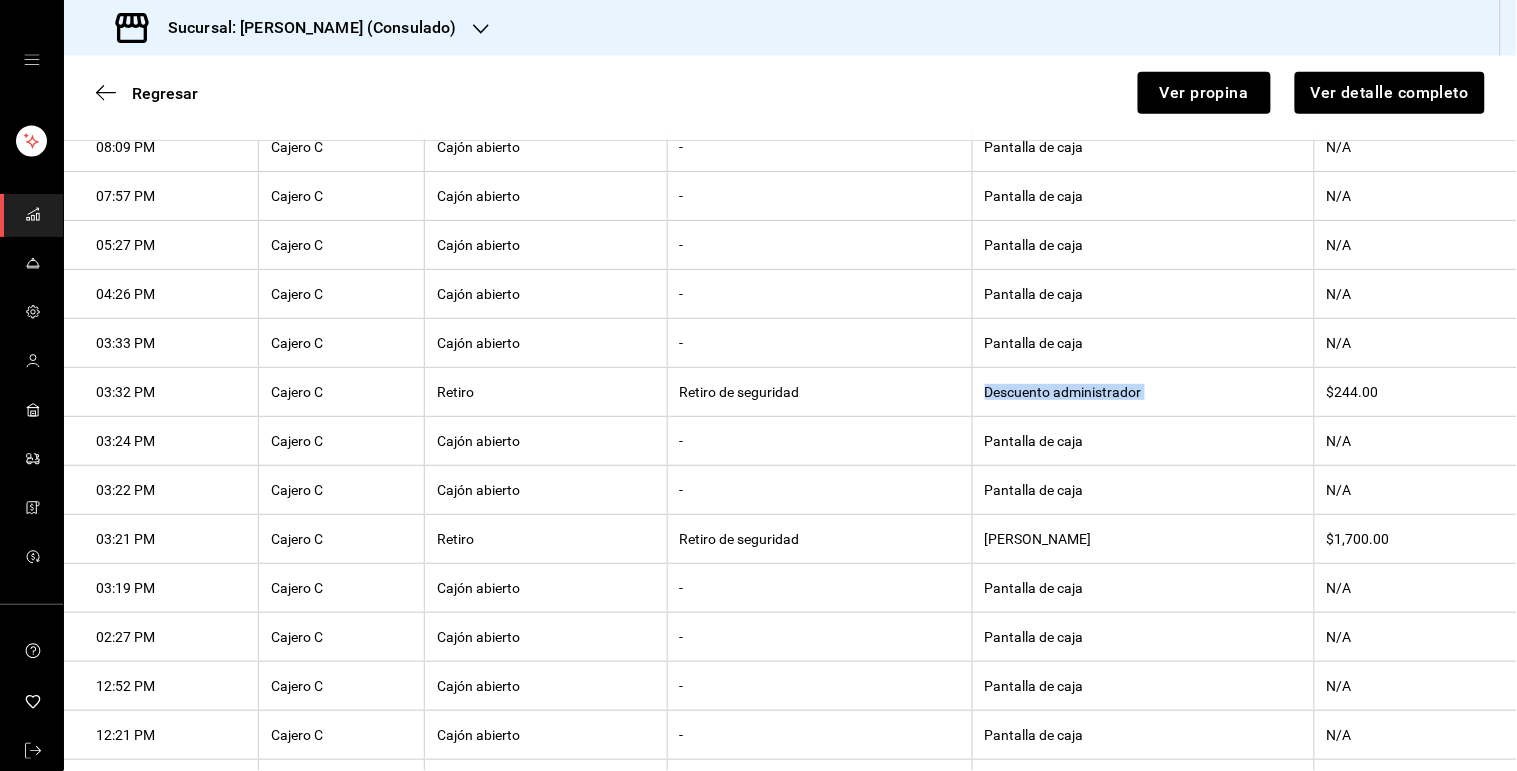 click on "Descuento administrador" at bounding box center [1143, 392] 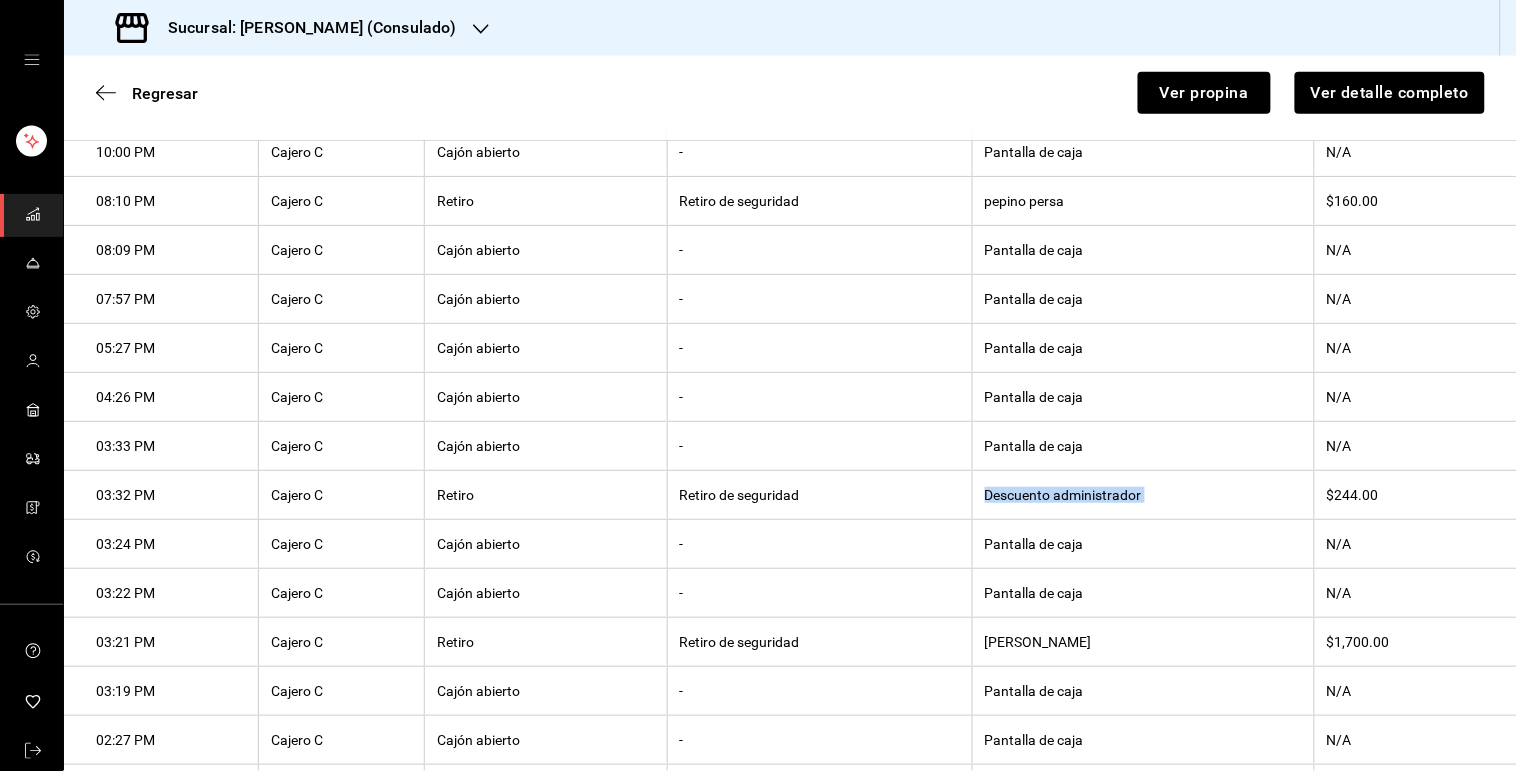 scroll, scrollTop: 482, scrollLeft: 0, axis: vertical 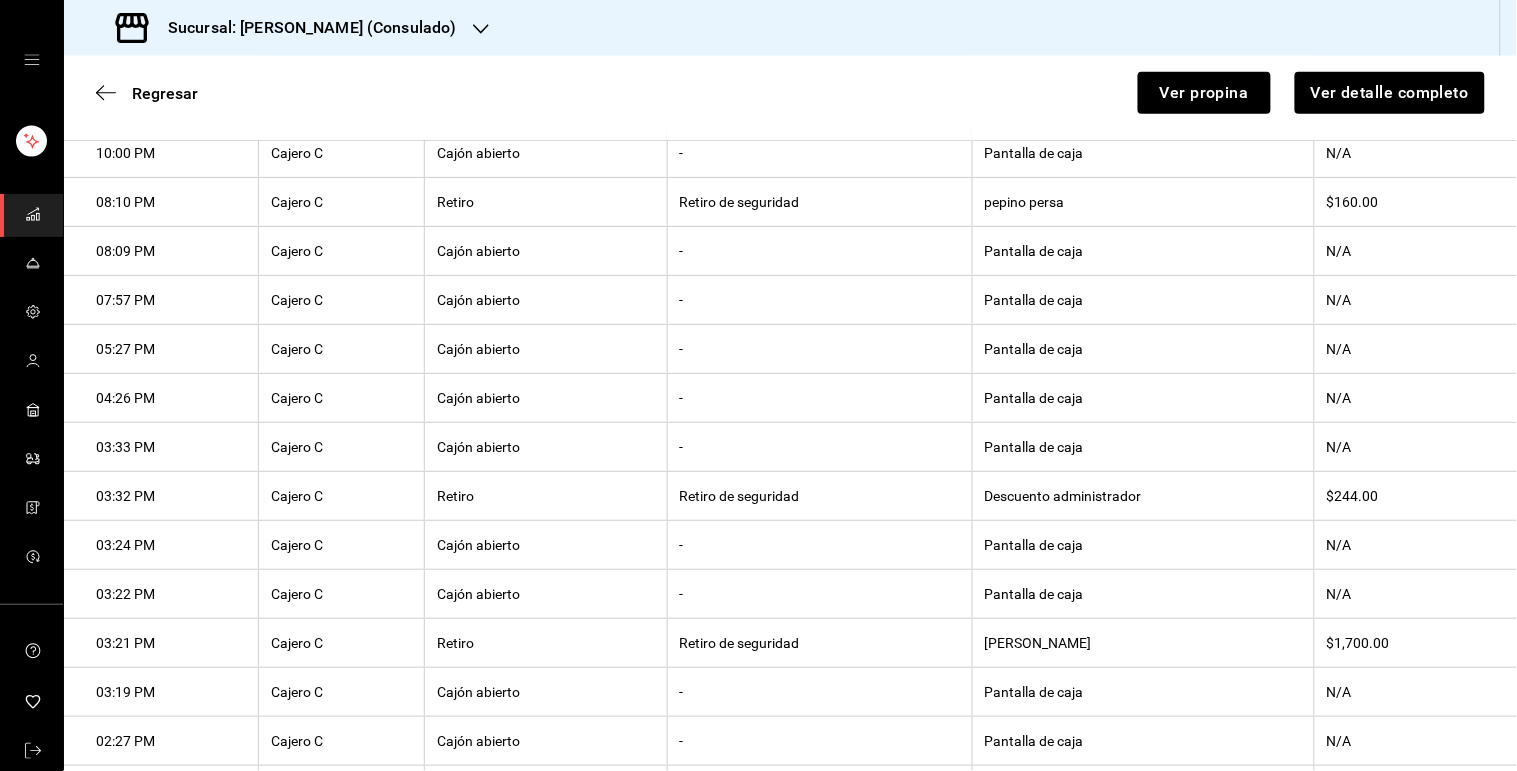 click on "pepino persa" at bounding box center (1143, 202) 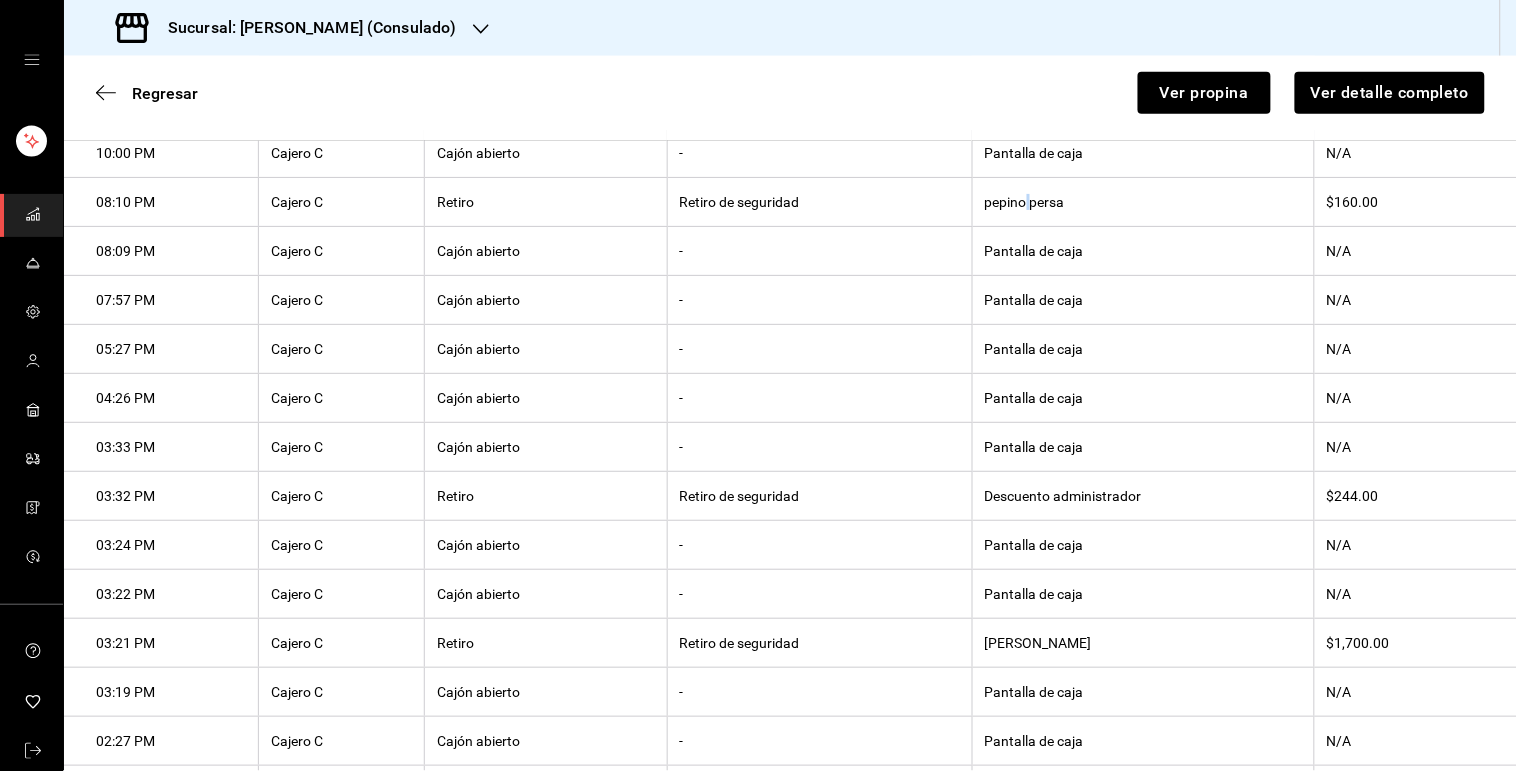 click on "pepino persa" at bounding box center (1143, 202) 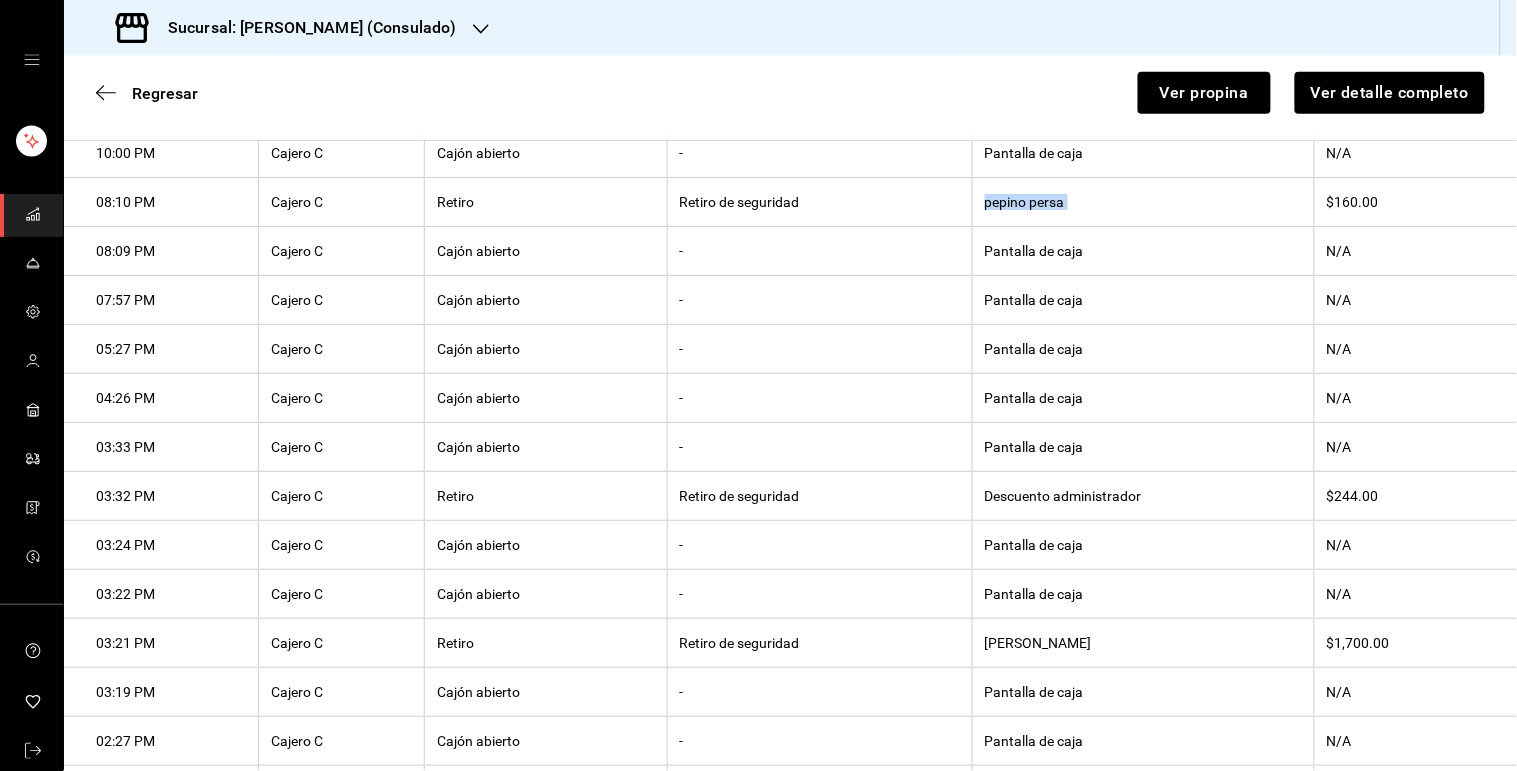click on "pepino persa" at bounding box center (1143, 202) 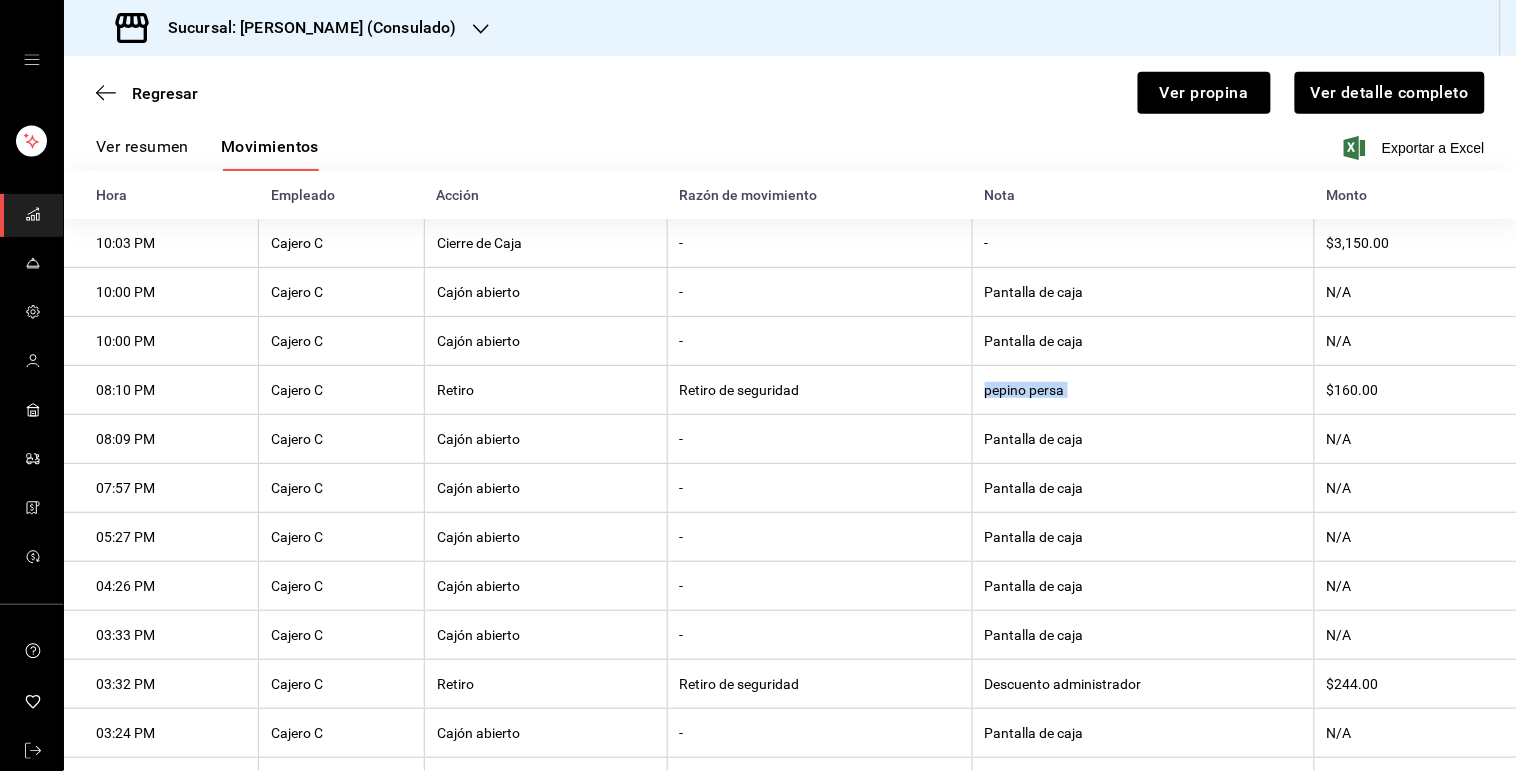 scroll, scrollTop: 224, scrollLeft: 0, axis: vertical 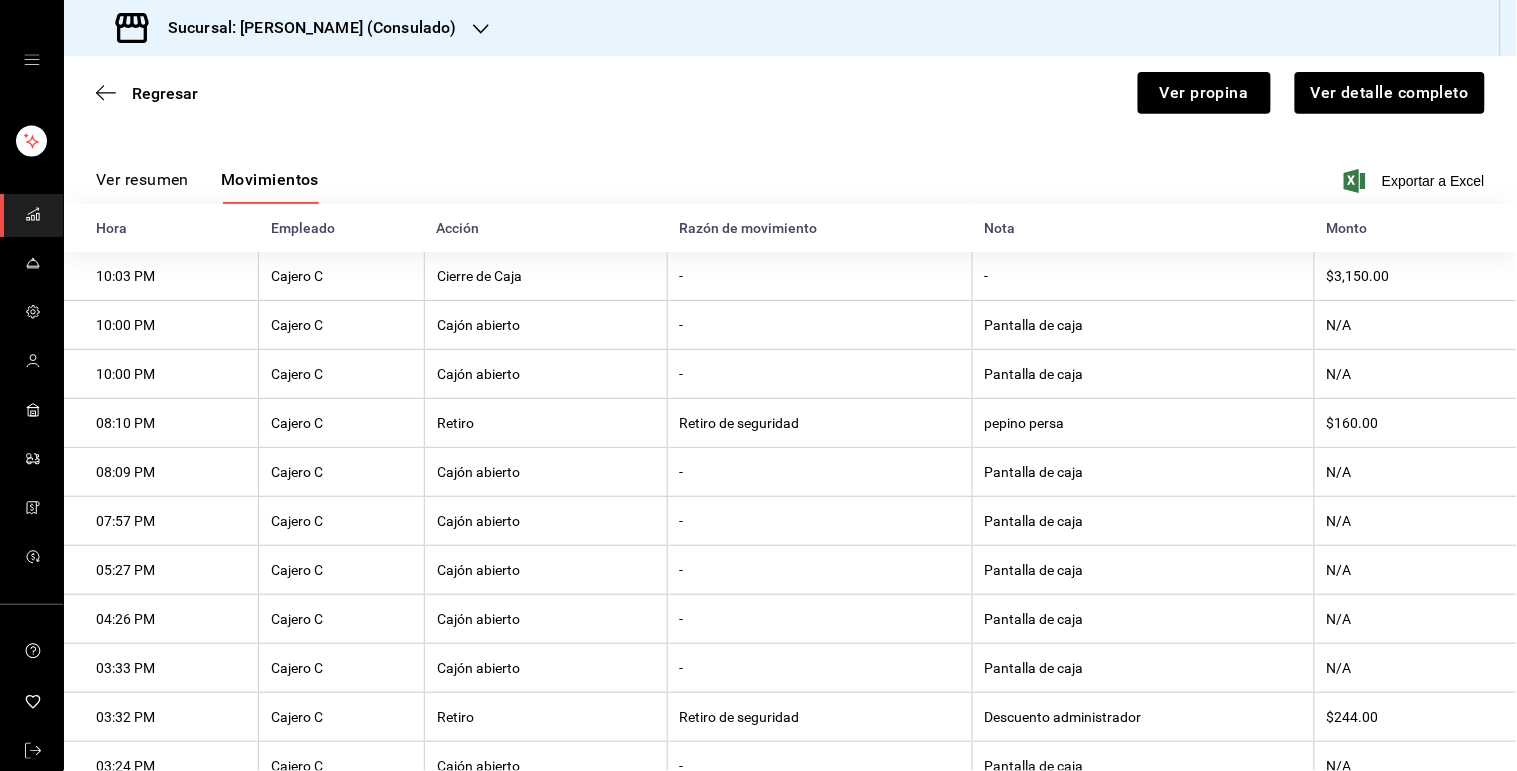 click on "-" at bounding box center (819, 374) 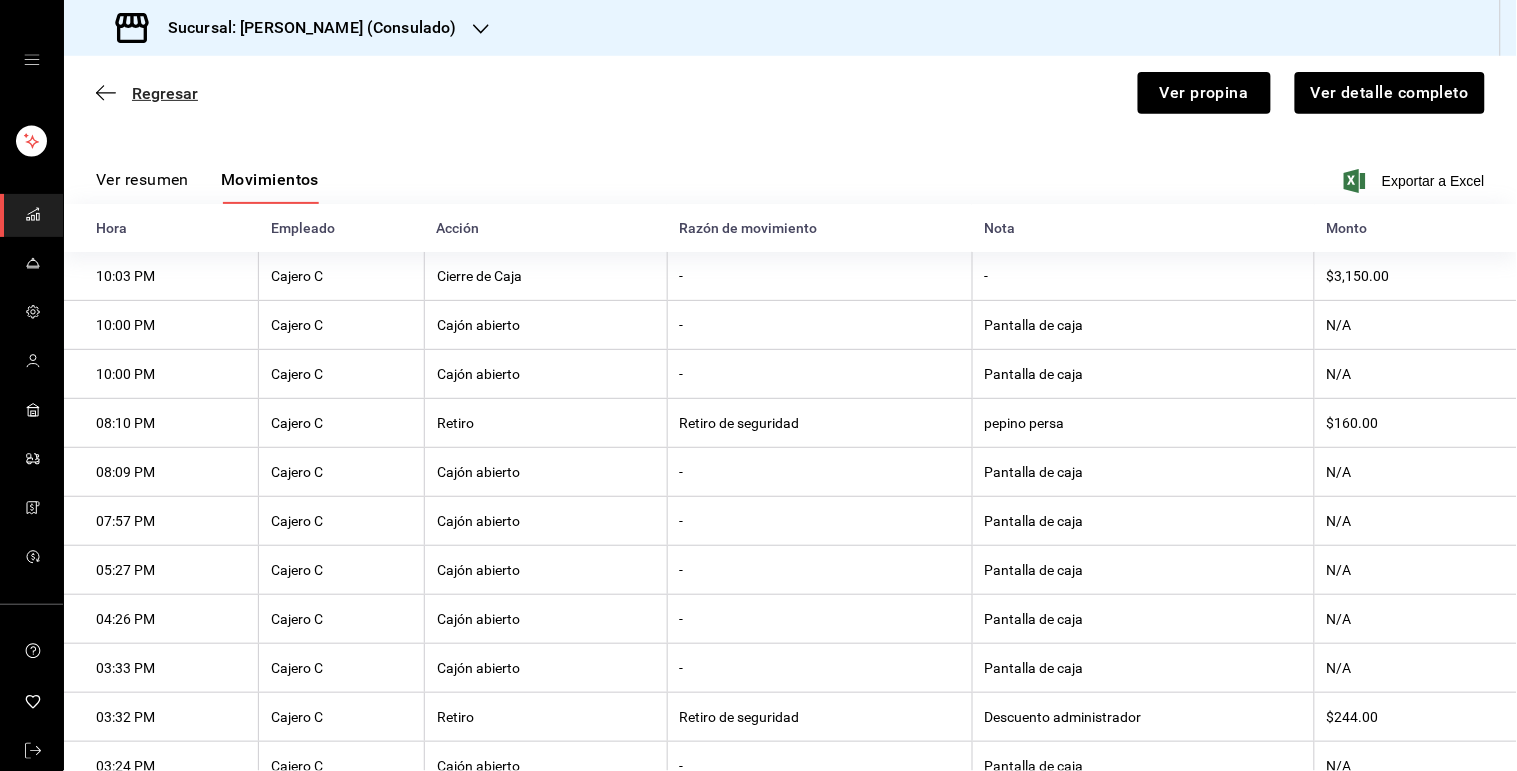 click on "Regresar" at bounding box center (165, 93) 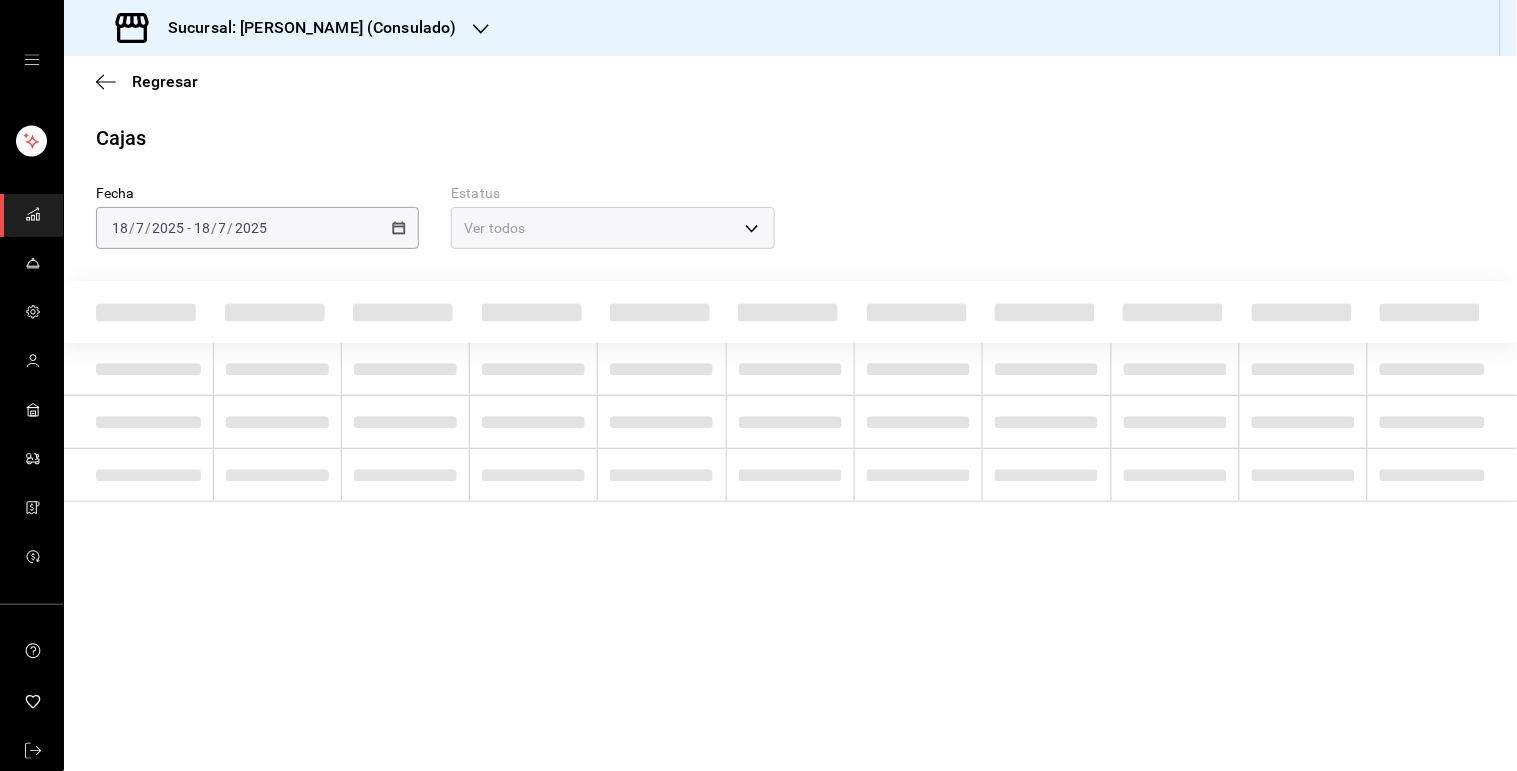scroll, scrollTop: 0, scrollLeft: 0, axis: both 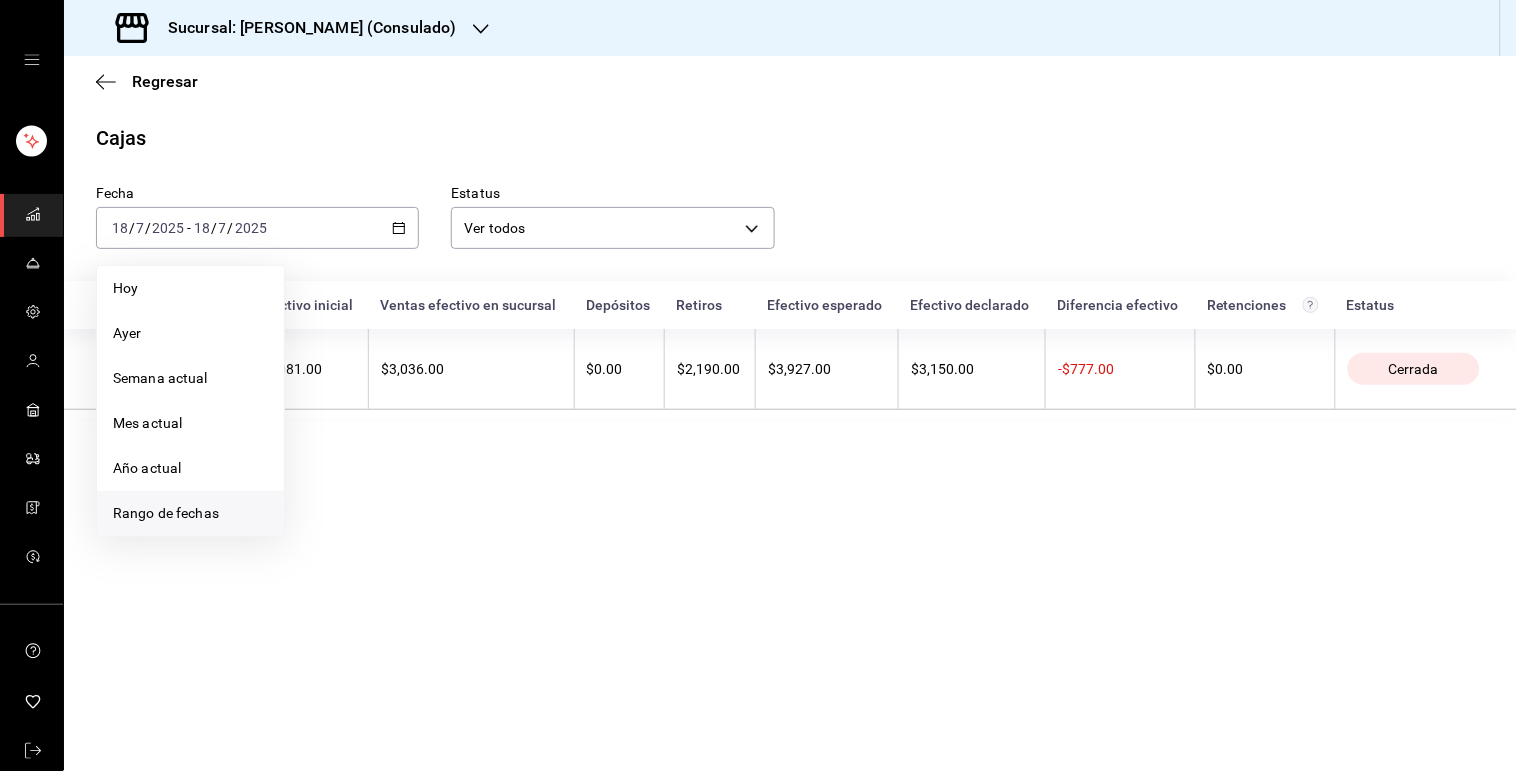 click on "Rango de fechas" at bounding box center (190, 513) 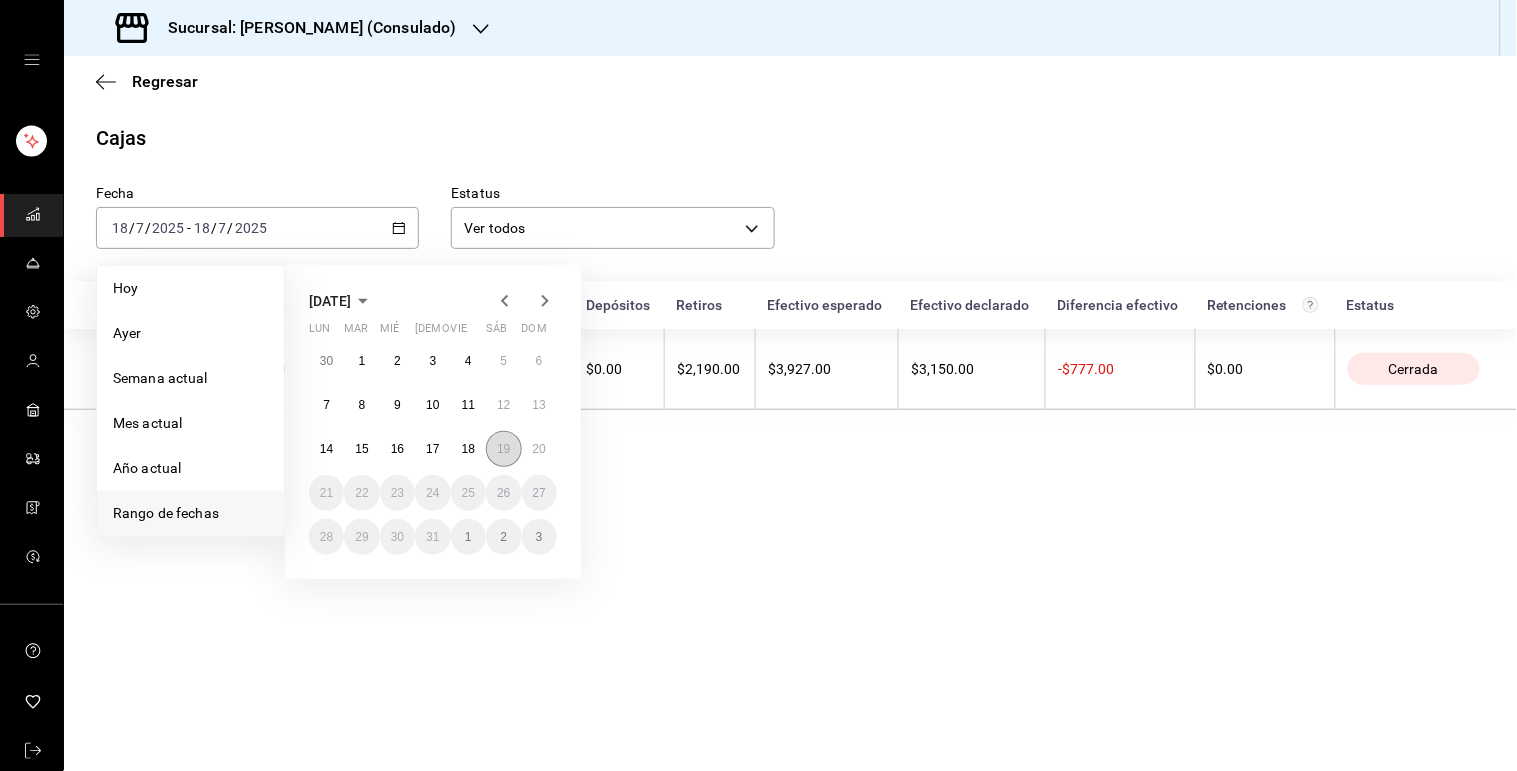 click on "19" at bounding box center (503, 449) 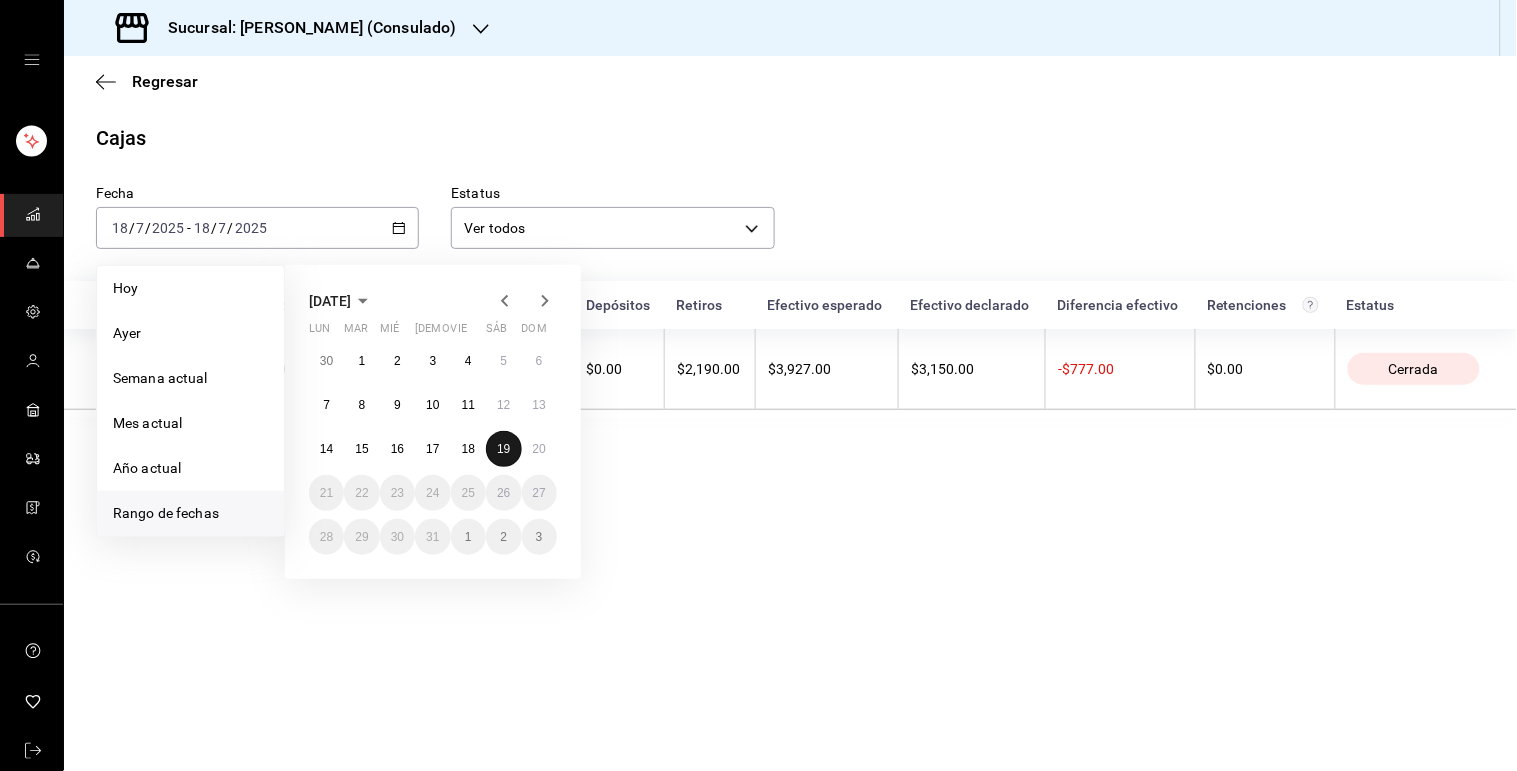 click on "19" at bounding box center (503, 449) 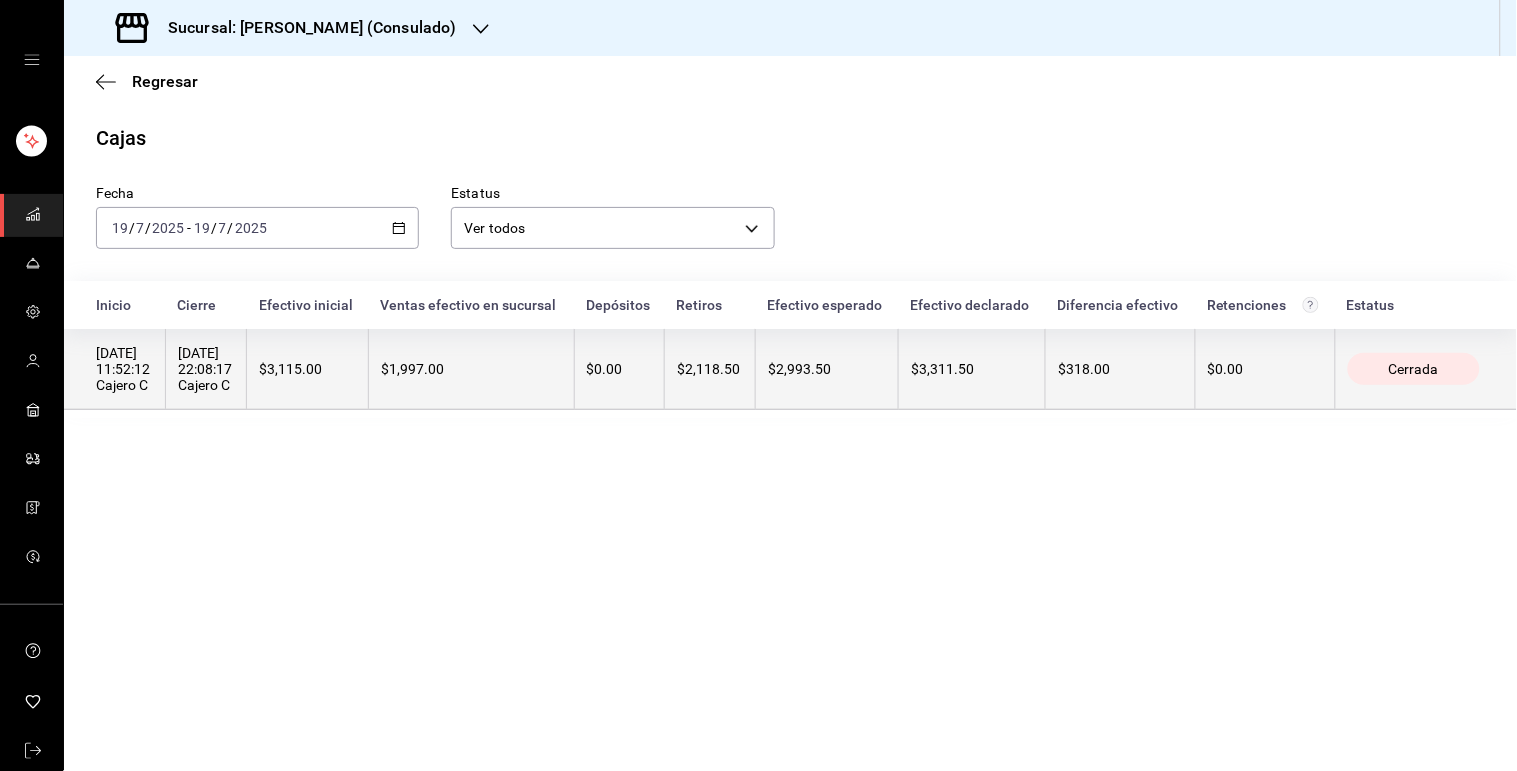 click on "$3,115.00" at bounding box center [307, 369] 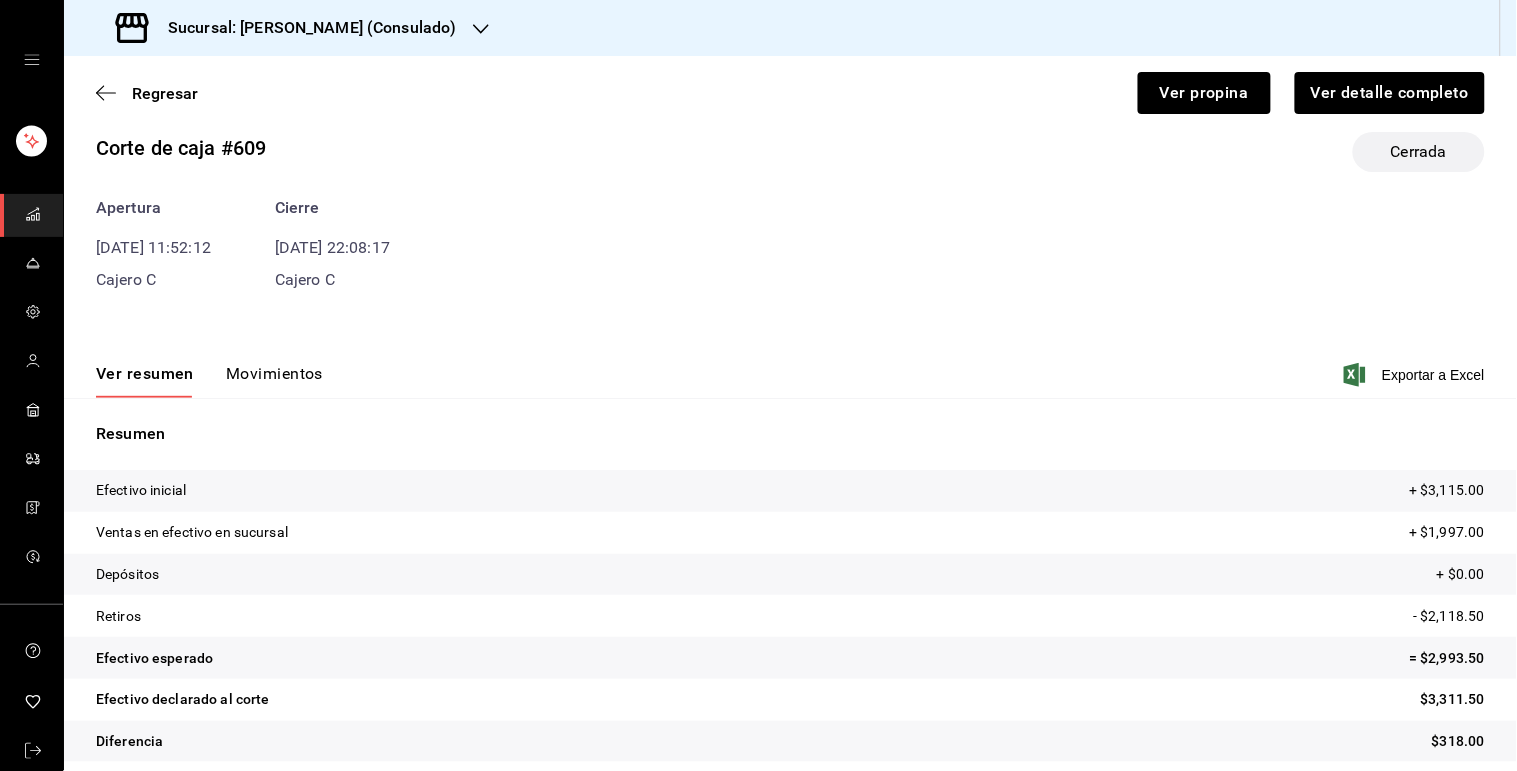 scroll, scrollTop: 44, scrollLeft: 0, axis: vertical 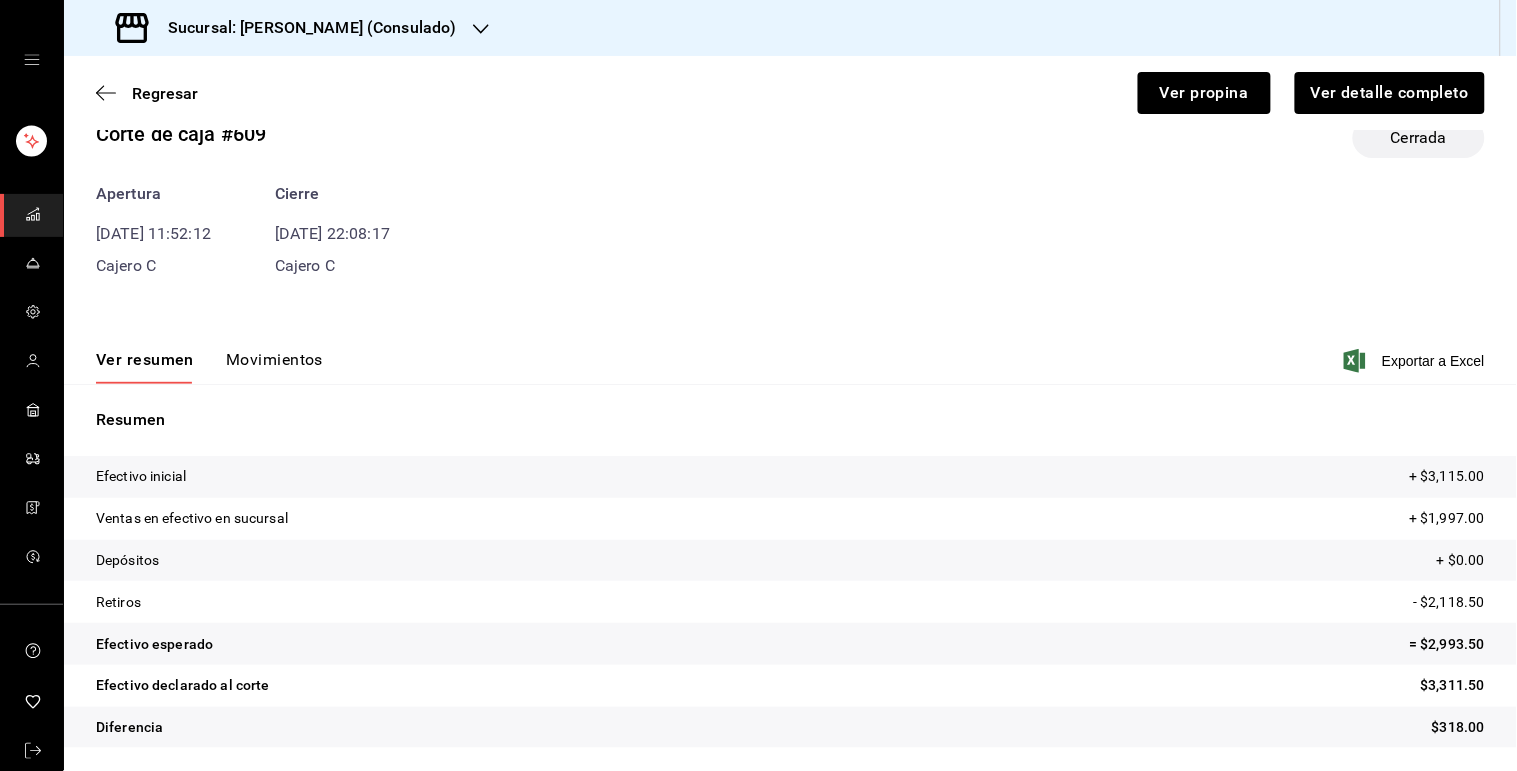 click on "Movimientos" at bounding box center (274, 367) 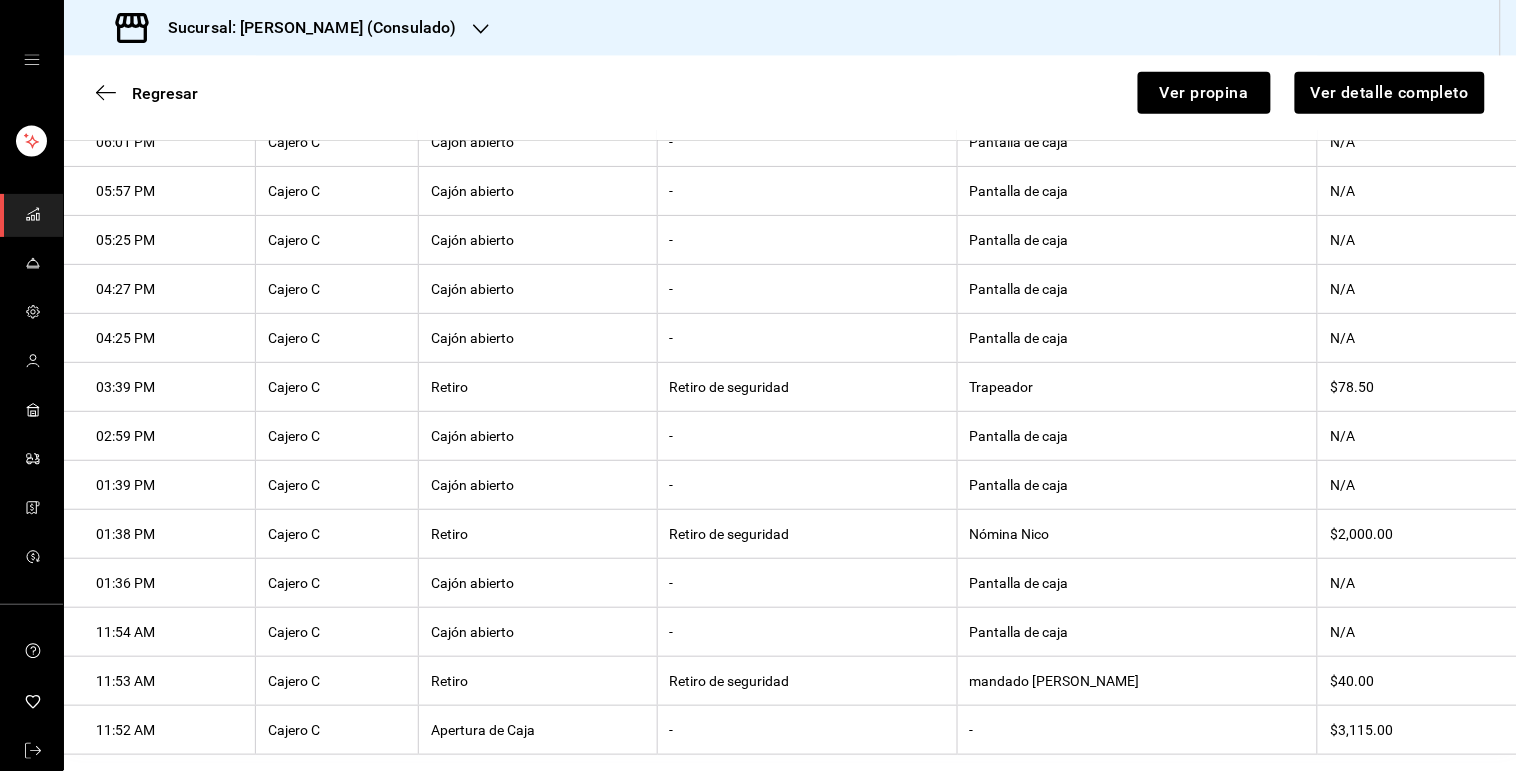 scroll, scrollTop: 685, scrollLeft: 0, axis: vertical 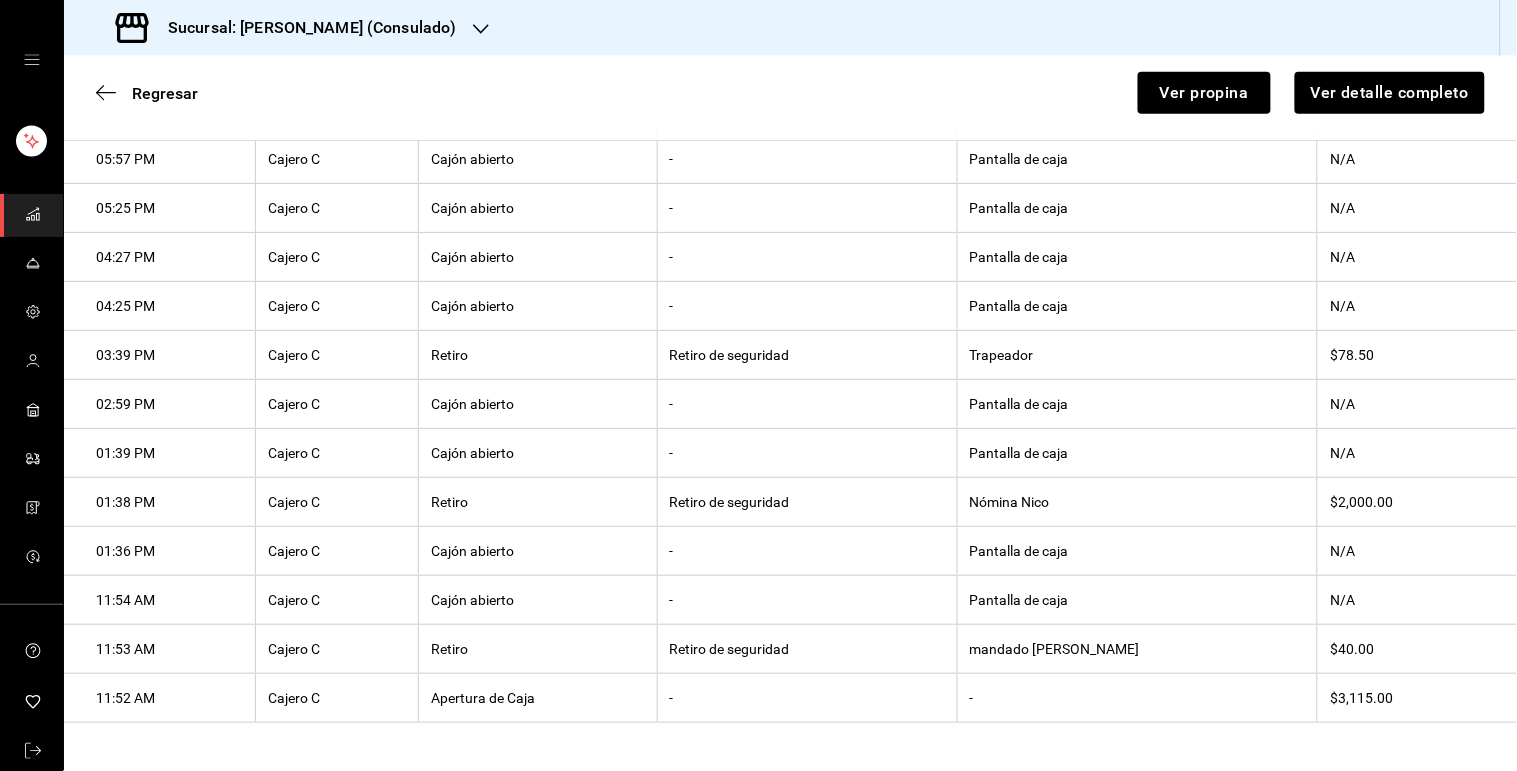 click on "mandado [PERSON_NAME]" at bounding box center (1137, 649) 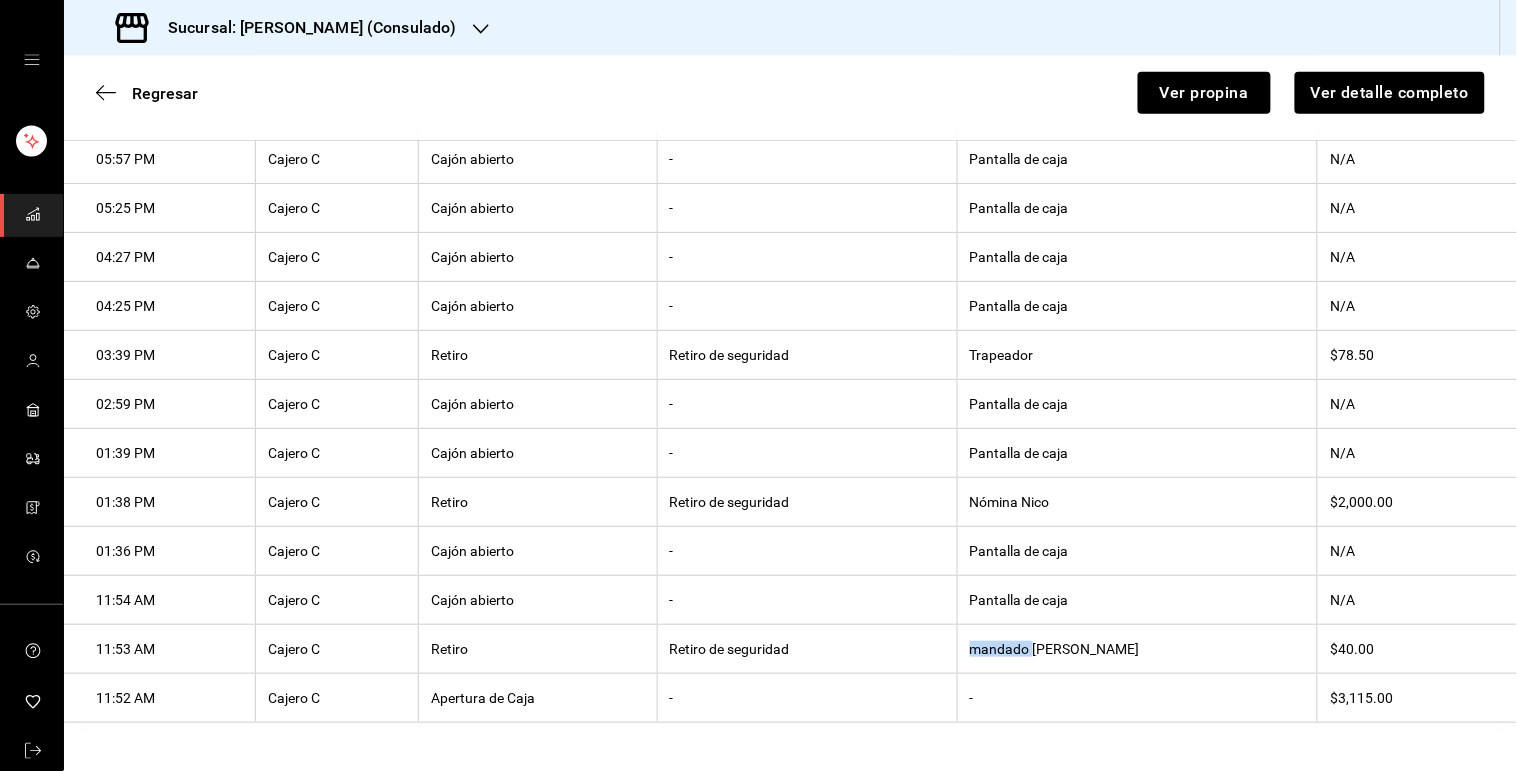 click on "mandado [PERSON_NAME]" at bounding box center (1137, 649) 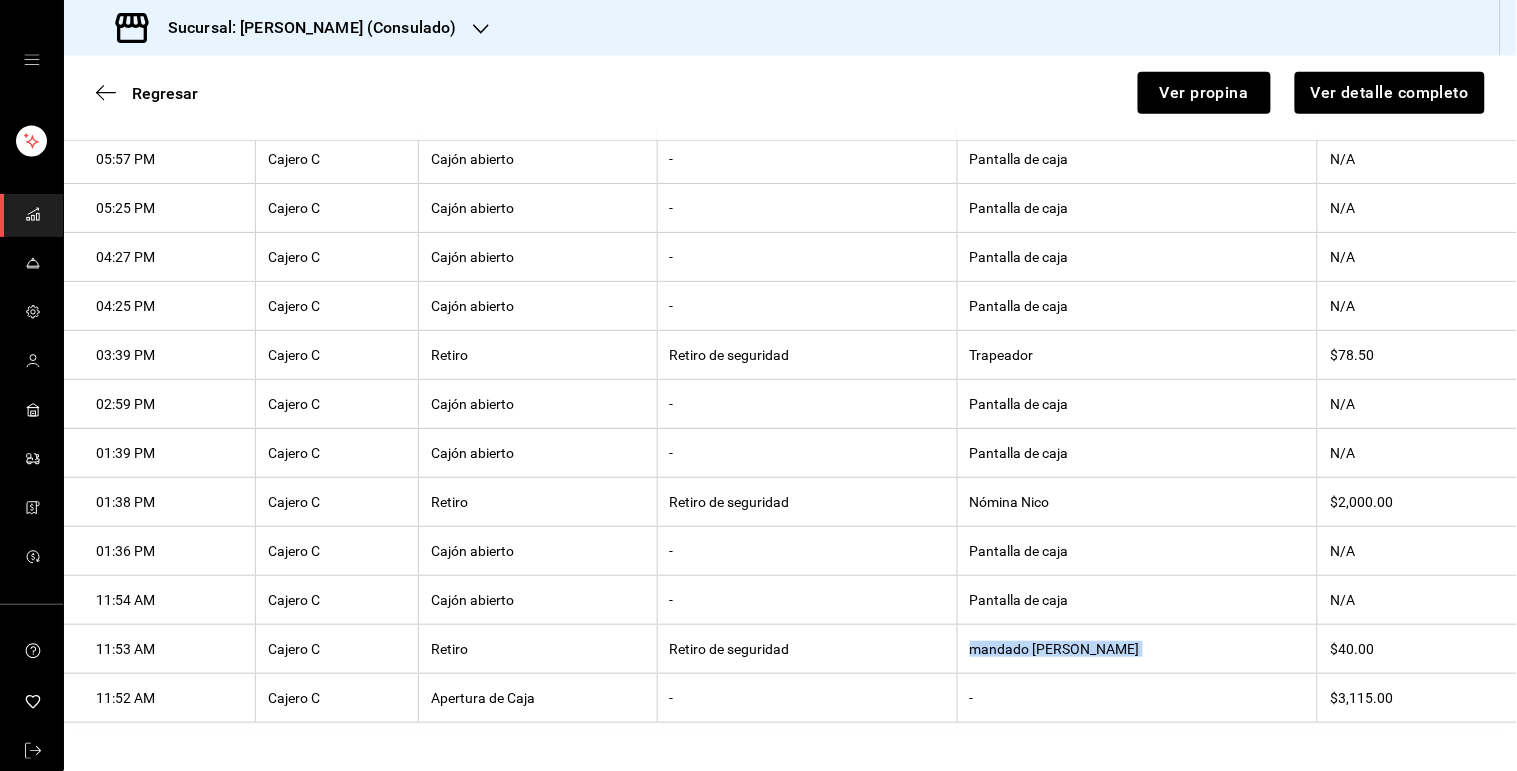 click on "mandado [PERSON_NAME]" at bounding box center (1137, 649) 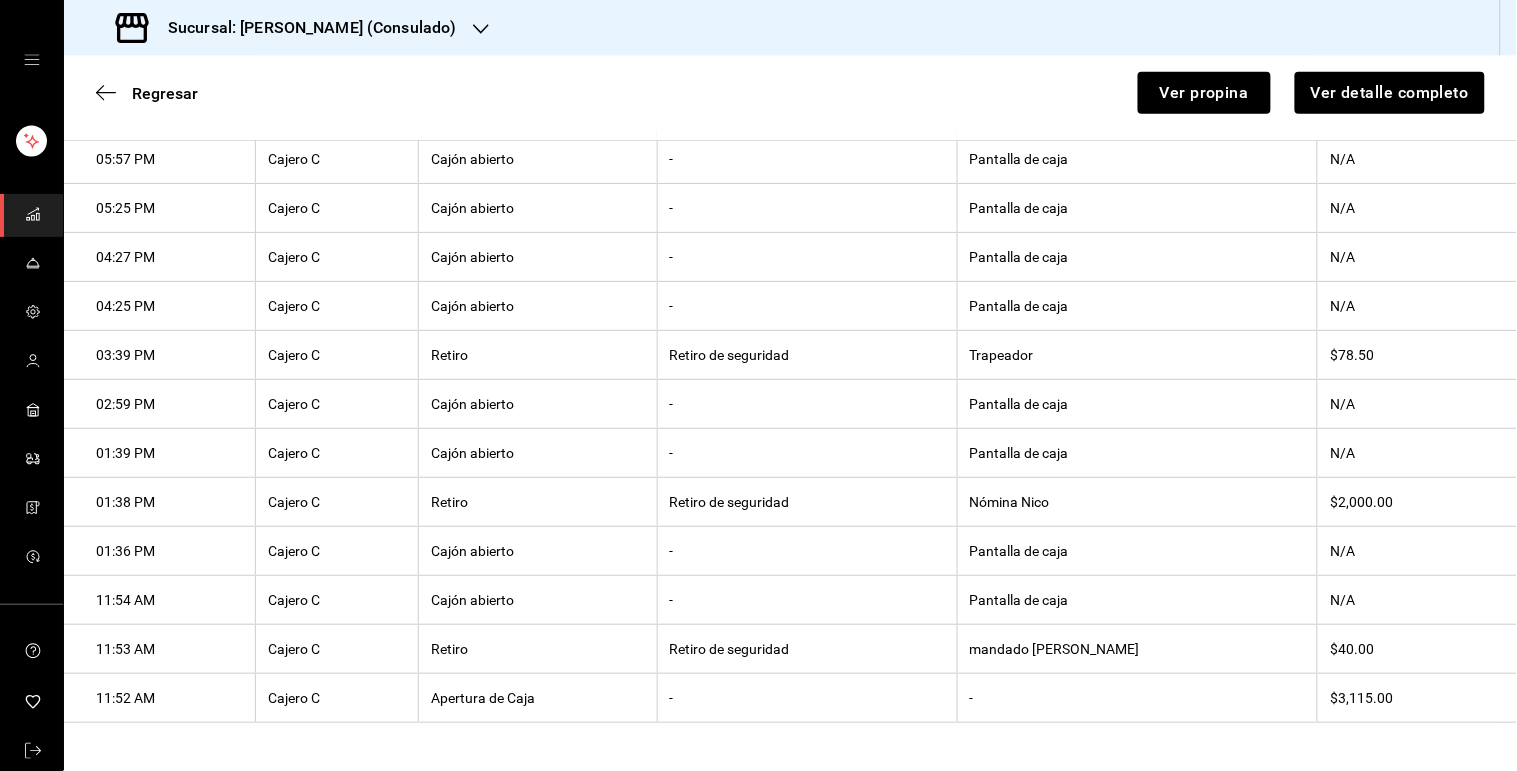 click on "Trapeador" at bounding box center [1137, 355] 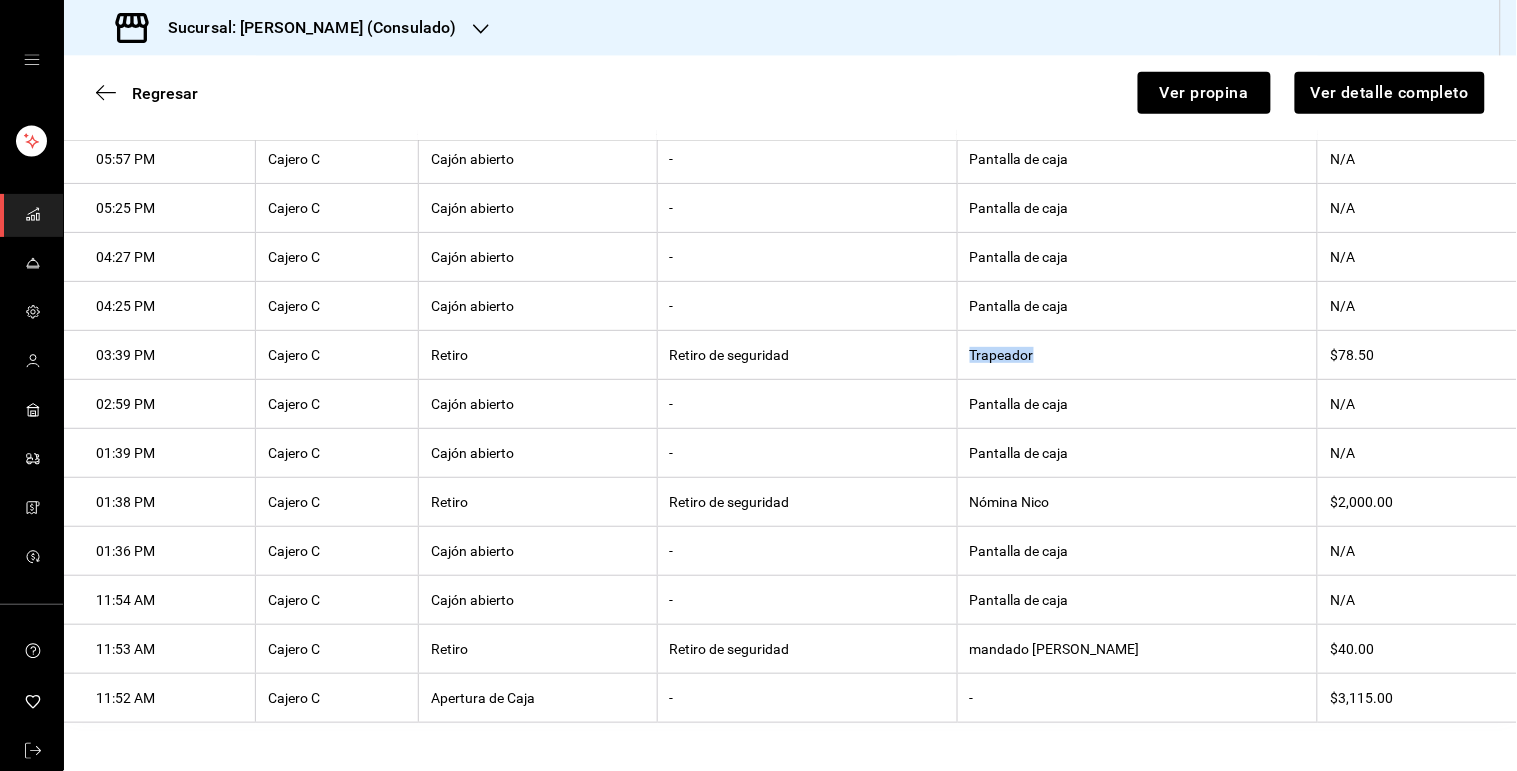 click on "Trapeador" at bounding box center [1137, 355] 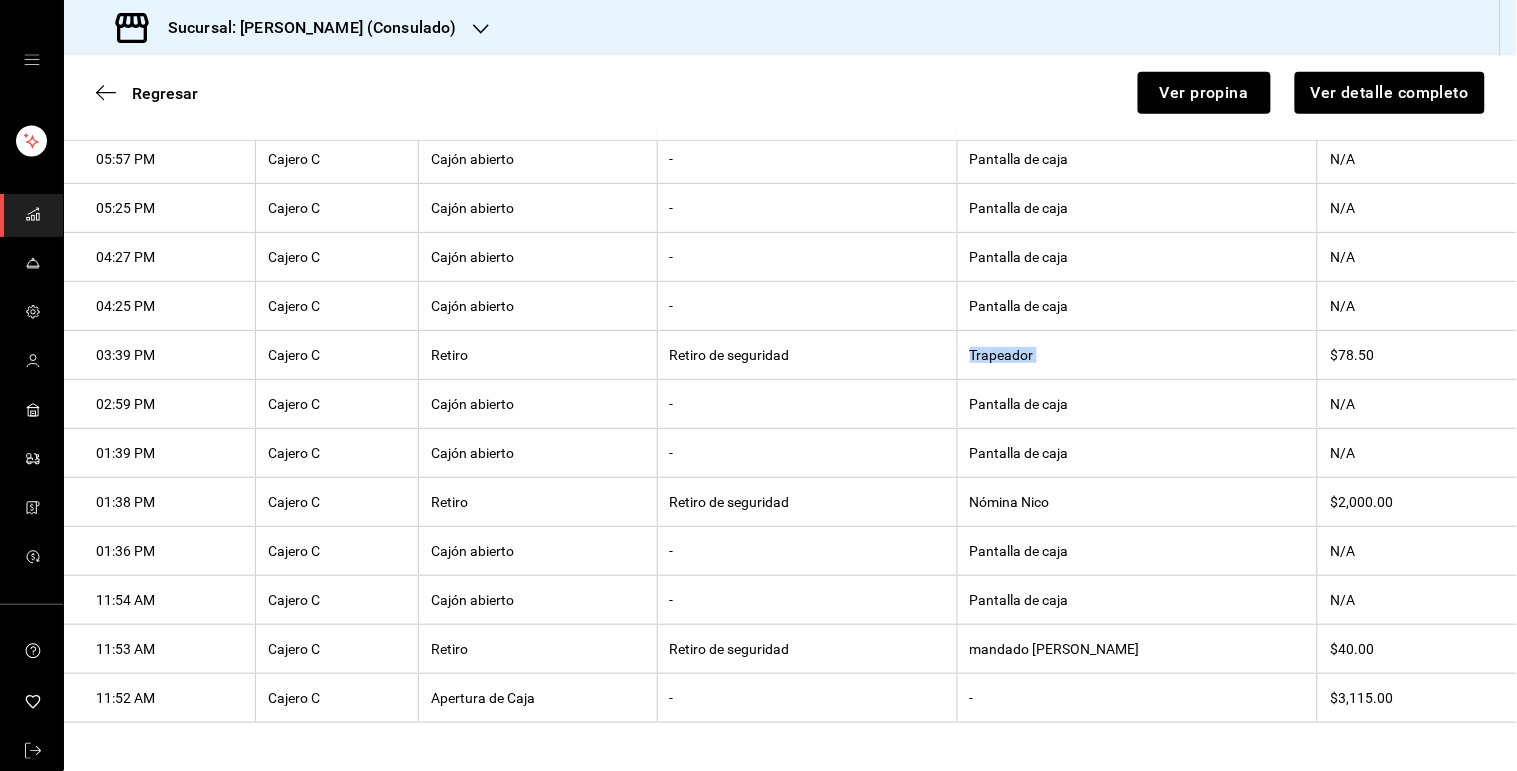 click on "Trapeador" at bounding box center (1137, 355) 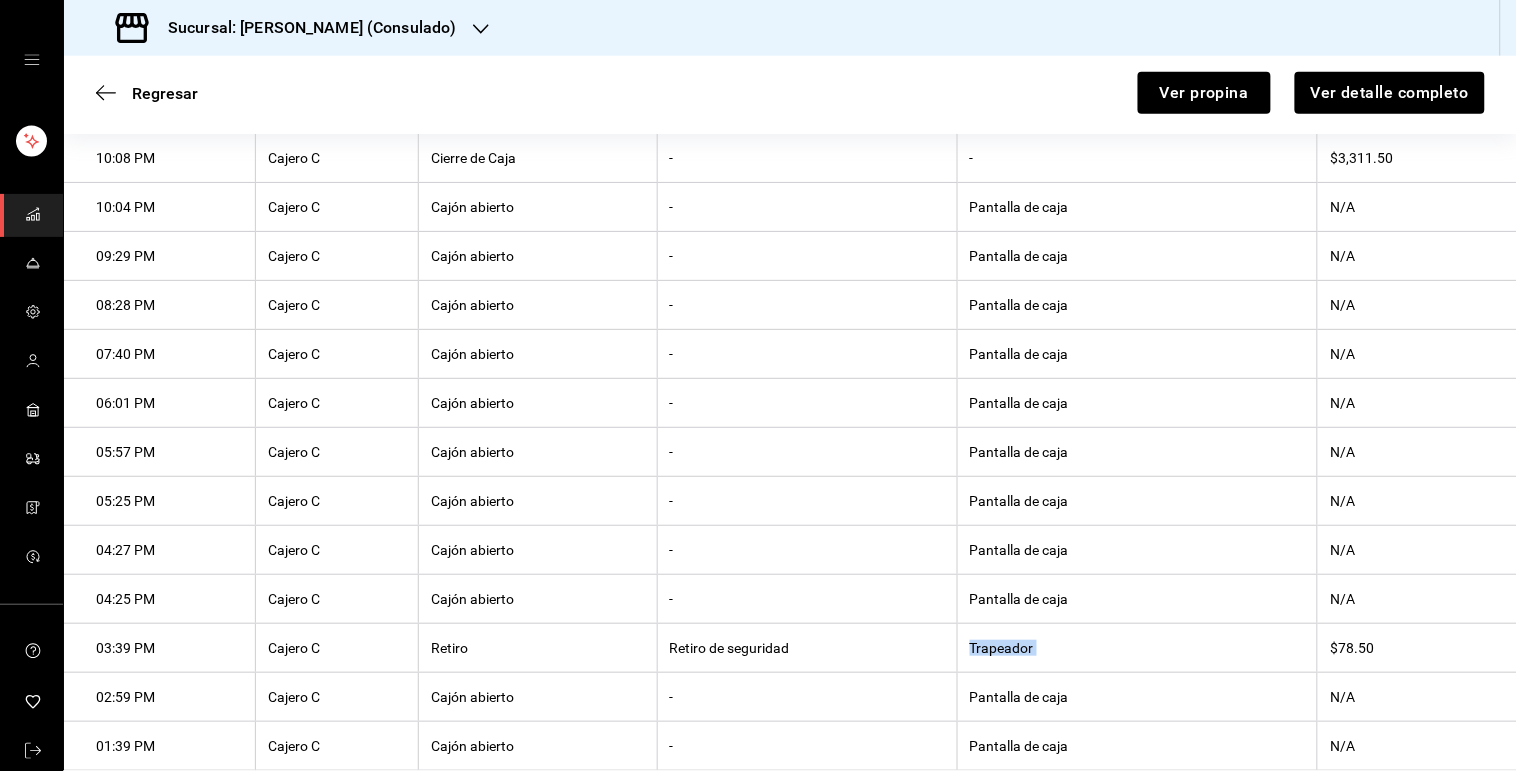 scroll, scrollTop: 336, scrollLeft: 0, axis: vertical 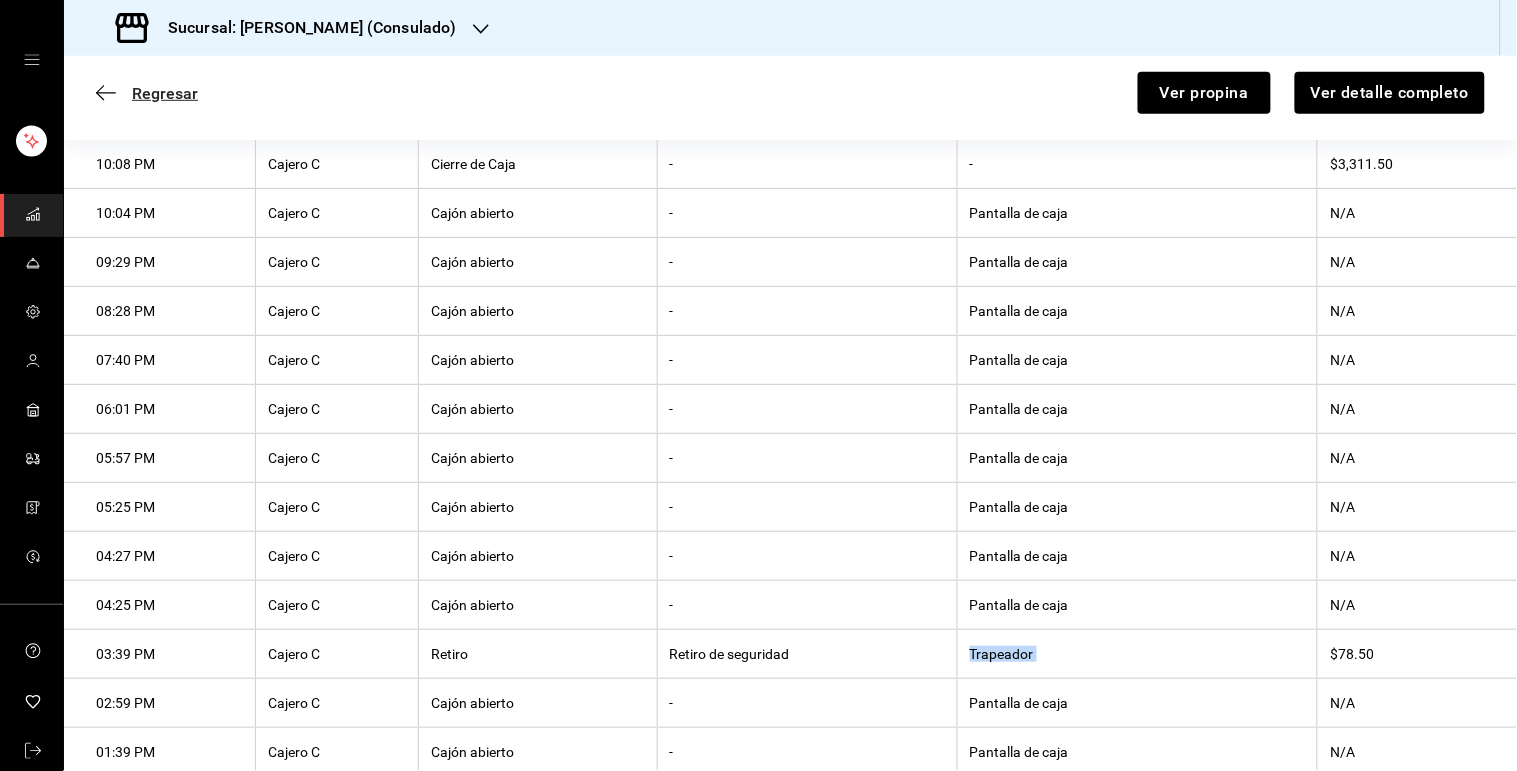 click on "Regresar" at bounding box center [165, 93] 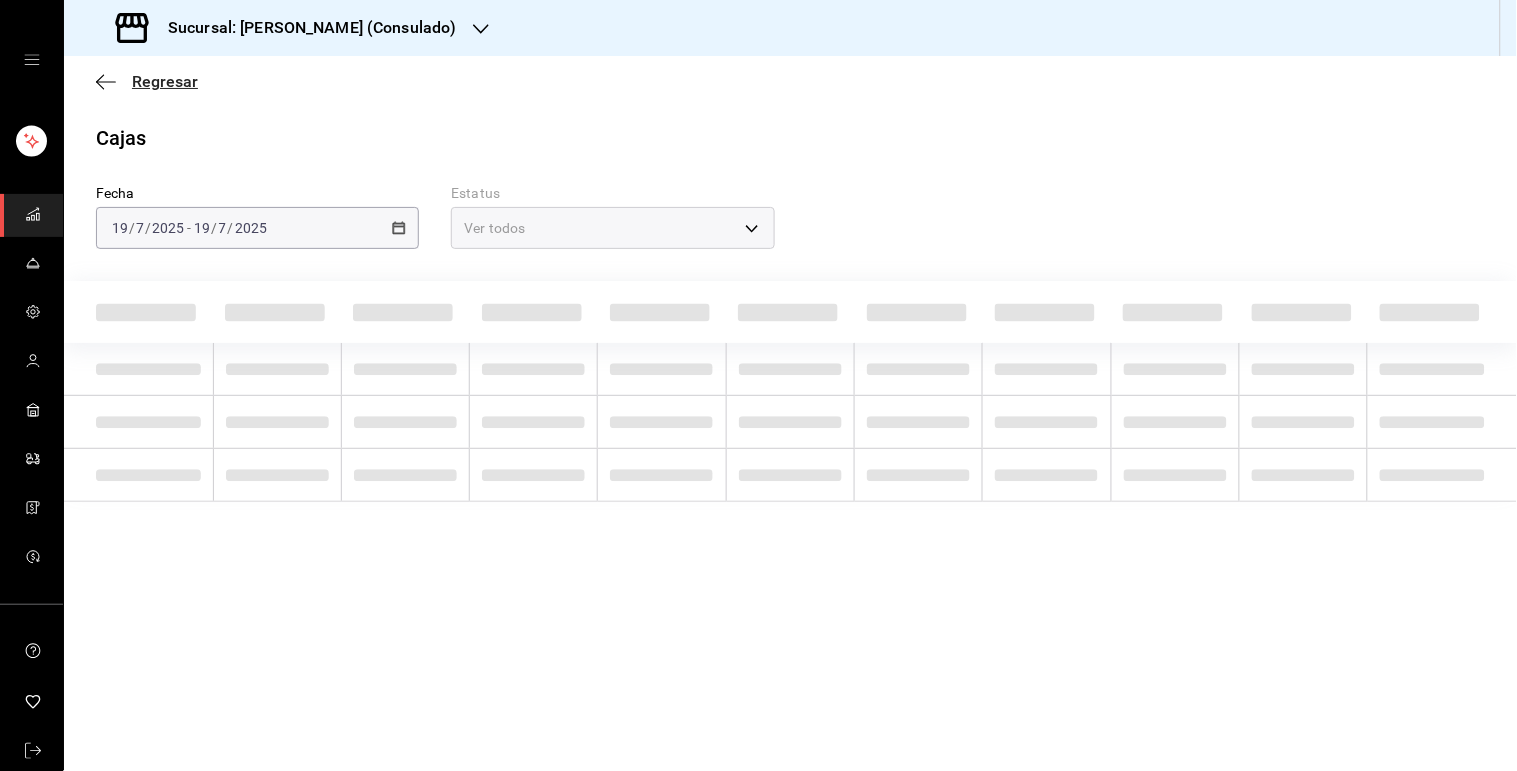 scroll, scrollTop: 0, scrollLeft: 0, axis: both 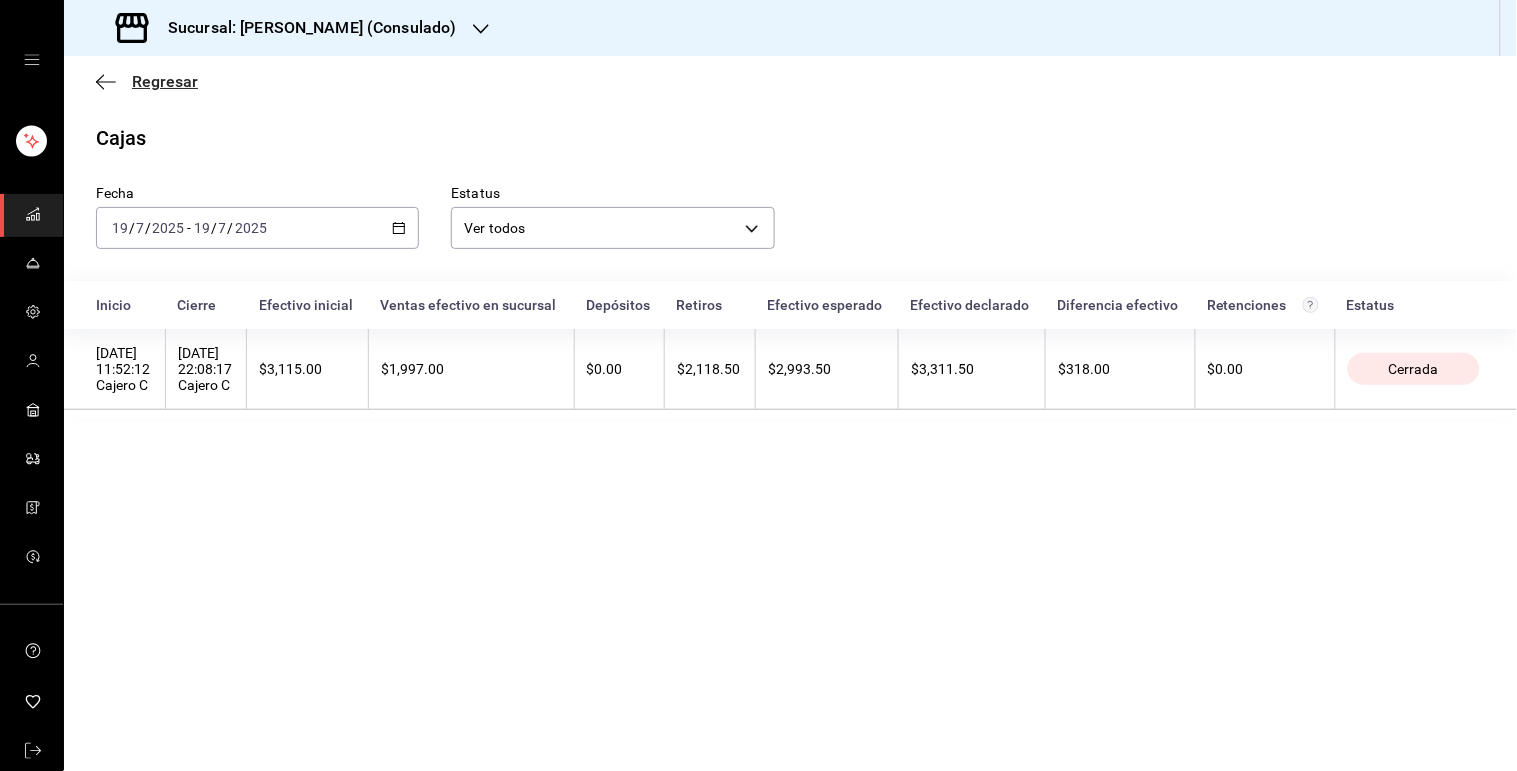 click on "Regresar" at bounding box center (165, 81) 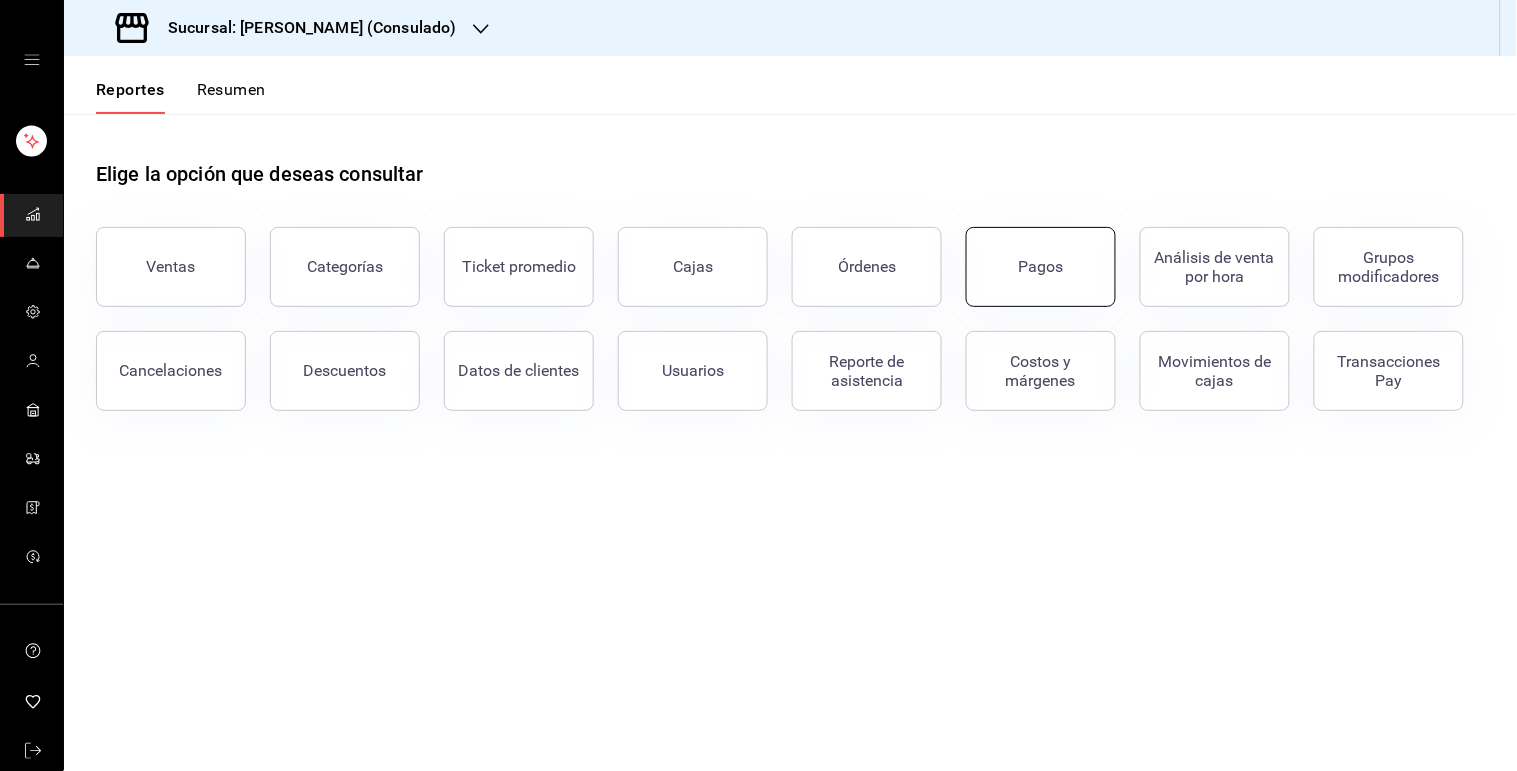 drag, startPoint x: 1071, startPoint y: 312, endPoint x: 1070, endPoint y: 277, distance: 35.014282 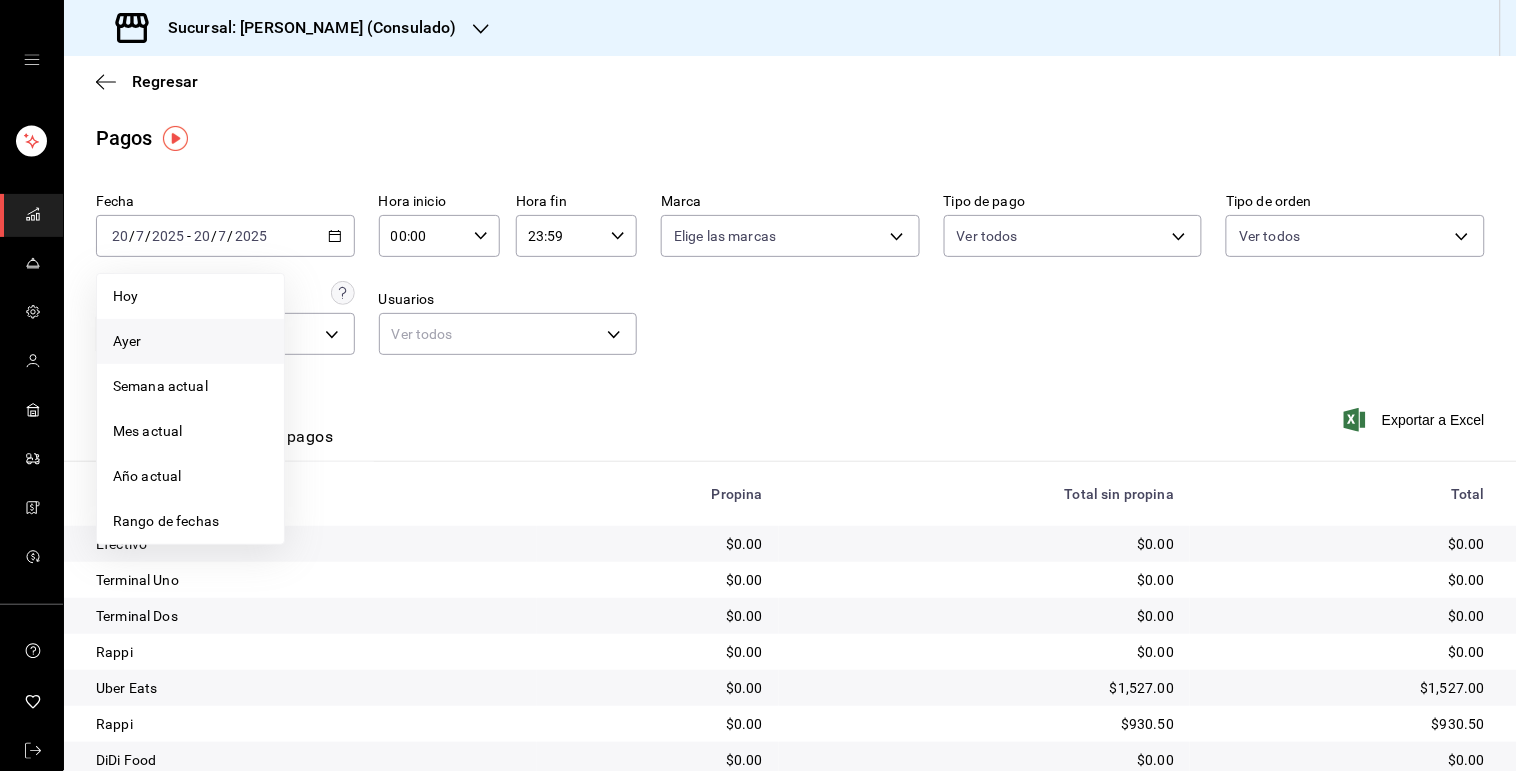 click on "Ayer" at bounding box center (190, 341) 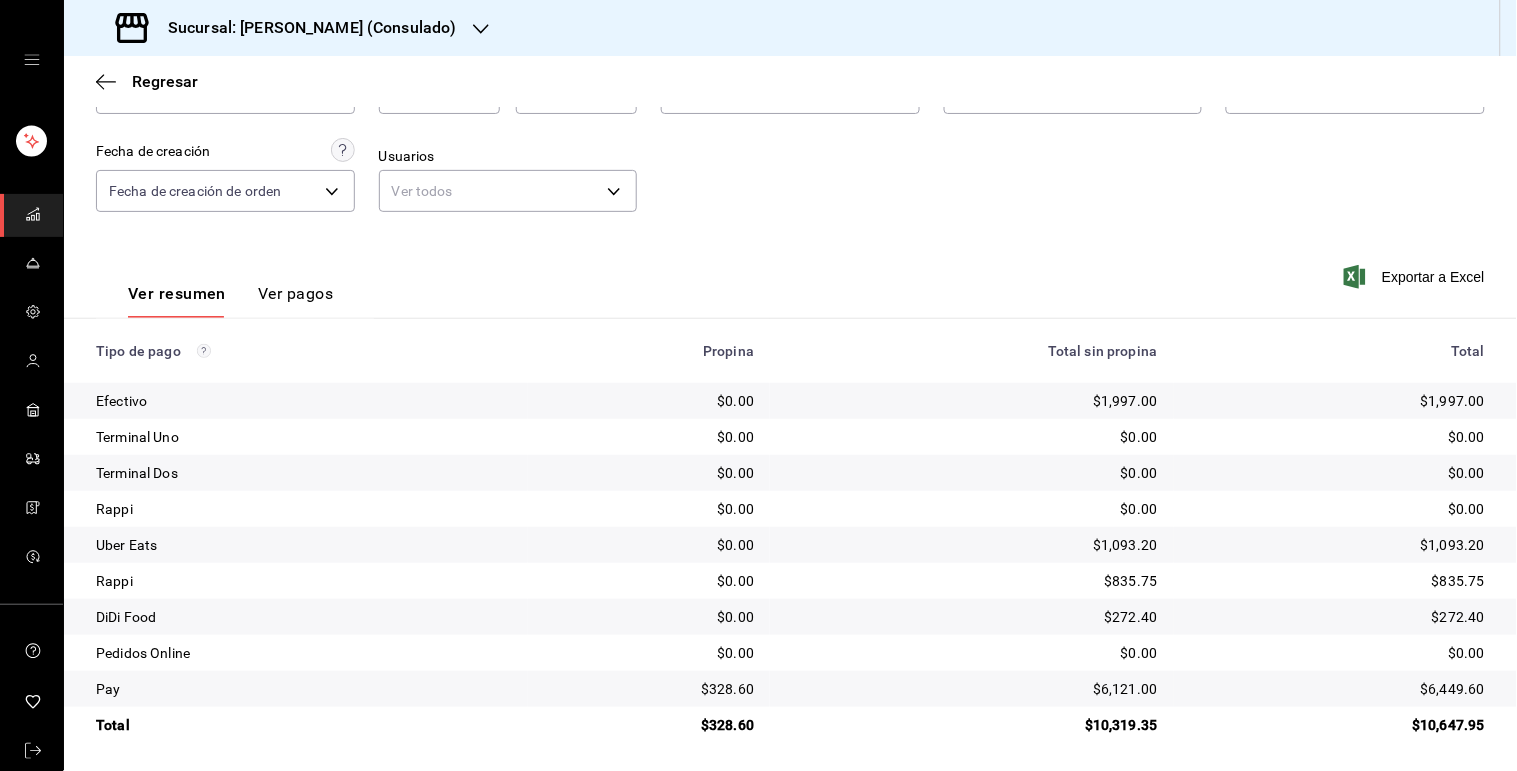 scroll, scrollTop: 147, scrollLeft: 0, axis: vertical 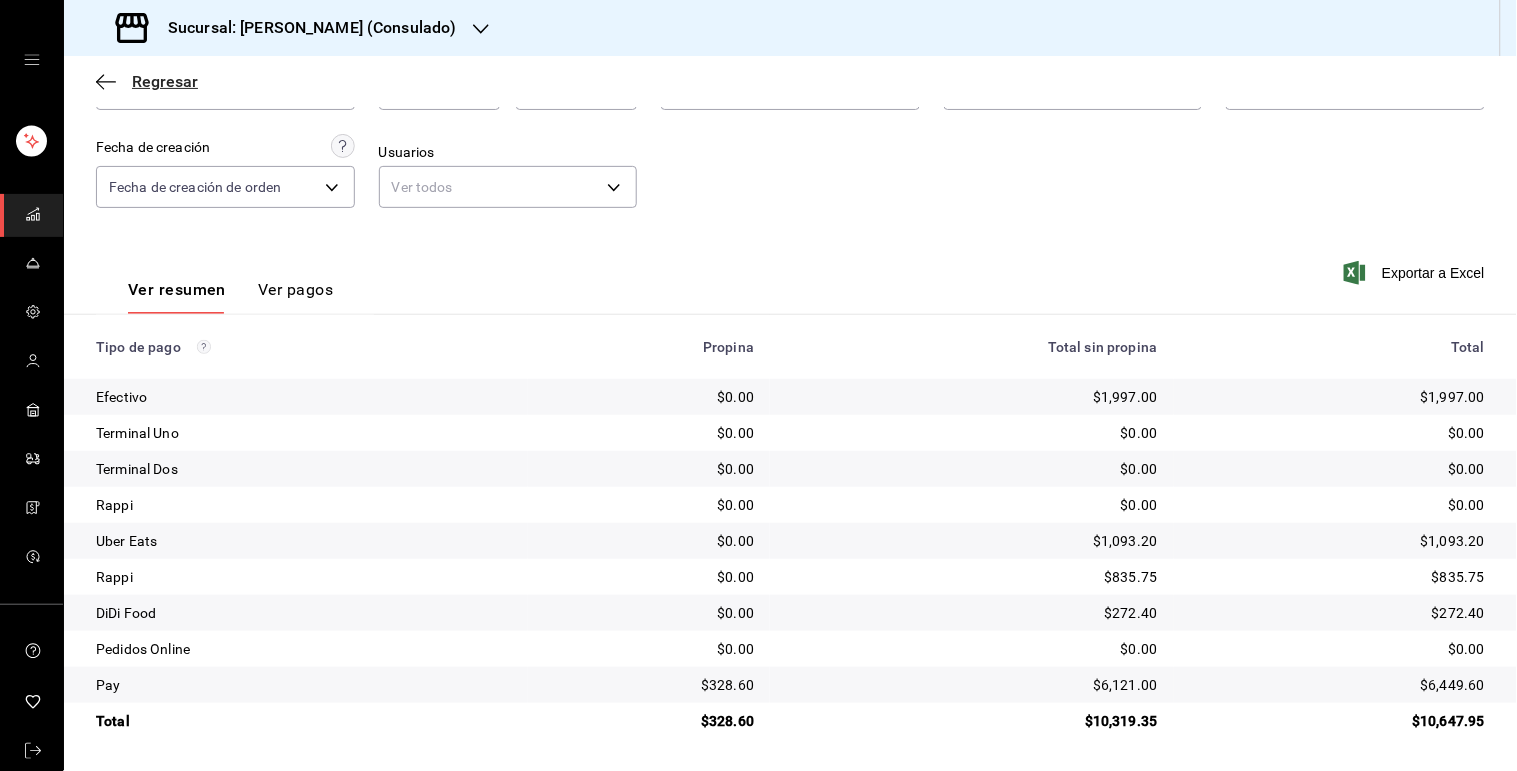 click on "Regresar" at bounding box center [165, 81] 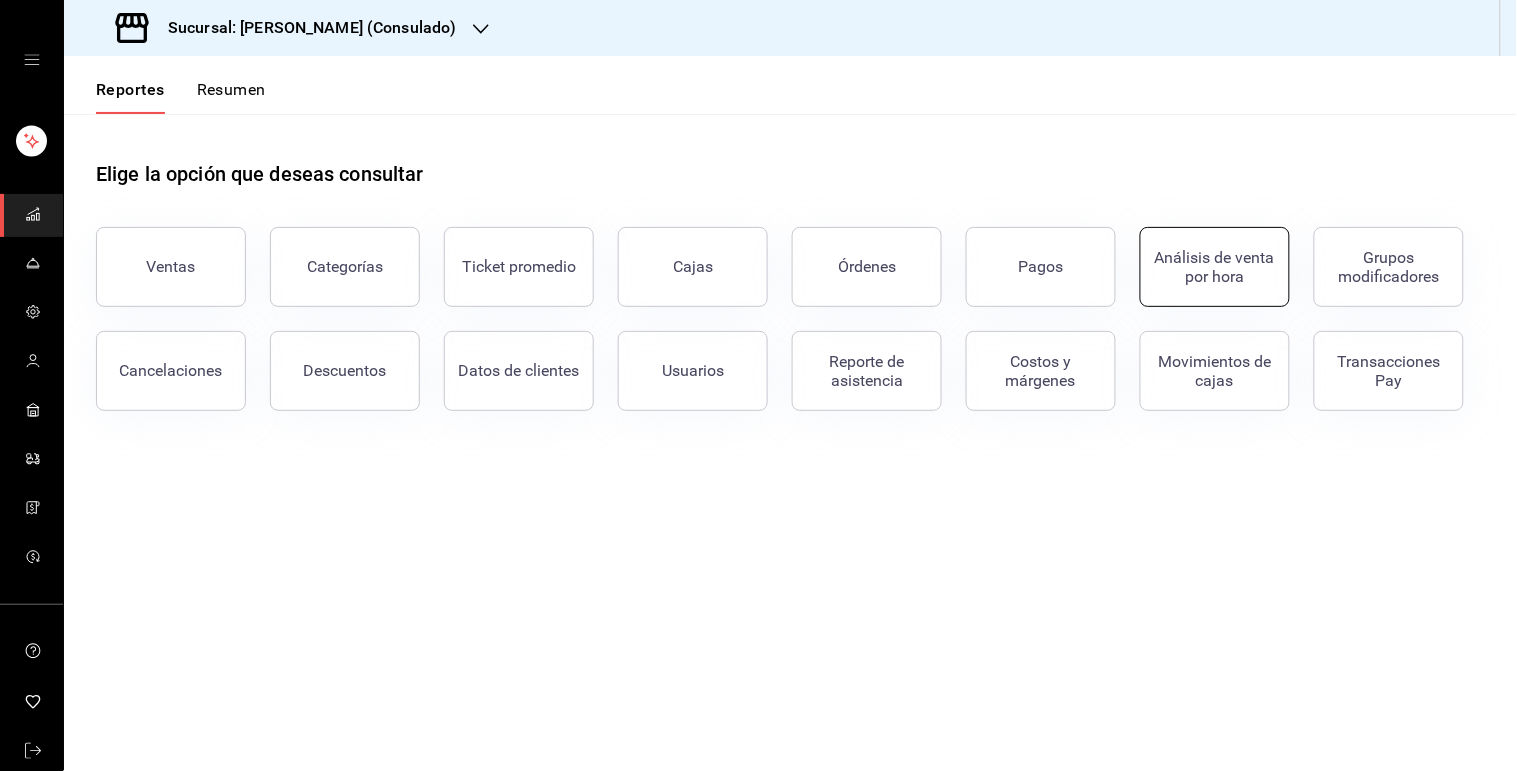 click on "Análisis de venta por hora" at bounding box center (1215, 267) 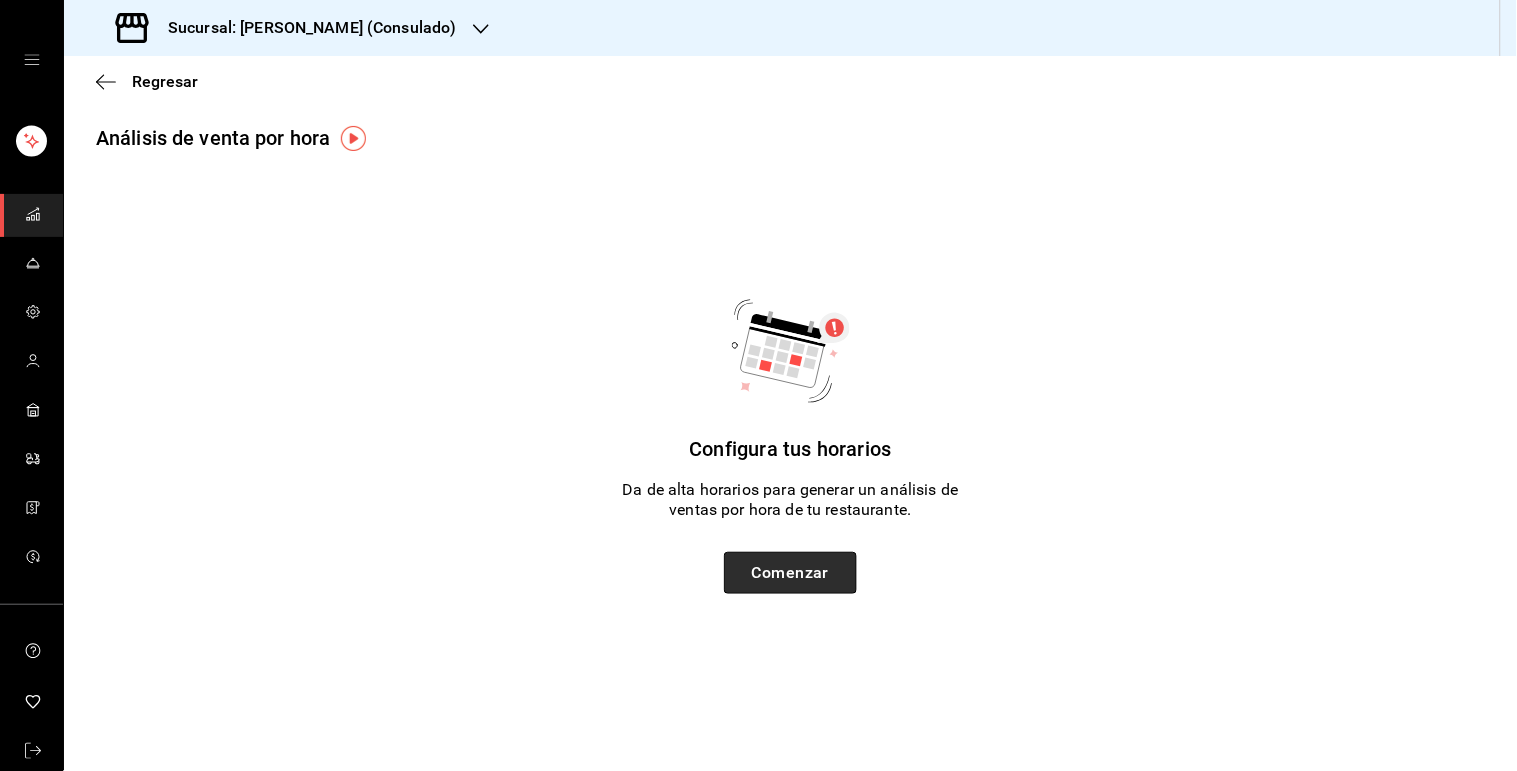 click on "Comenzar" at bounding box center [790, 573] 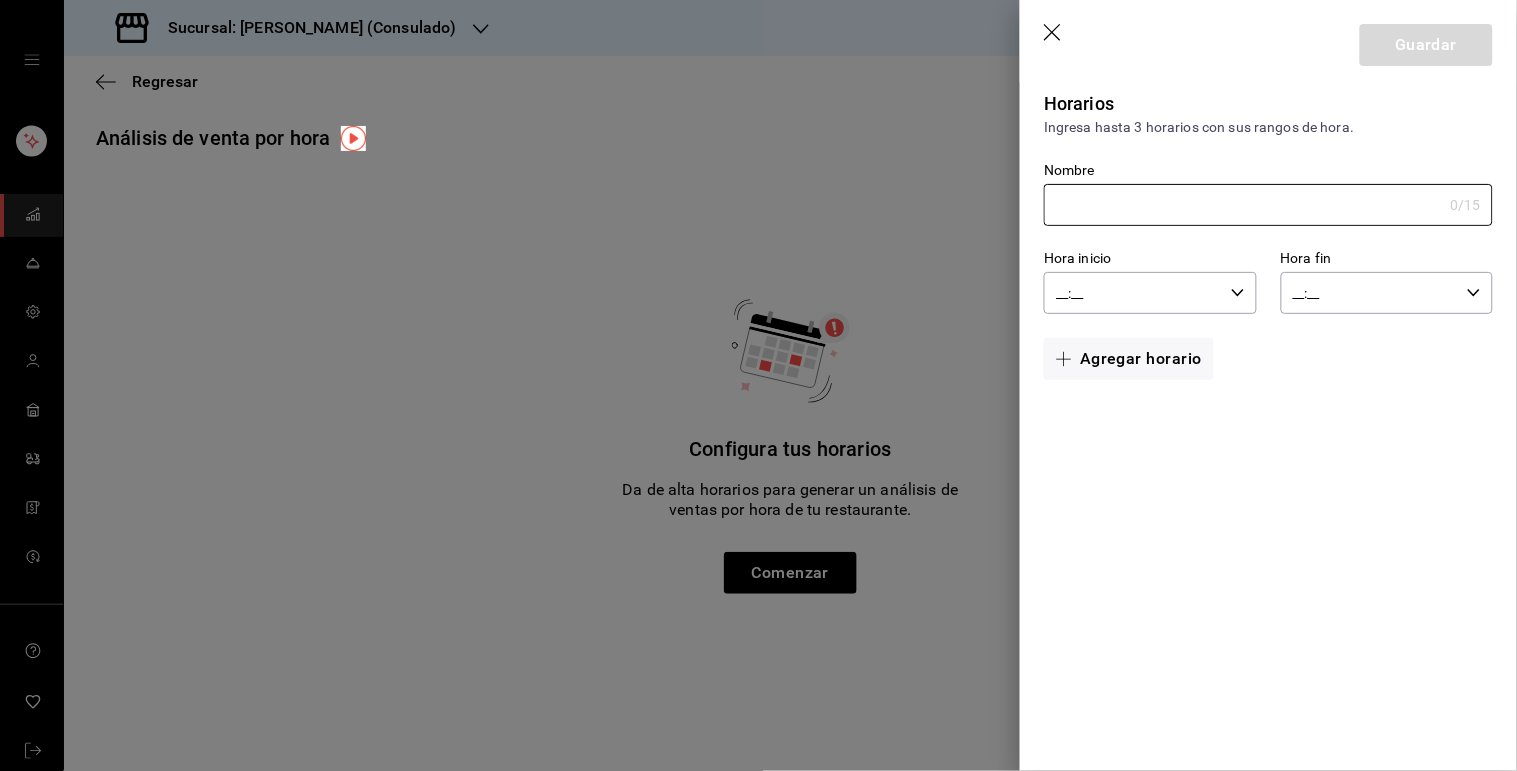 click 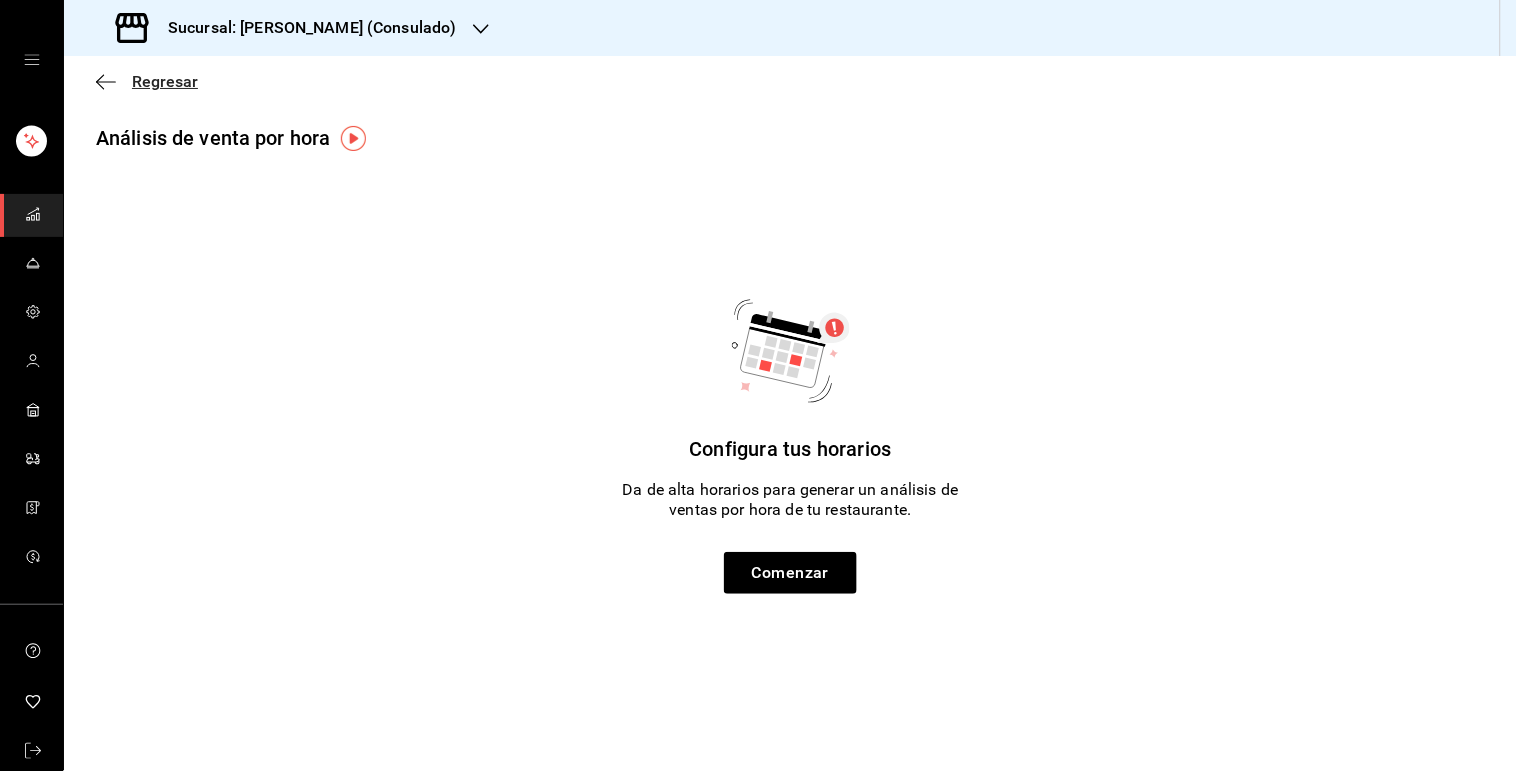 click on "Regresar" at bounding box center (165, 81) 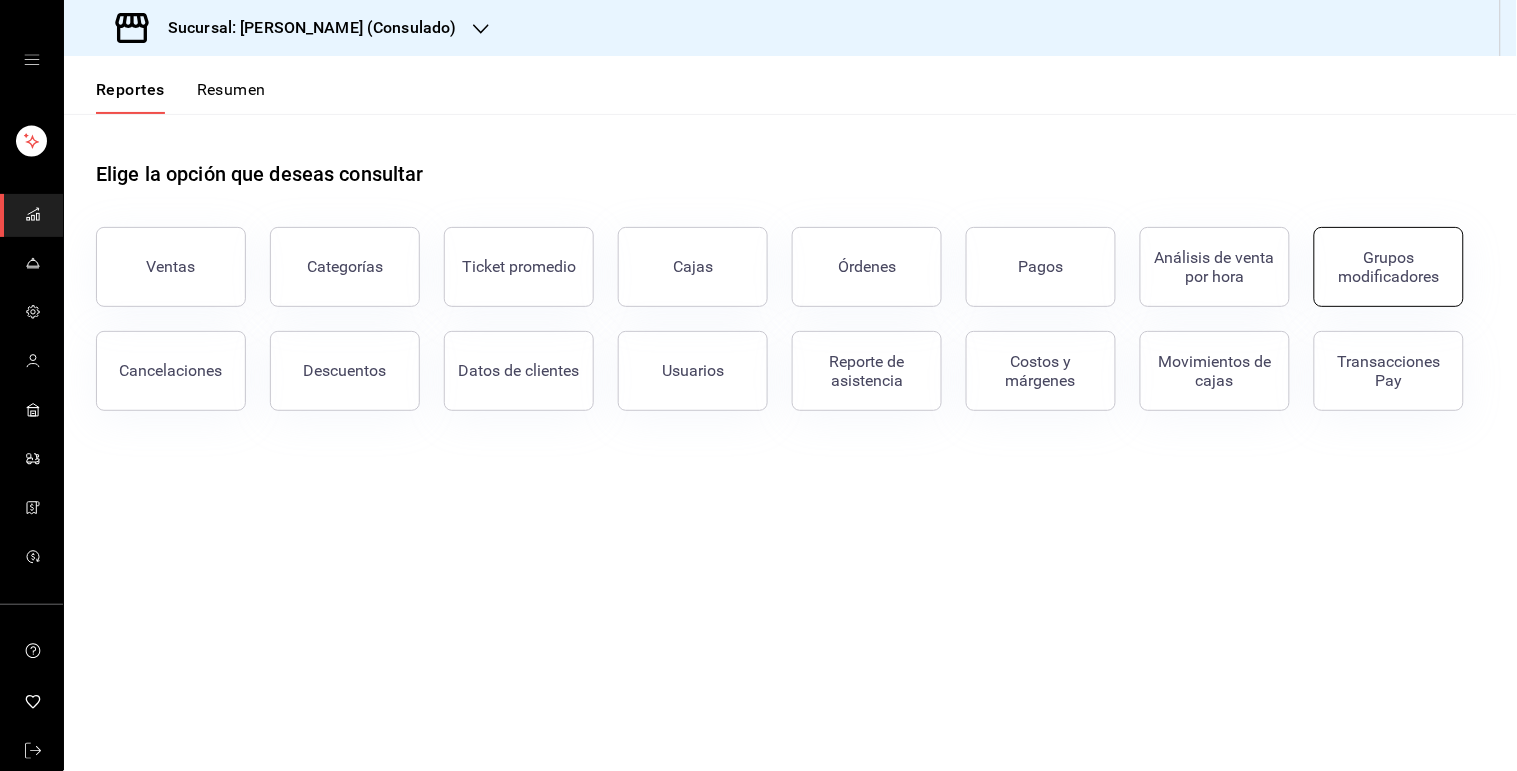 click on "Grupos modificadores" at bounding box center [1389, 267] 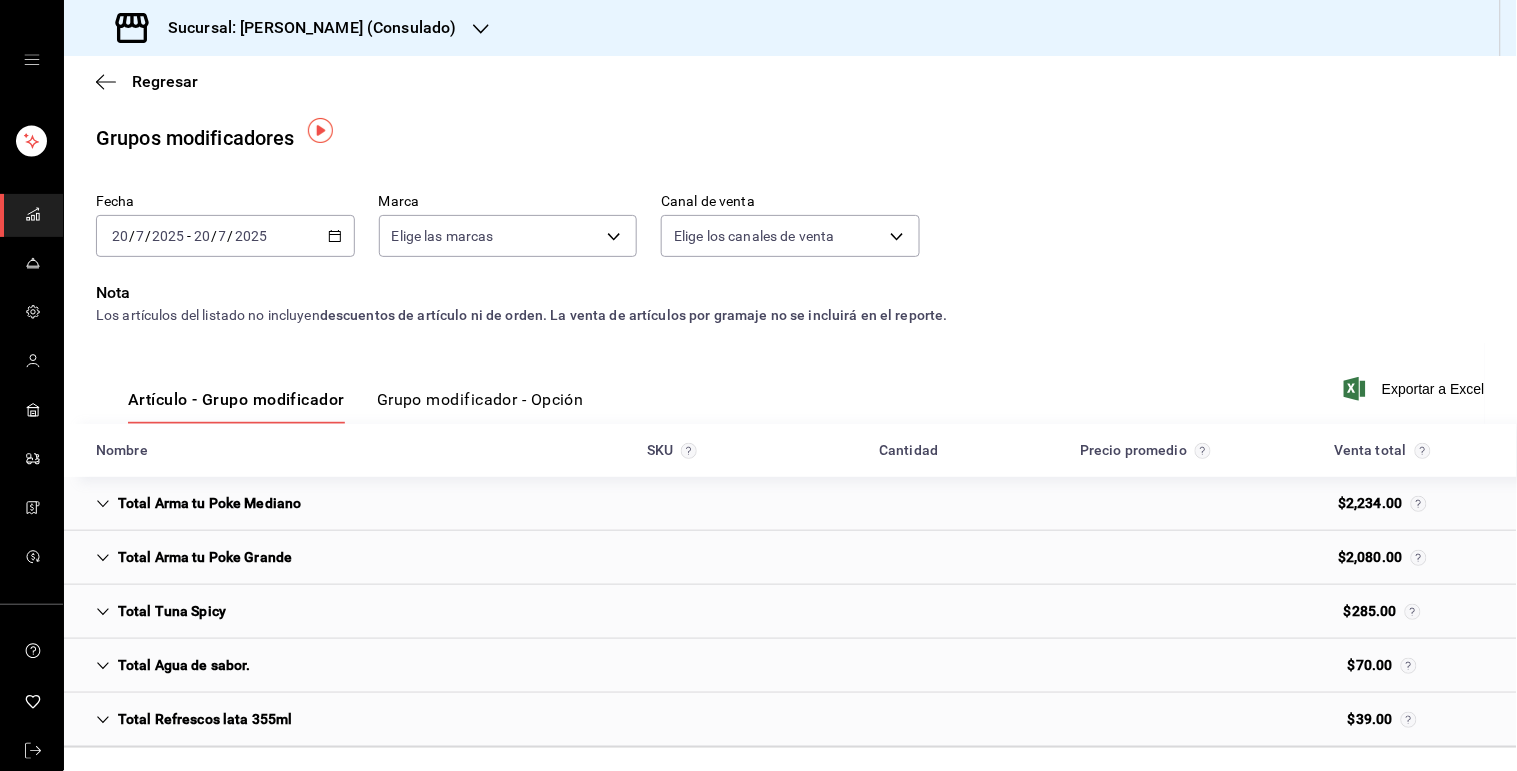 scroll, scrollTop: 73, scrollLeft: 0, axis: vertical 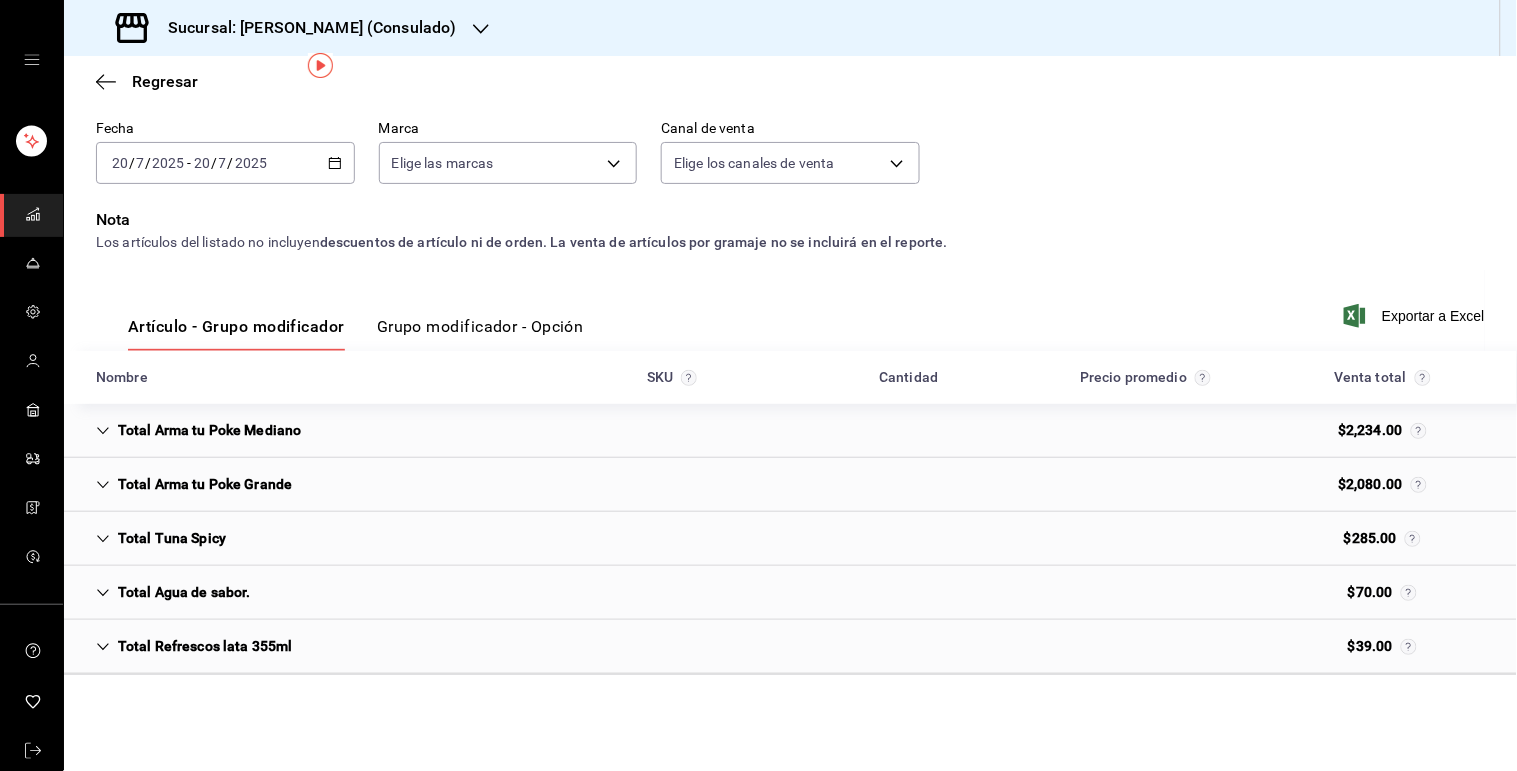 click 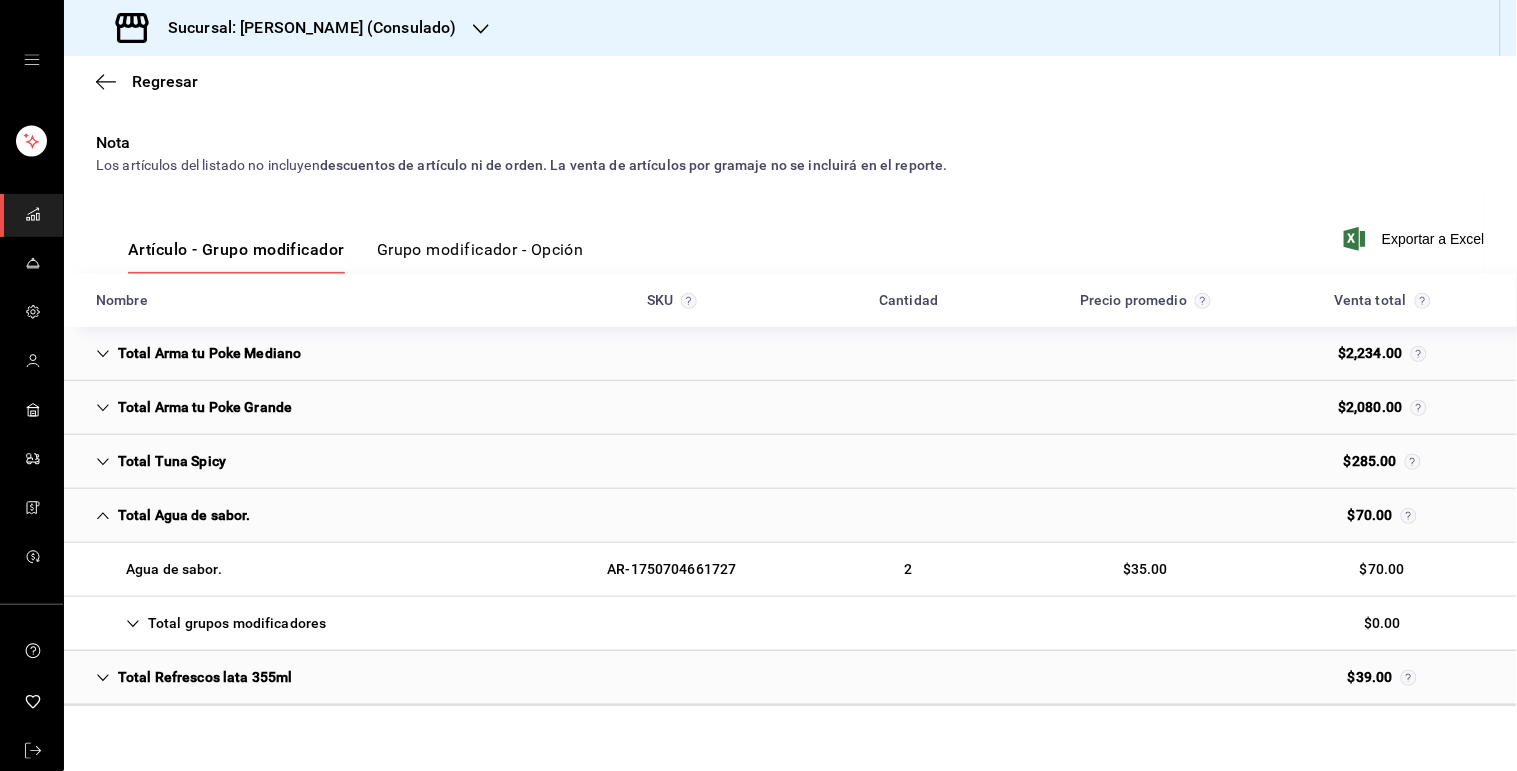 scroll, scrollTop: 182, scrollLeft: 0, axis: vertical 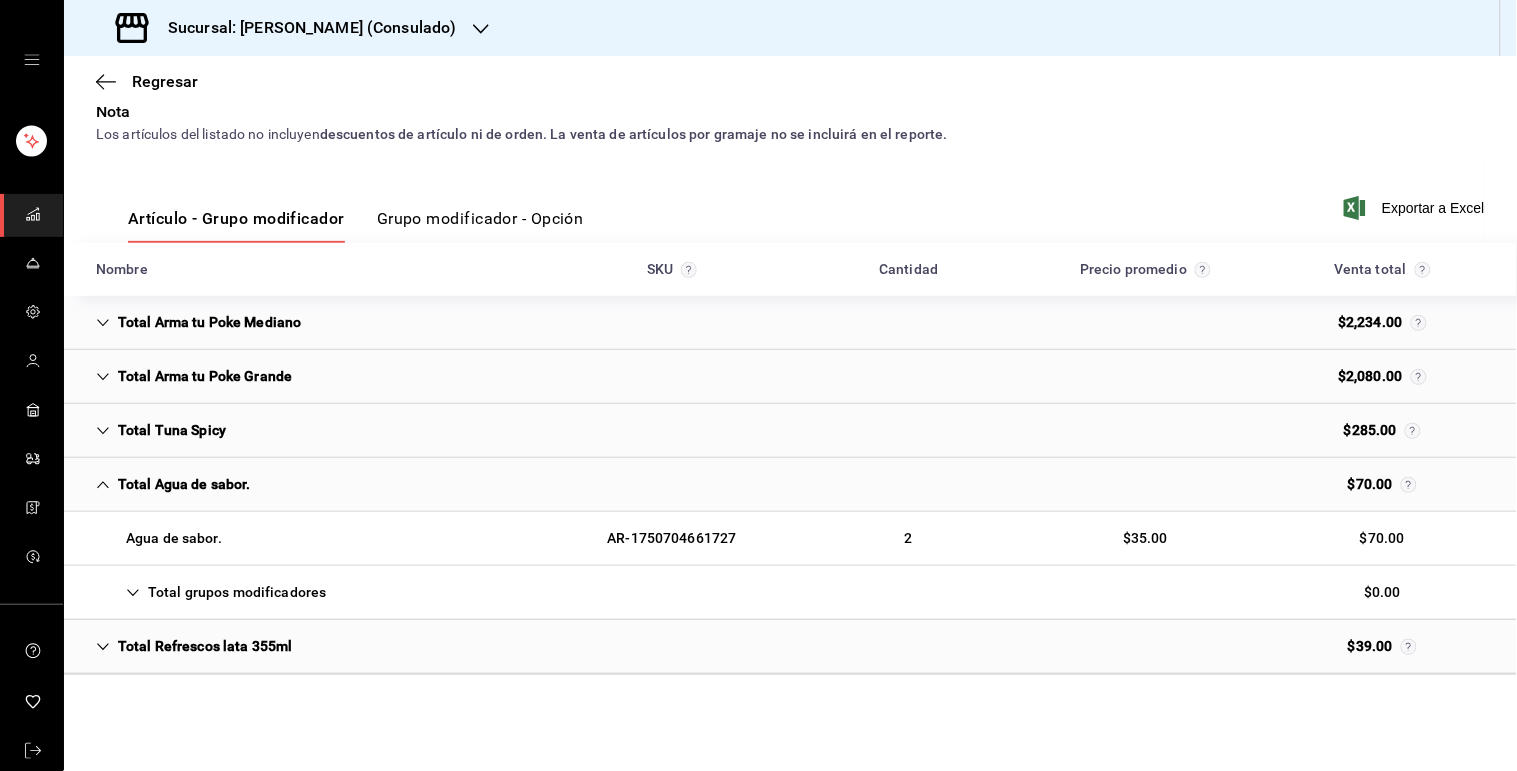 click on "Total grupos modificadores" at bounding box center [211, 592] 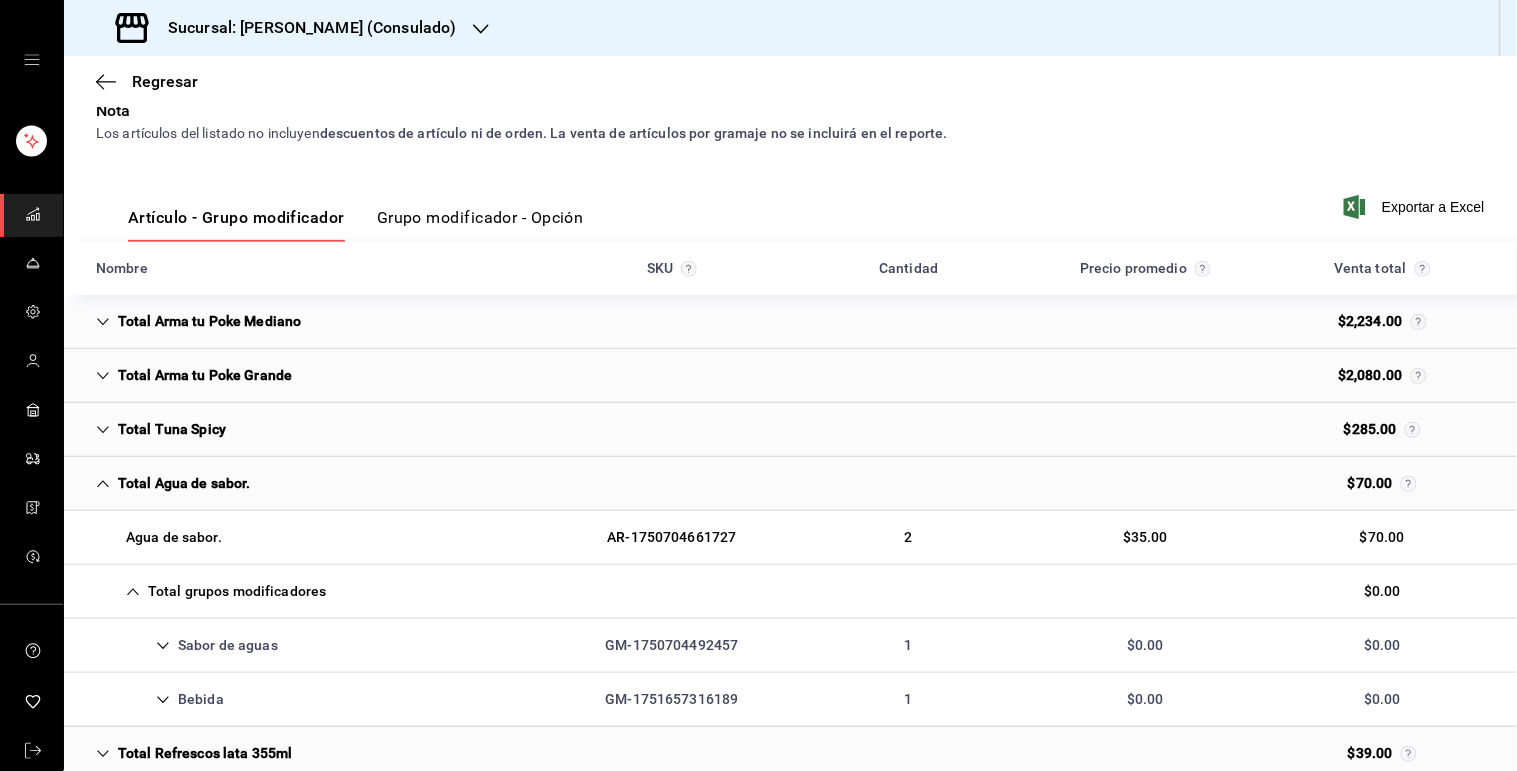 click on "Total grupos modificadores" at bounding box center (211, 591) 